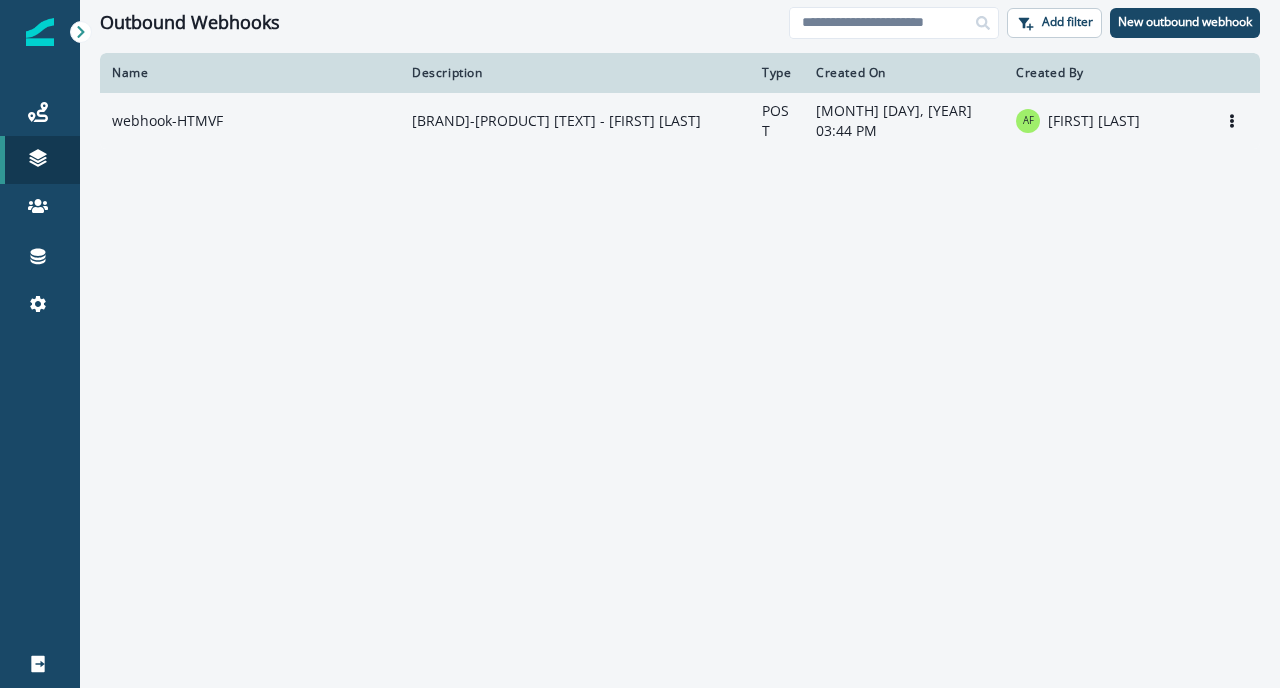 scroll, scrollTop: 0, scrollLeft: 0, axis: both 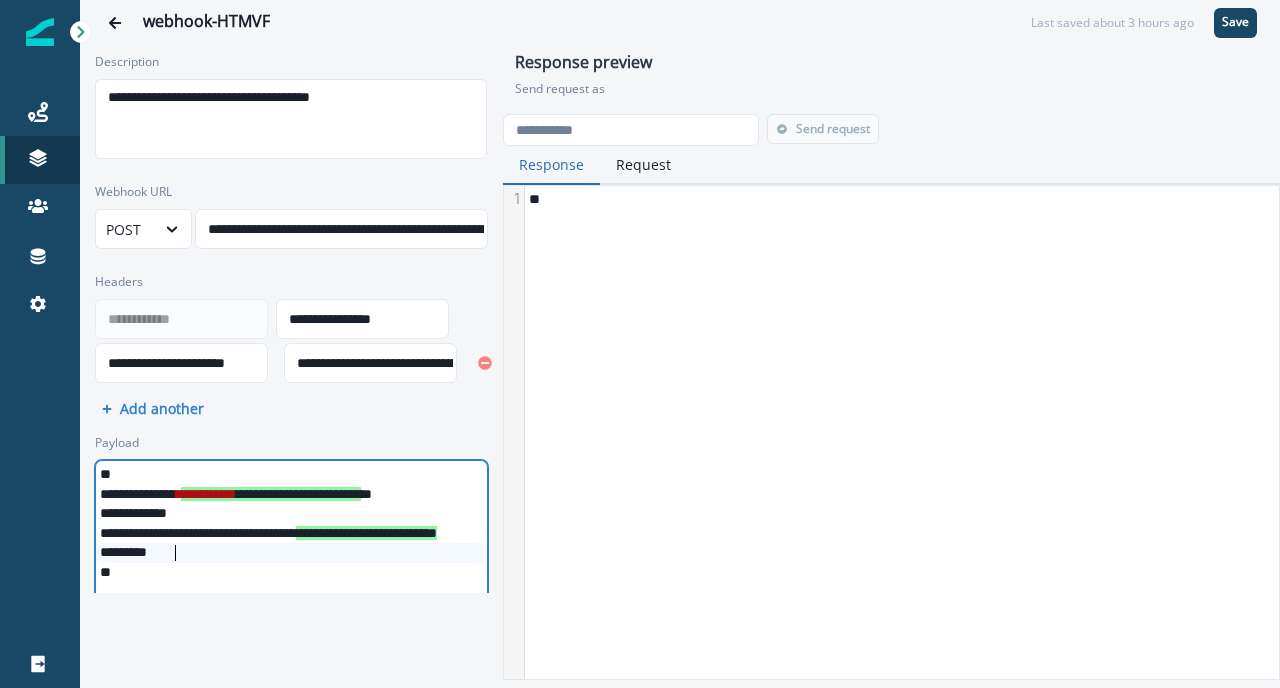 drag, startPoint x: 435, startPoint y: 545, endPoint x: 508, endPoint y: 548, distance: 73.061615 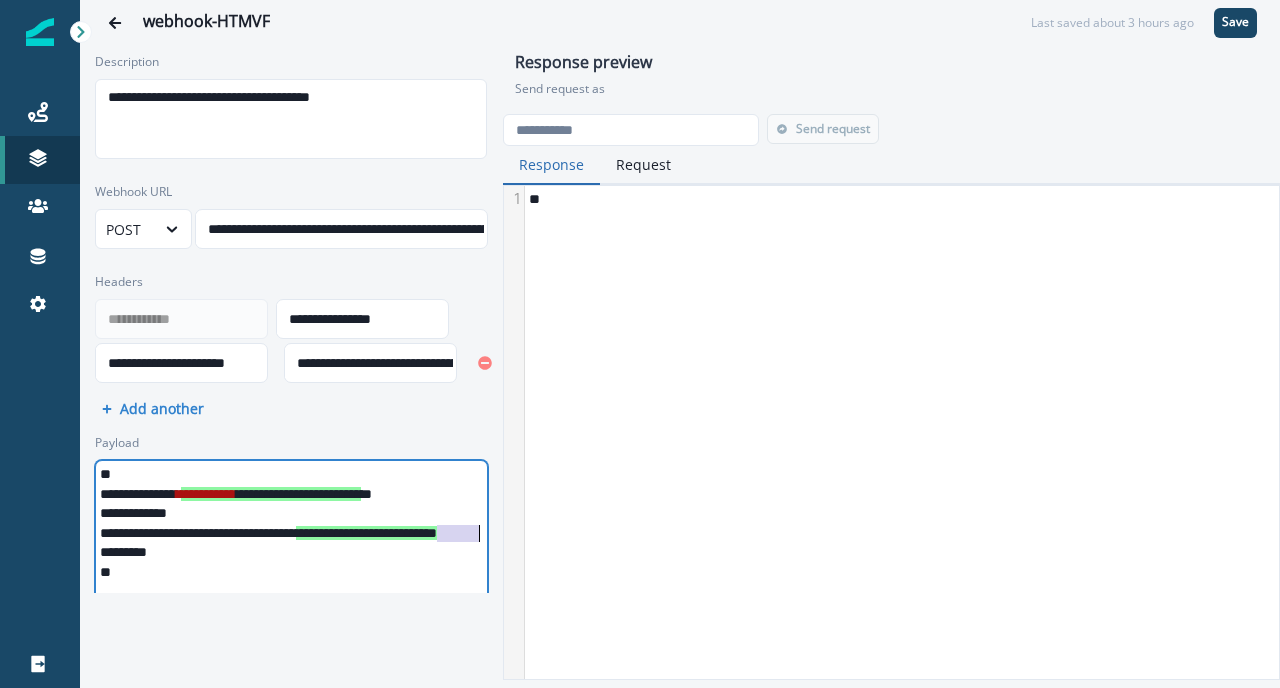 scroll, scrollTop: 0, scrollLeft: 94, axis: horizontal 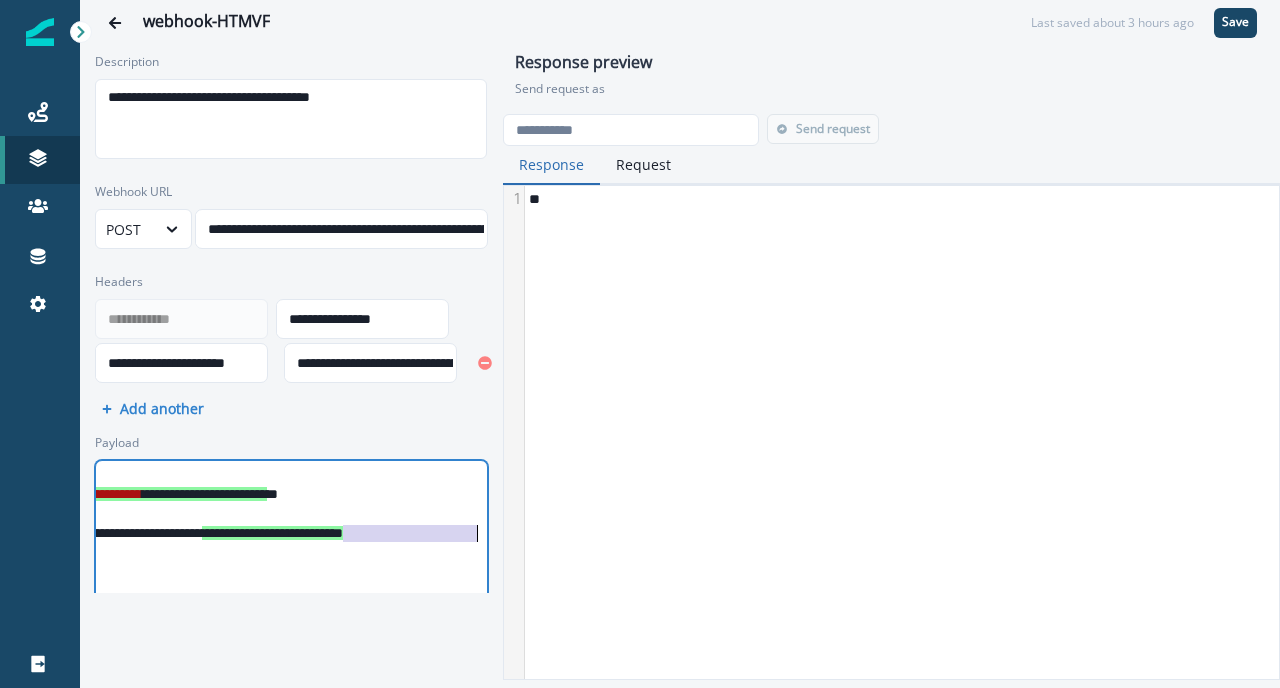 drag, startPoint x: 439, startPoint y: 536, endPoint x: 499, endPoint y: 537, distance: 60.00833 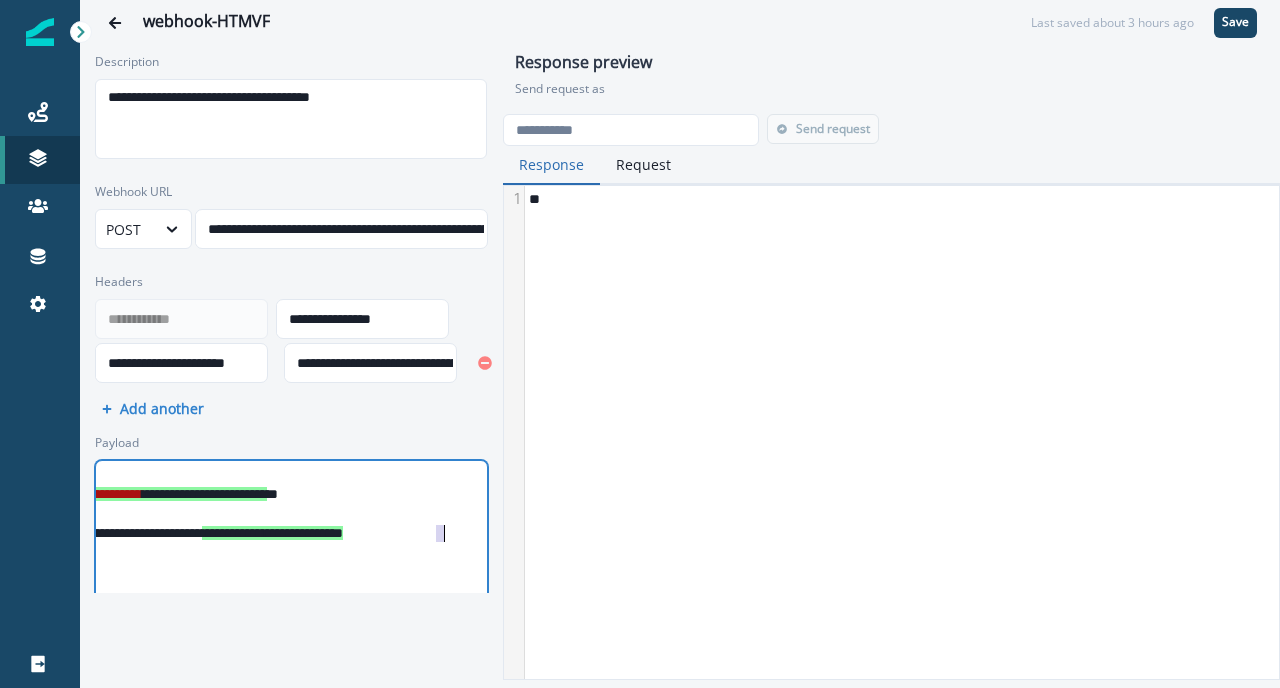 scroll, scrollTop: 0, scrollLeft: 184, axis: horizontal 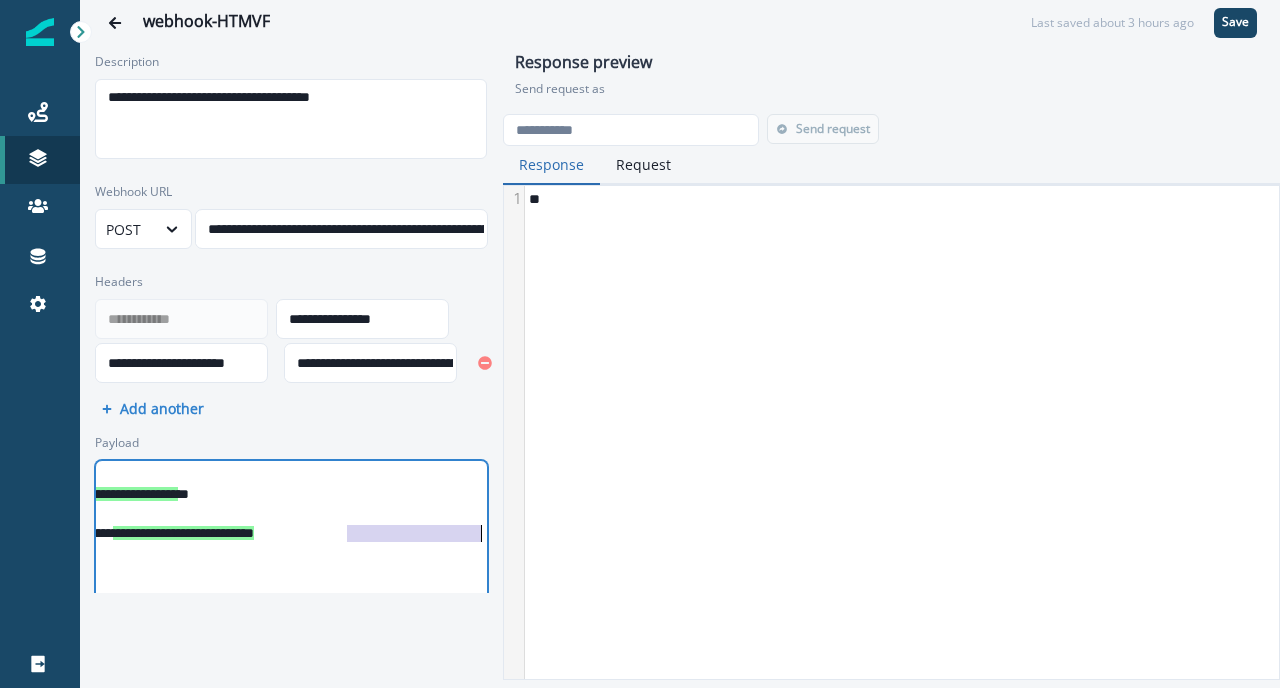 drag, startPoint x: 432, startPoint y: 539, endPoint x: 522, endPoint y: 541, distance: 90.02222 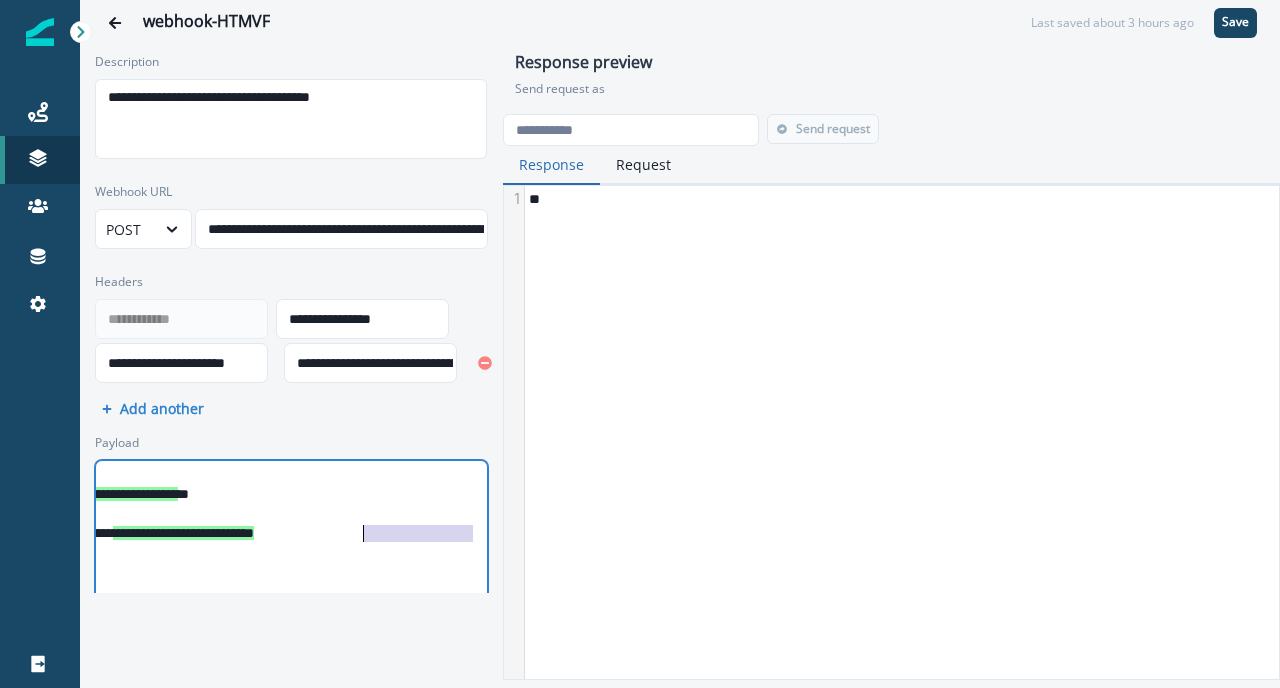 drag, startPoint x: 476, startPoint y: 534, endPoint x: 362, endPoint y: 534, distance: 114 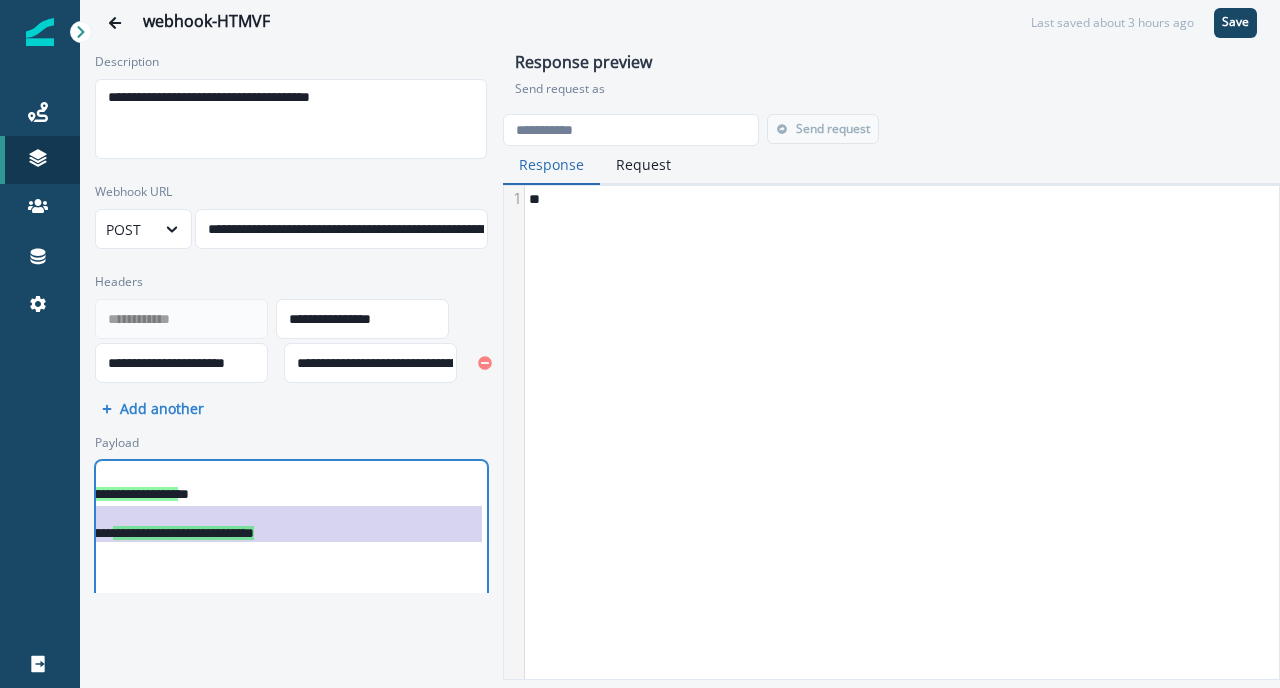 scroll, scrollTop: 0, scrollLeft: 108, axis: horizontal 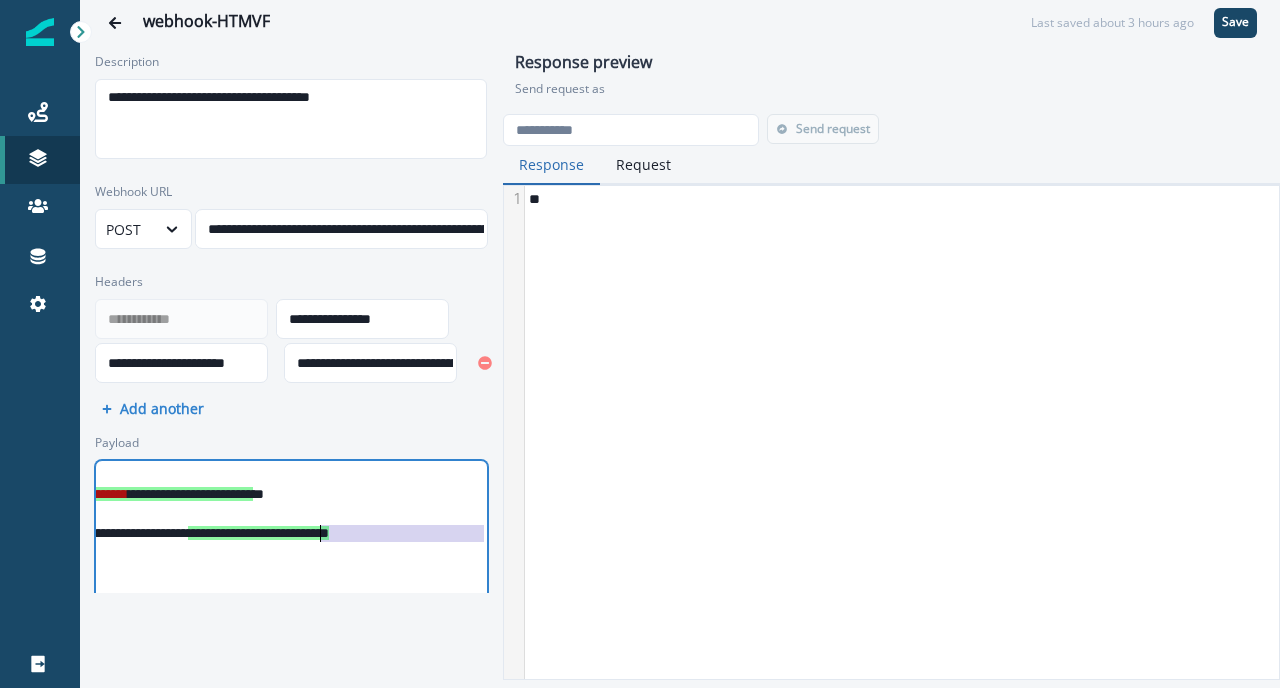 drag, startPoint x: 477, startPoint y: 533, endPoint x: 321, endPoint y: 533, distance: 156 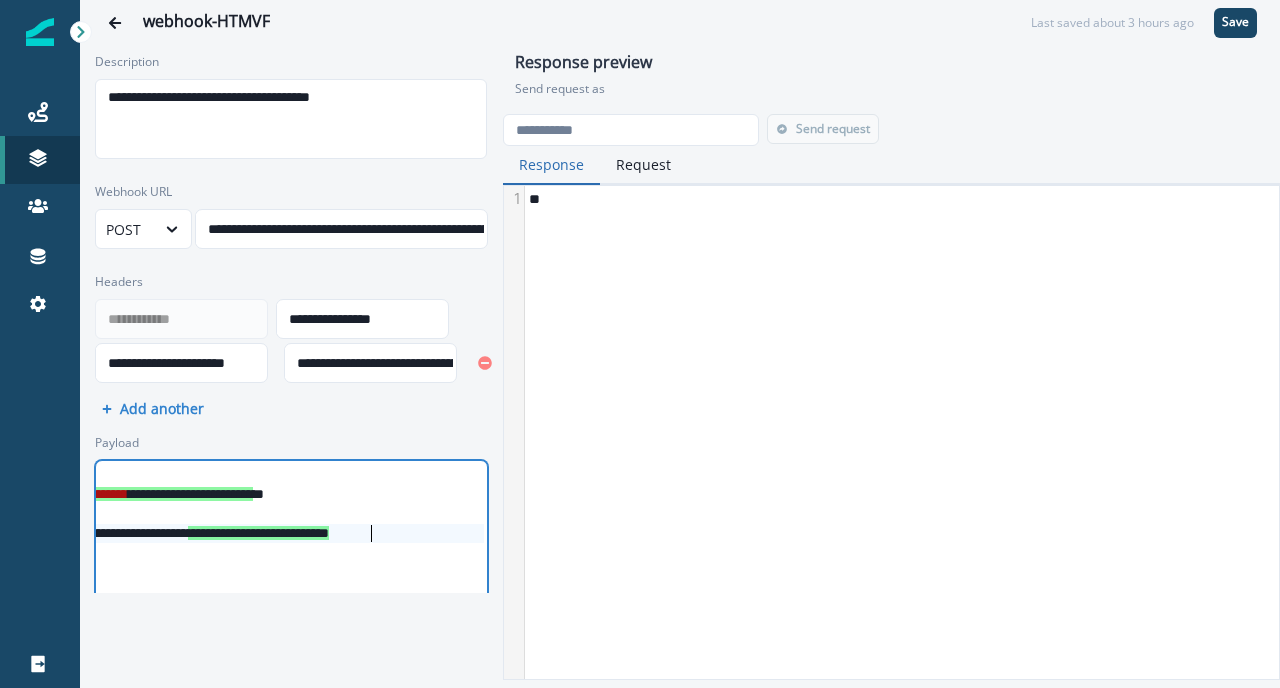 click on "**********" at bounding box center [258, 533] 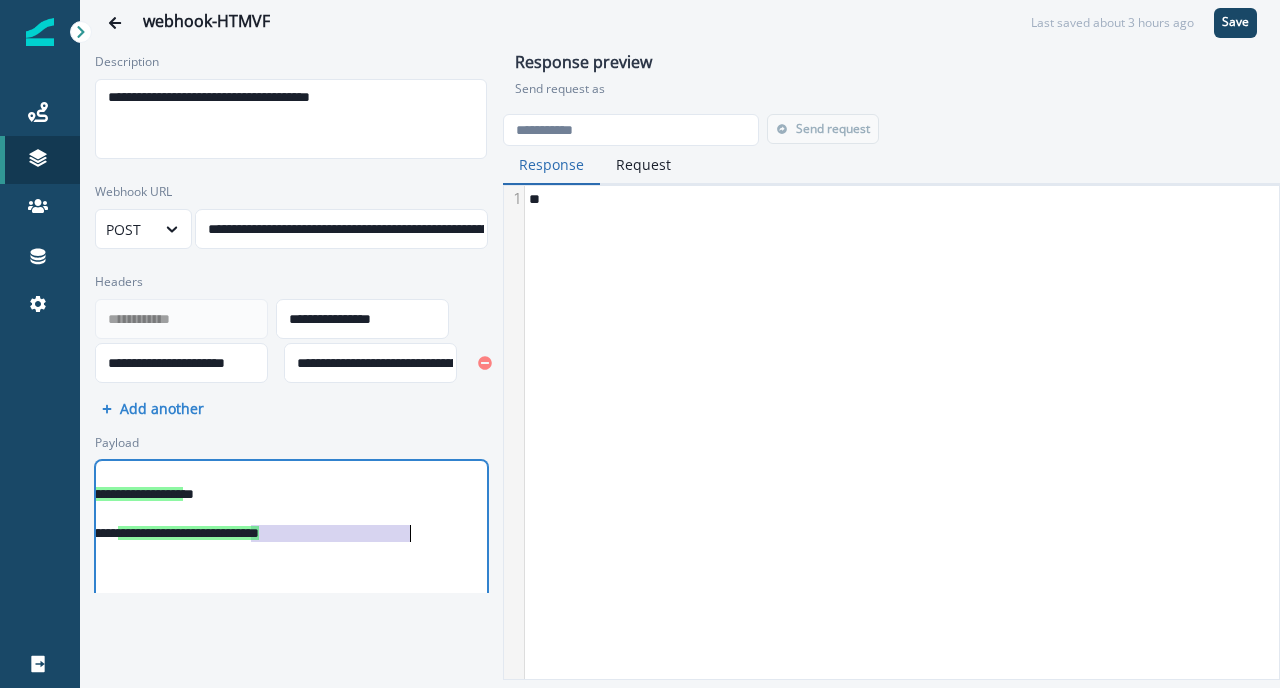 scroll, scrollTop: 0, scrollLeft: 184, axis: horizontal 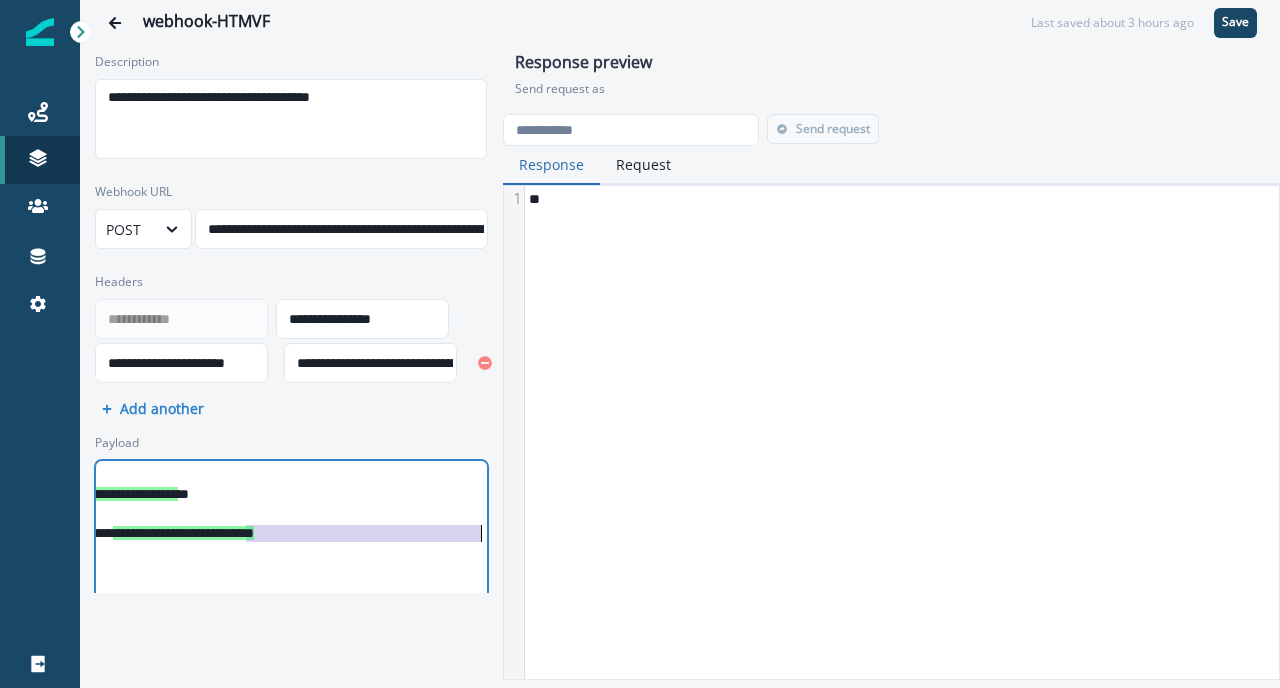 drag, startPoint x: 320, startPoint y: 536, endPoint x: 480, endPoint y: 539, distance: 160.02812 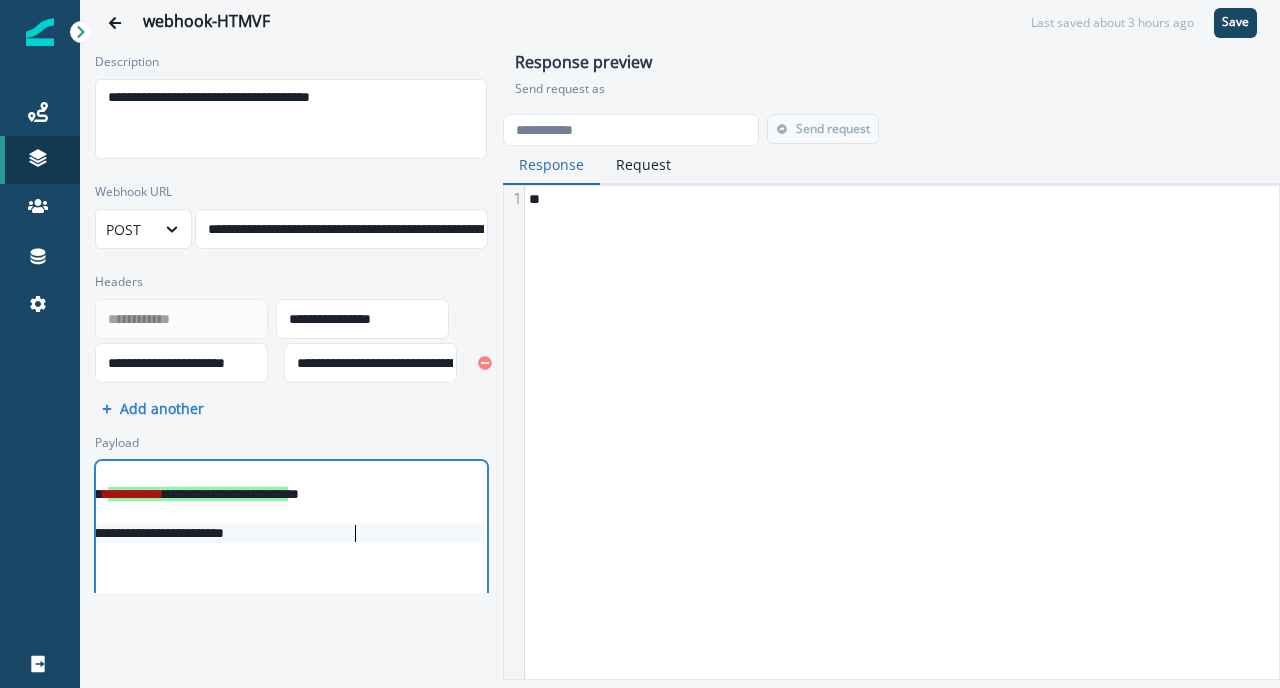 type 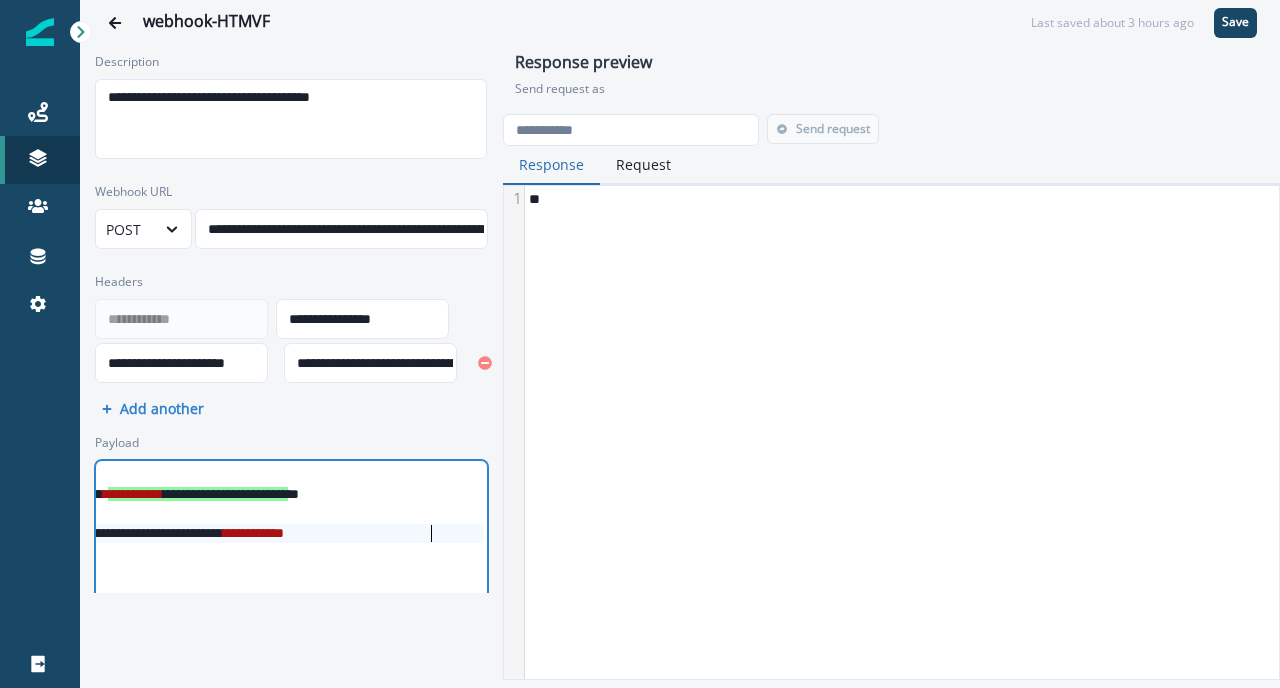 click on "**********" at bounding box center (253, 533) 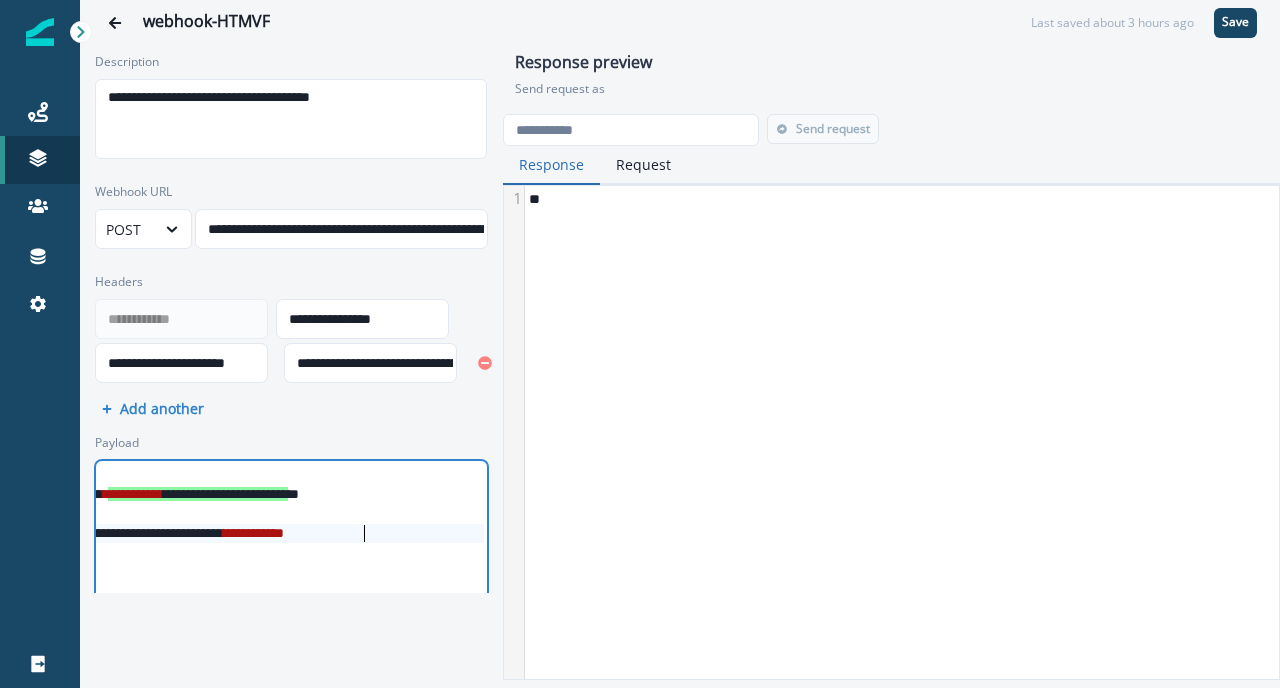 click on "**********" at bounding box center [253, 533] 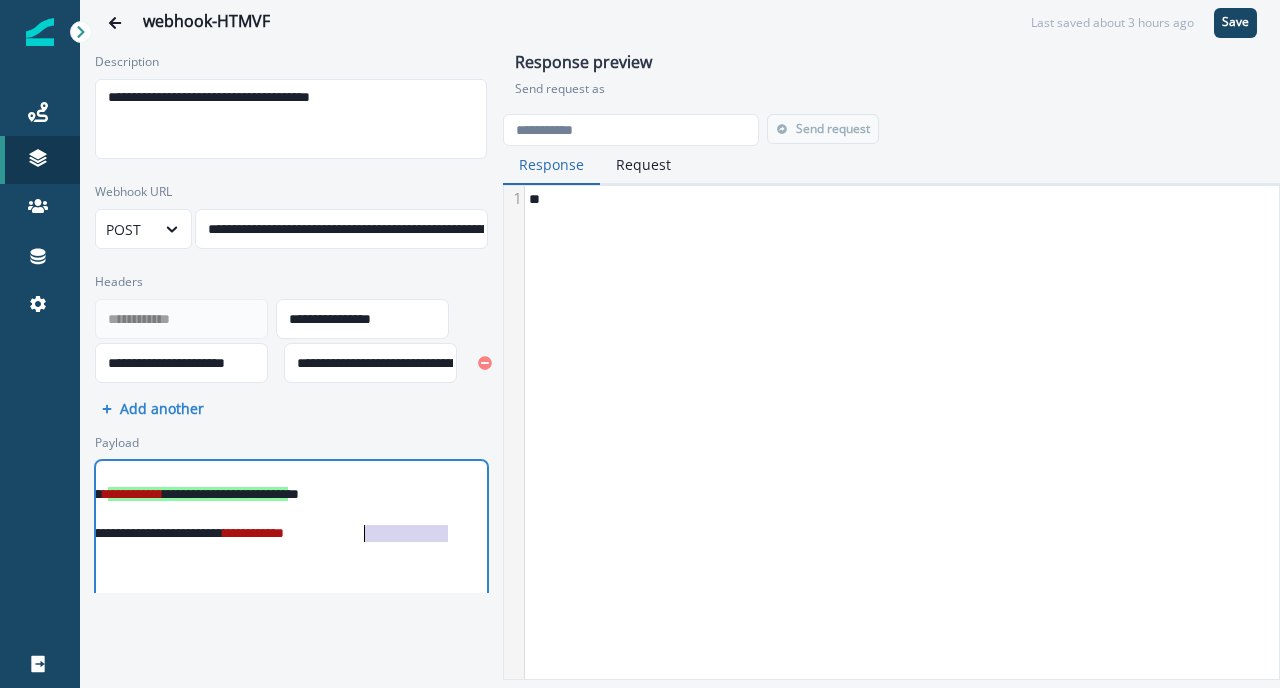 drag, startPoint x: 446, startPoint y: 536, endPoint x: 360, endPoint y: 539, distance: 86.05231 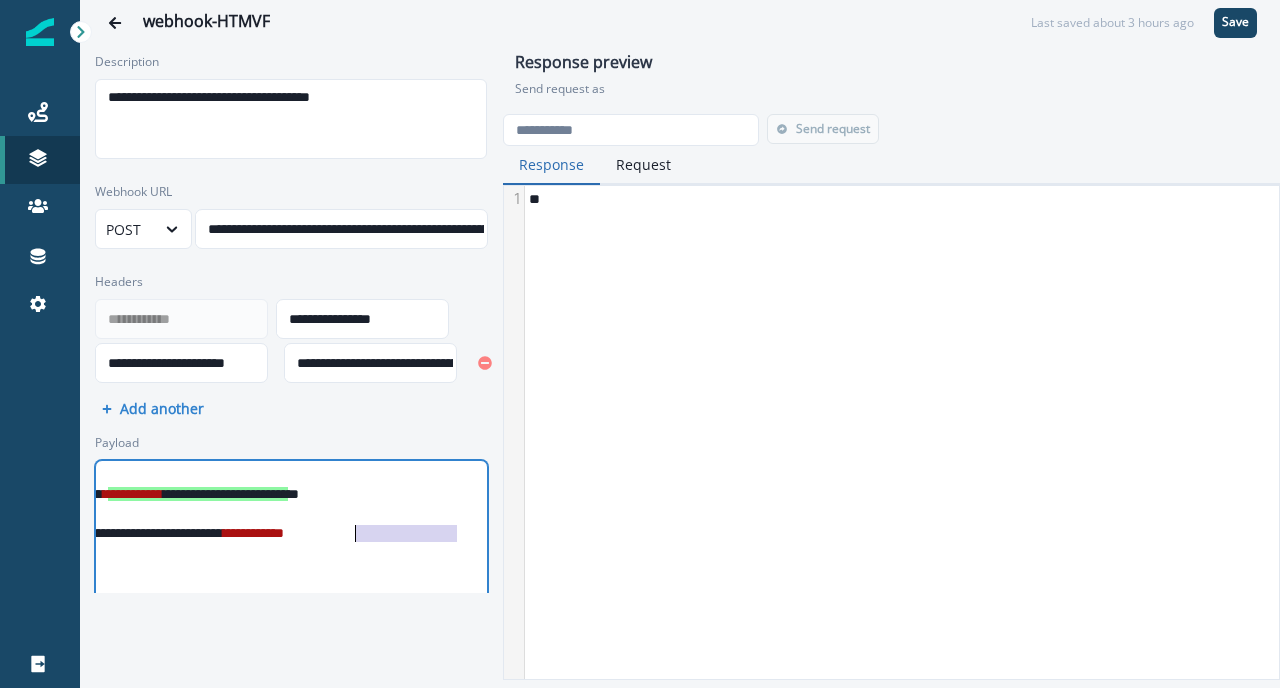 drag, startPoint x: 454, startPoint y: 536, endPoint x: 357, endPoint y: 536, distance: 97 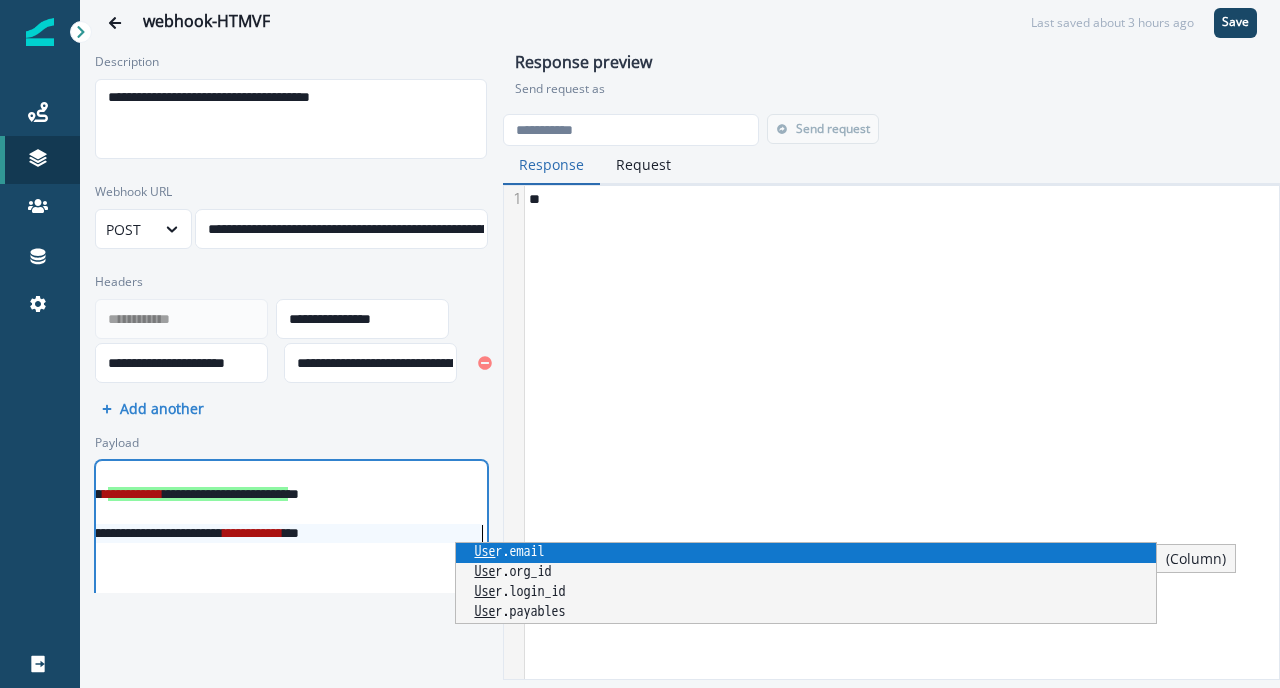 scroll, scrollTop: 0, scrollLeft: 74, axis: horizontal 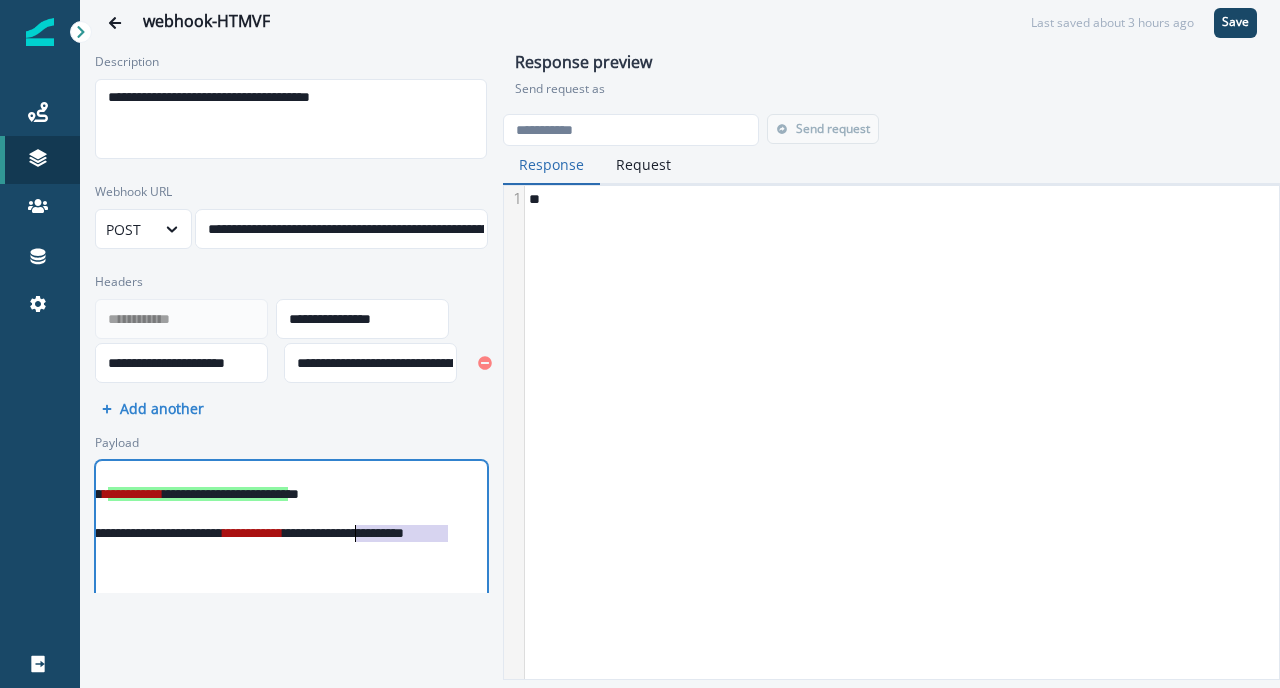 drag, startPoint x: 274, startPoint y: 538, endPoint x: 349, endPoint y: 527, distance: 75.802376 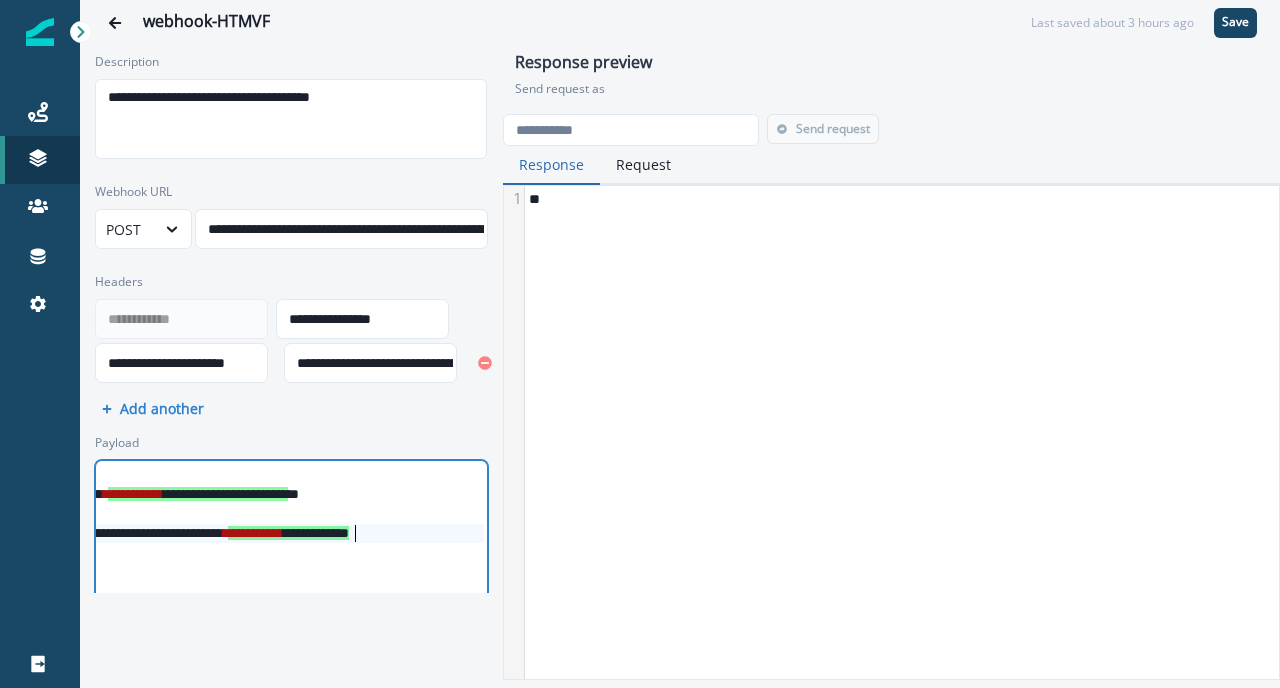 scroll, scrollTop: 0, scrollLeft: 157, axis: horizontal 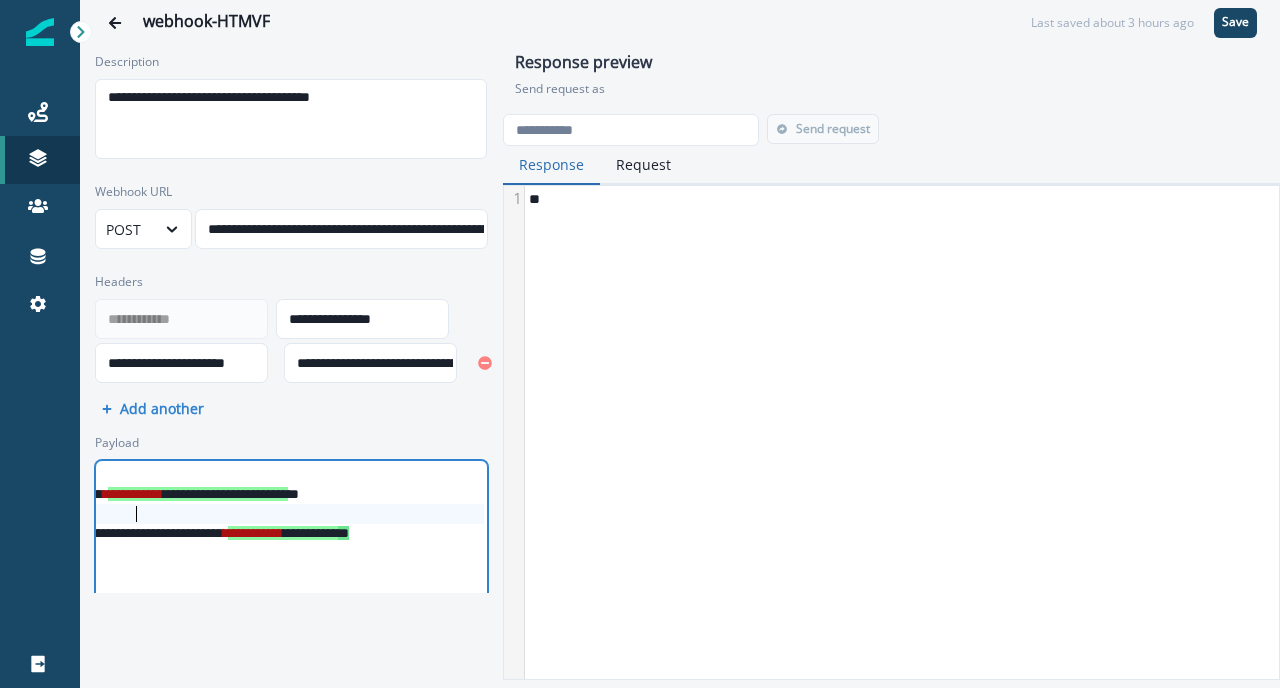 click on "*" at bounding box center (253, 553) 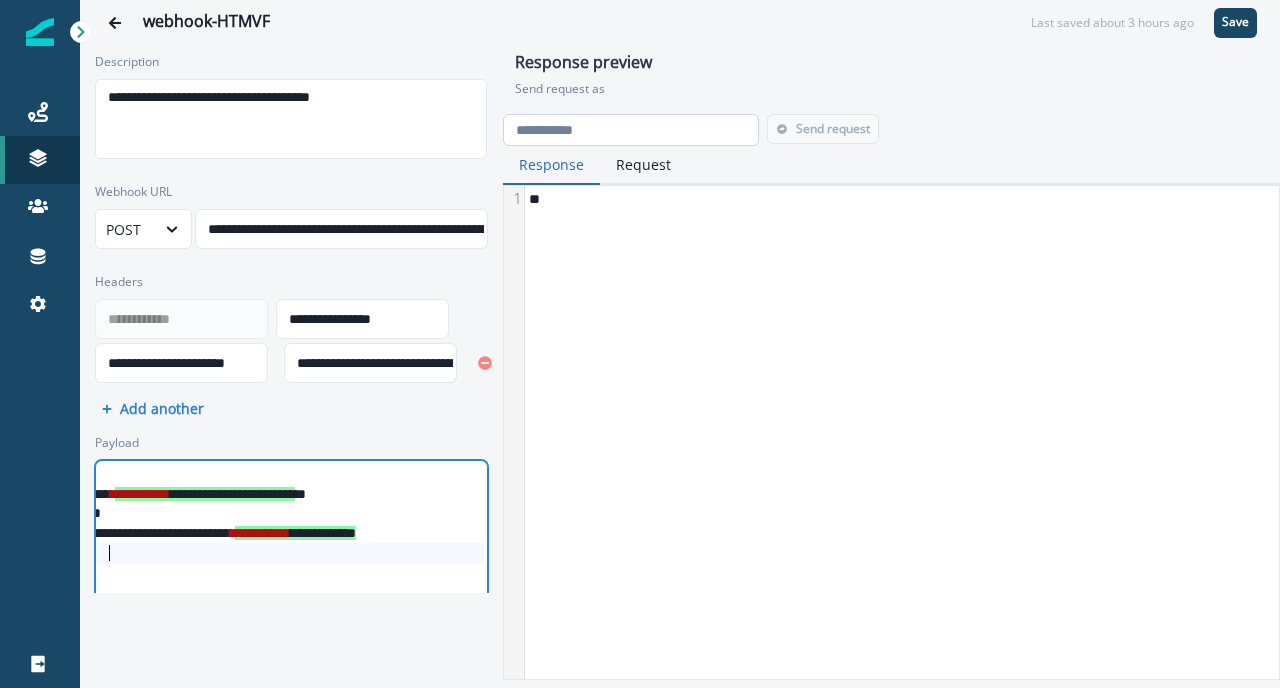 click at bounding box center [631, 130] 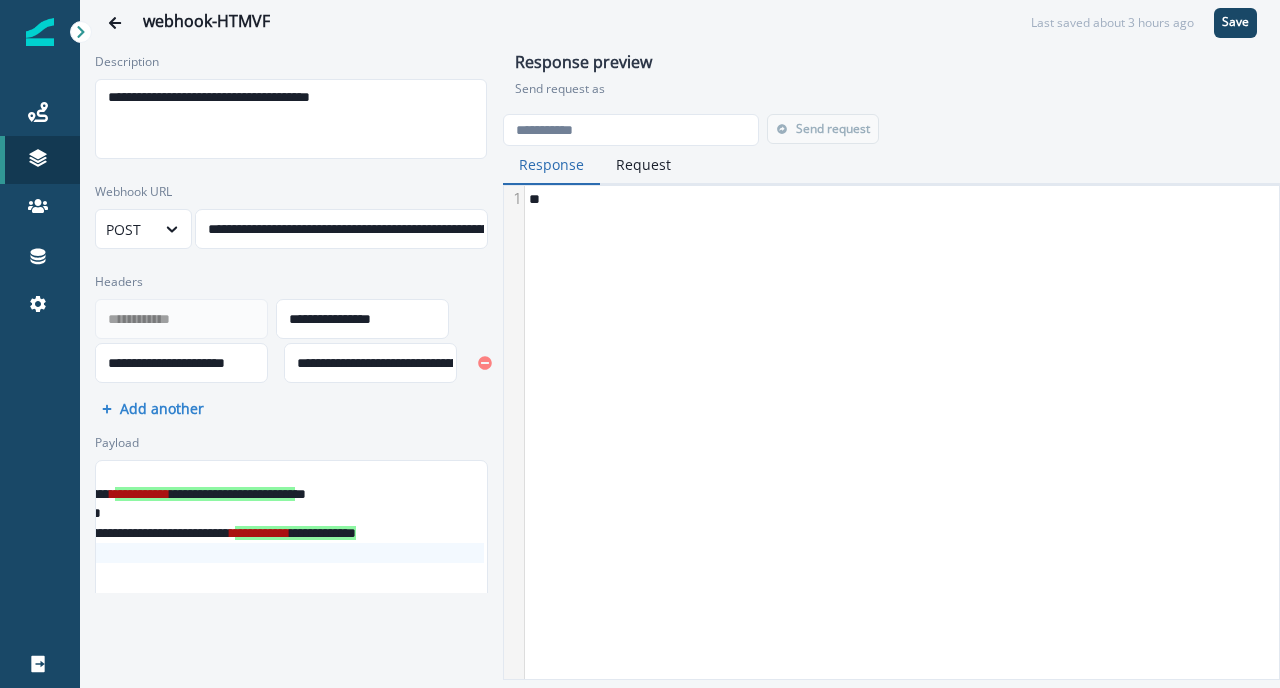 type on "**********" 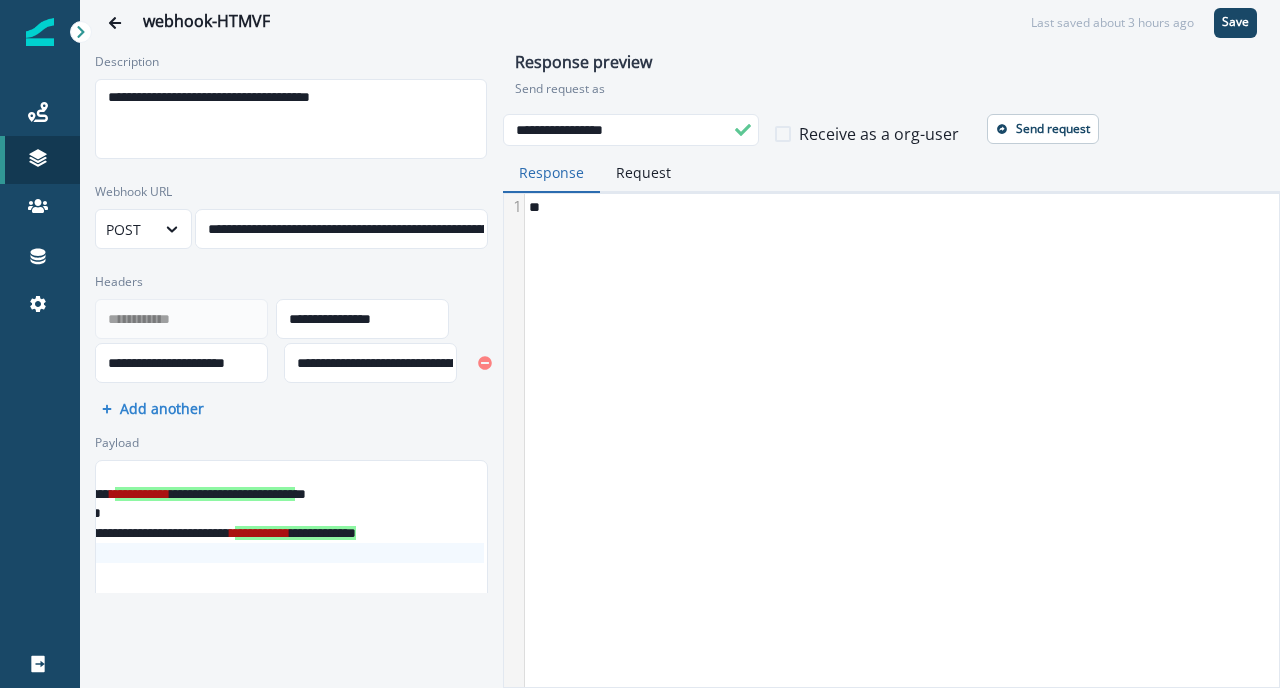 click on "Receive as a org-user" at bounding box center [879, 134] 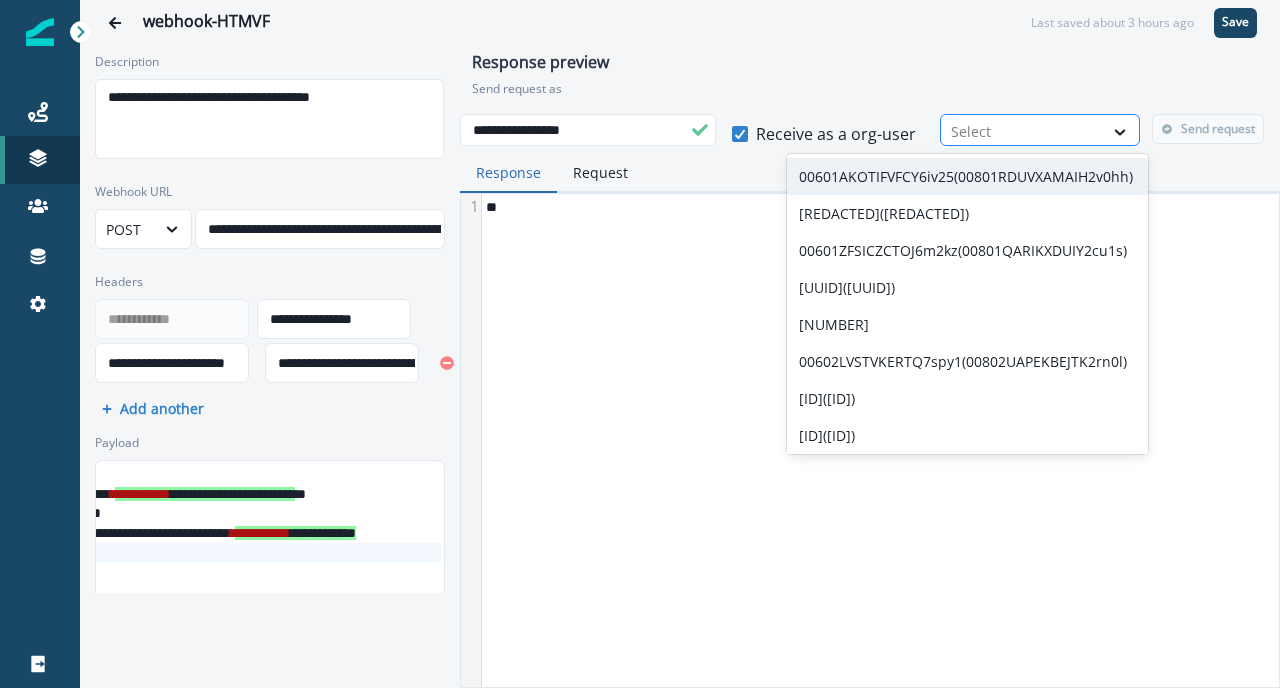 click at bounding box center (1022, 131) 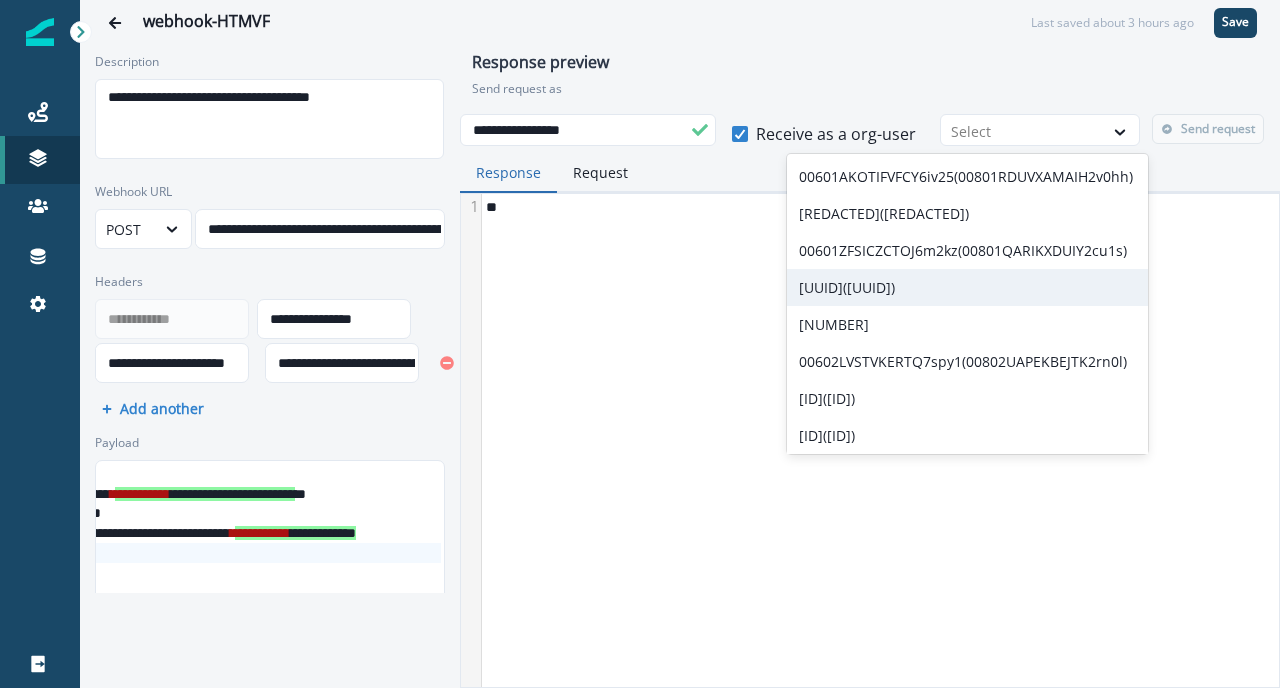 click on "[UUID]([UUID])" at bounding box center (967, 287) 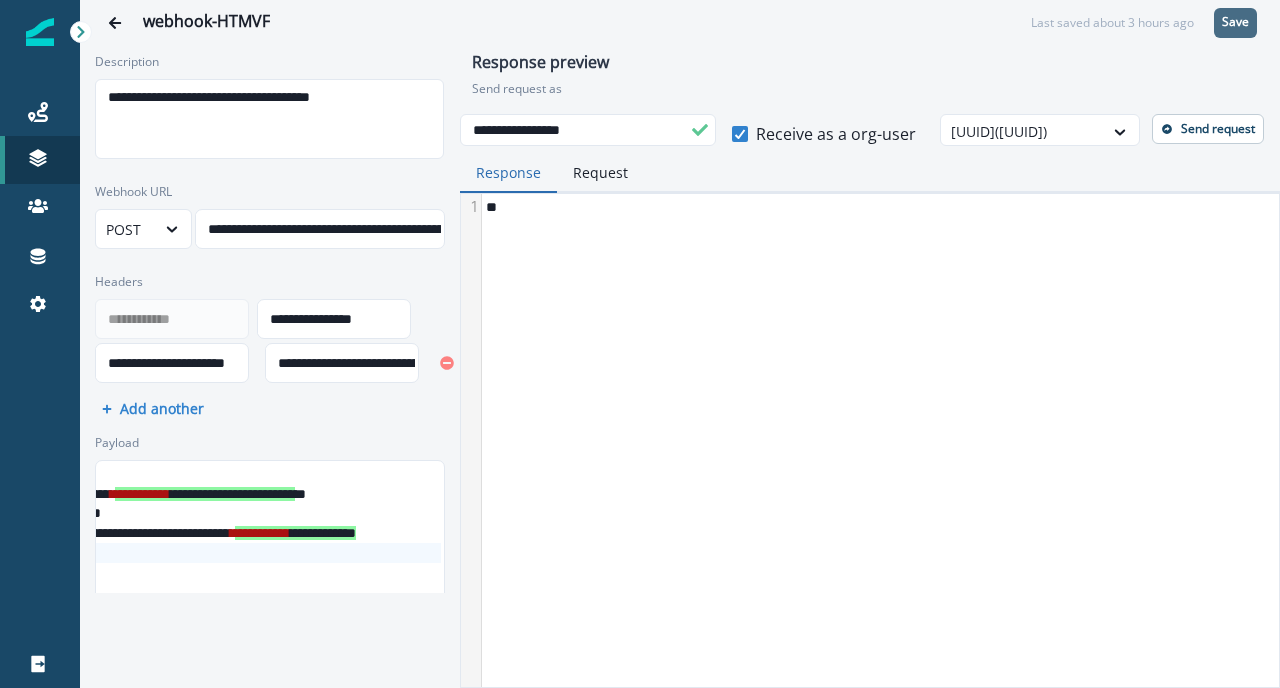 click on "Save" at bounding box center (1235, 22) 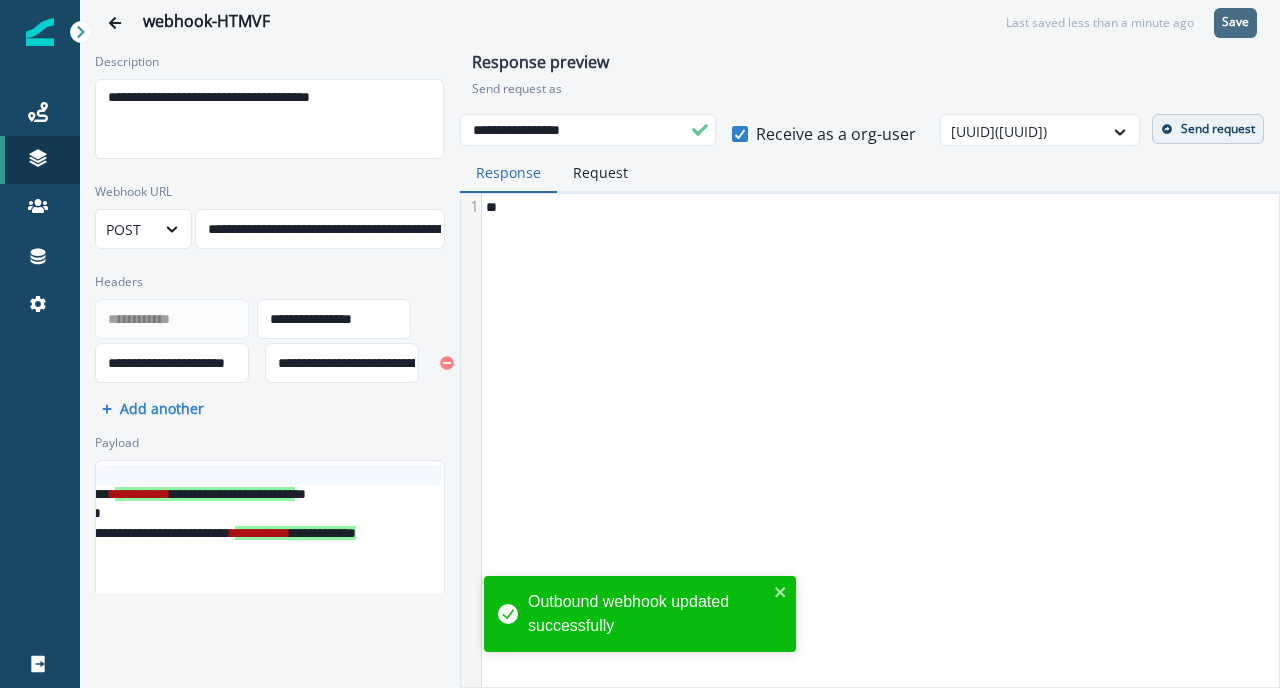 click on "Send request" at bounding box center (1218, 129) 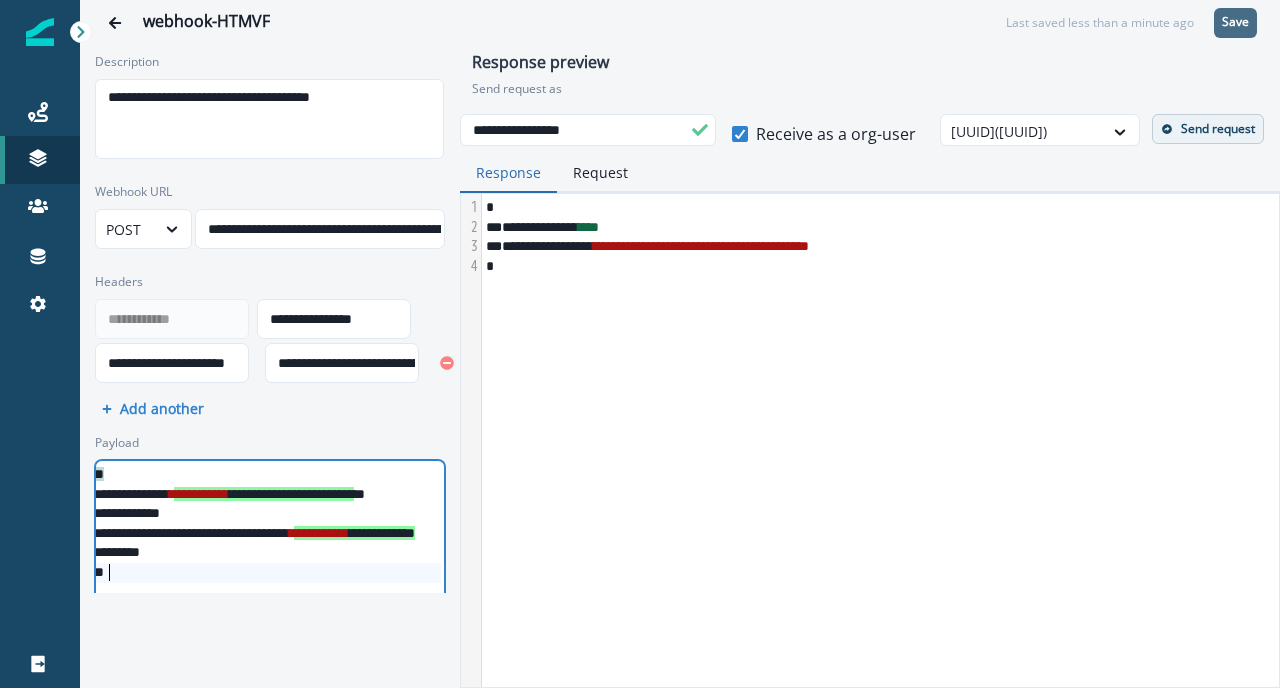 click on "* *" at bounding box center [361, 573] 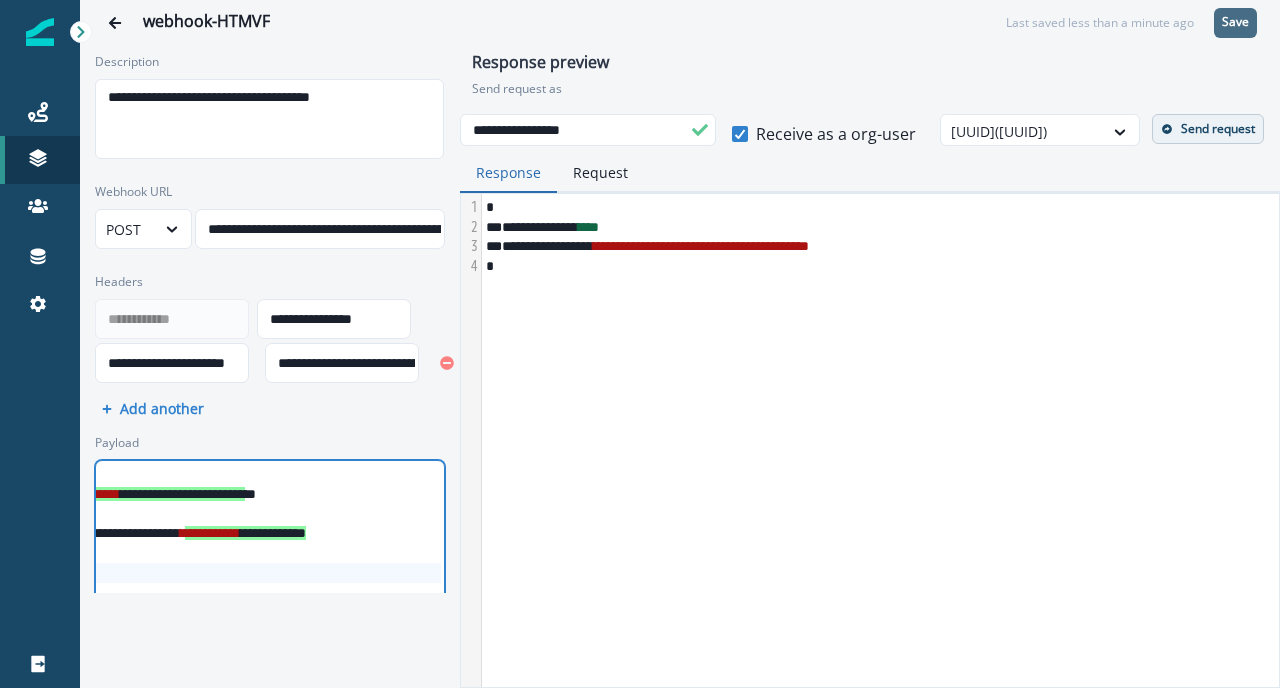 scroll, scrollTop: 0, scrollLeft: 0, axis: both 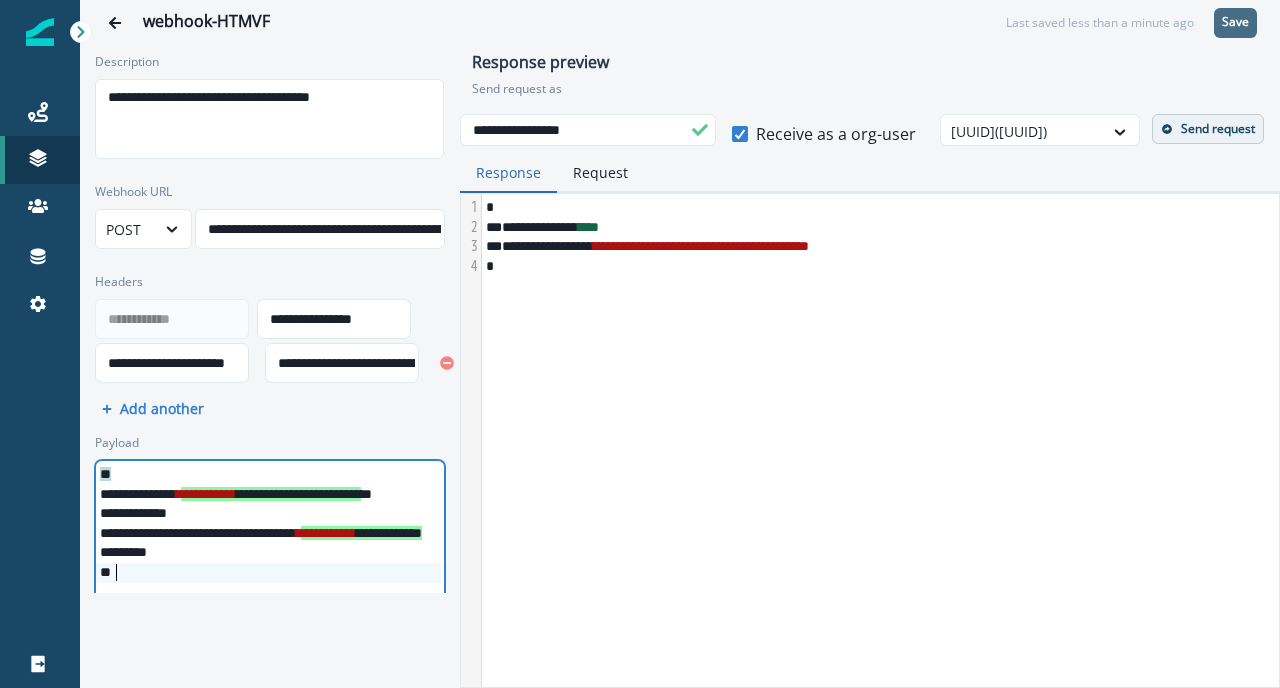 click on "* *" at bounding box center (368, 573) 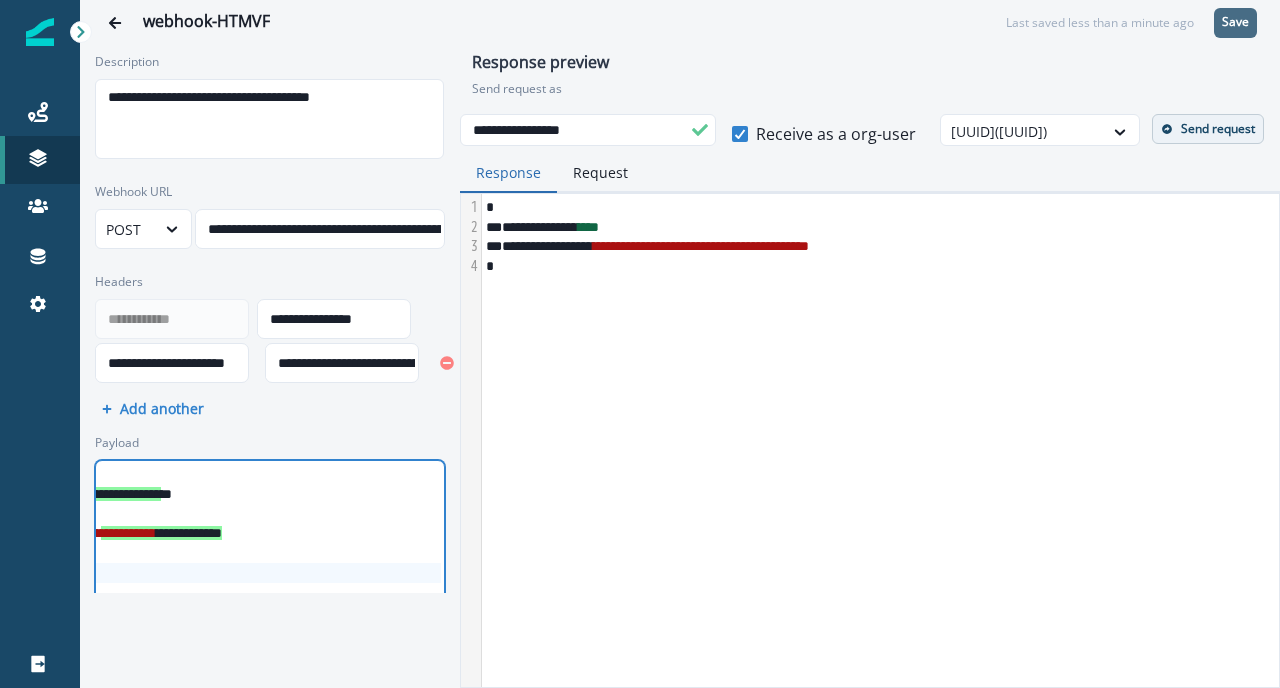 scroll, scrollTop: 0, scrollLeft: 0, axis: both 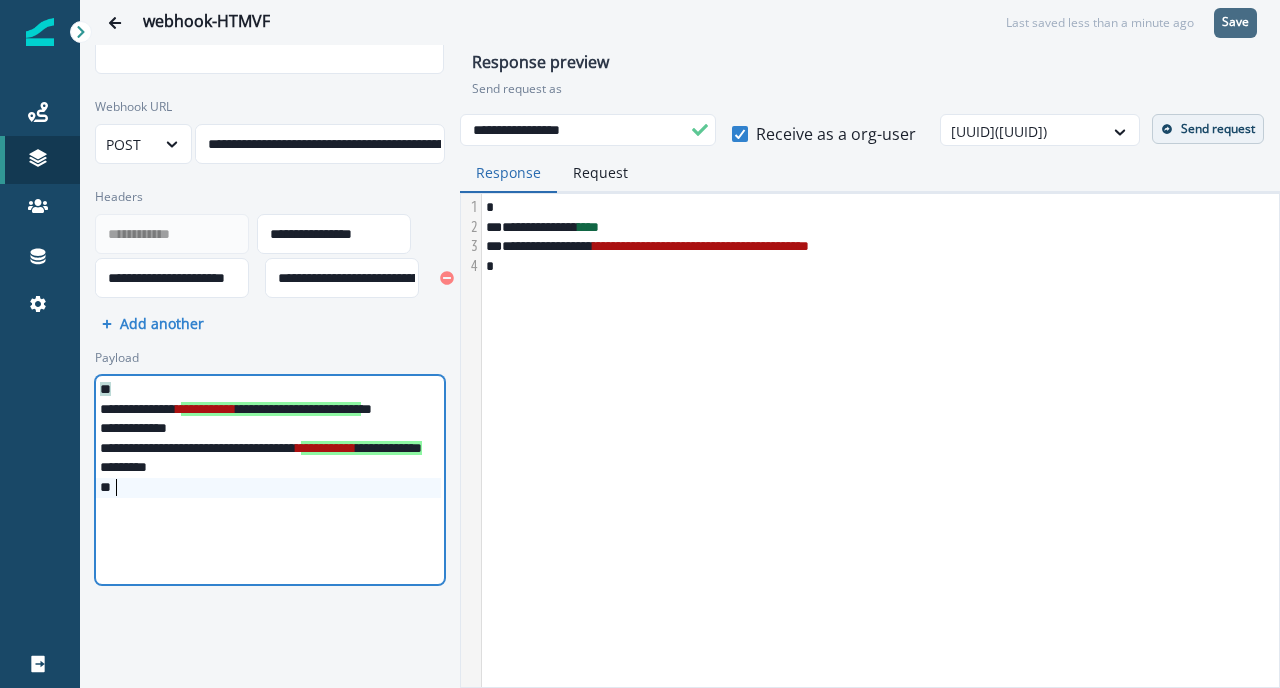 click on "**********" at bounding box center (368, 480) 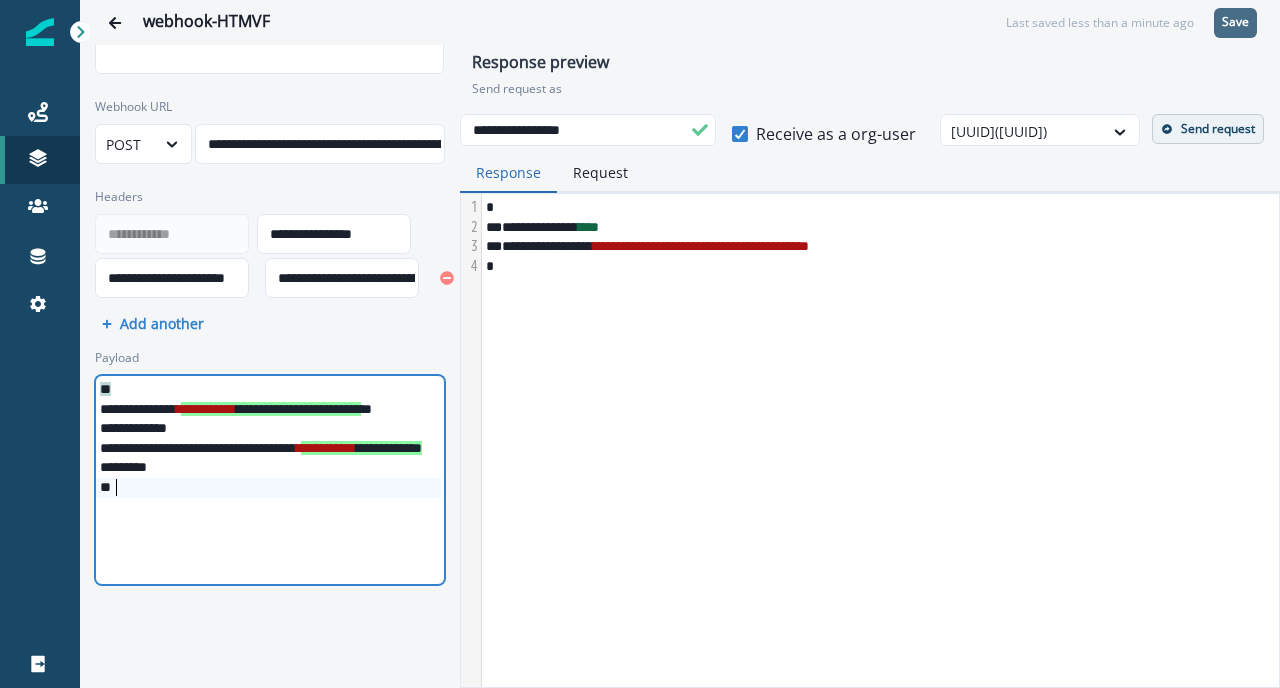 scroll, scrollTop: 0, scrollLeft: 201, axis: horizontal 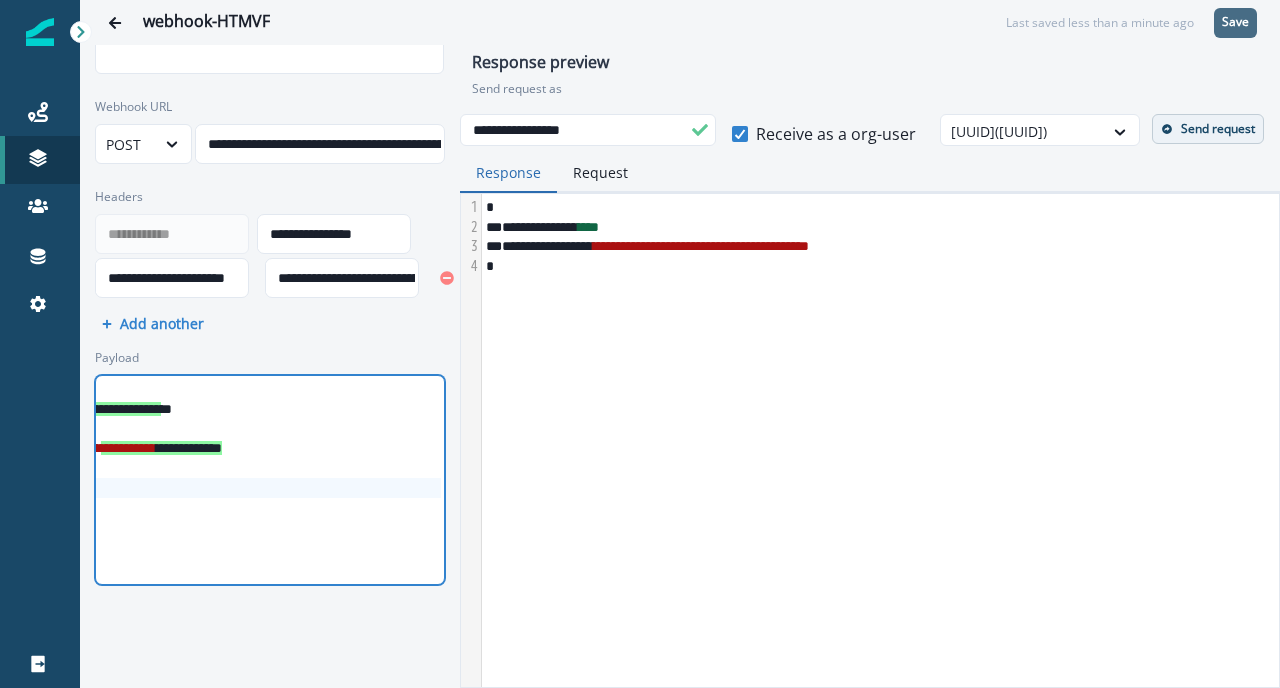 click on "* *" at bounding box center (168, 488) 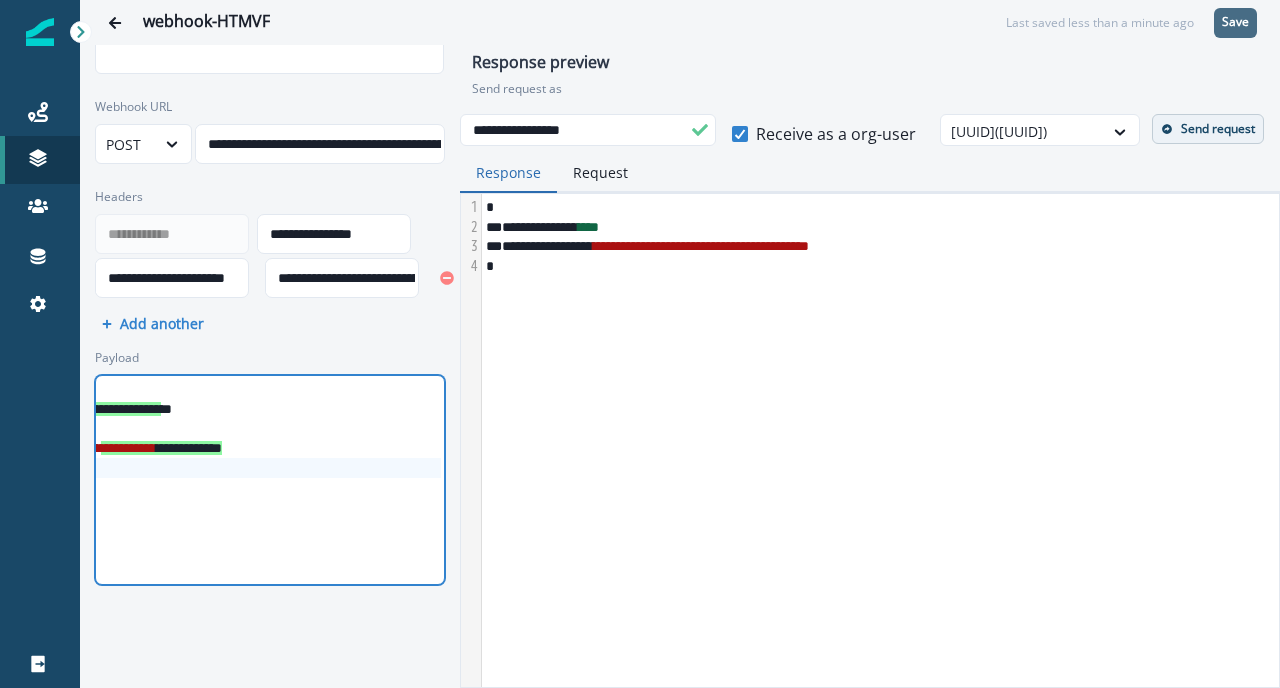 click on "*" at bounding box center (168, 468) 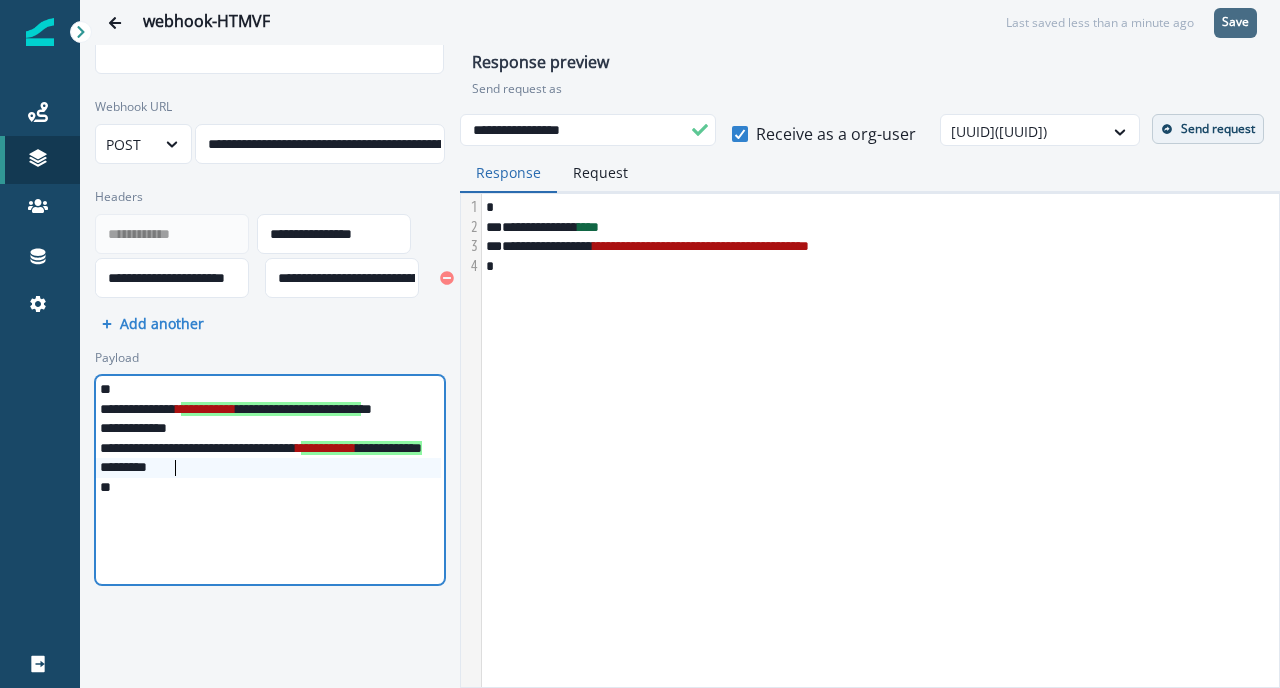 scroll, scrollTop: 0, scrollLeft: 201, axis: horizontal 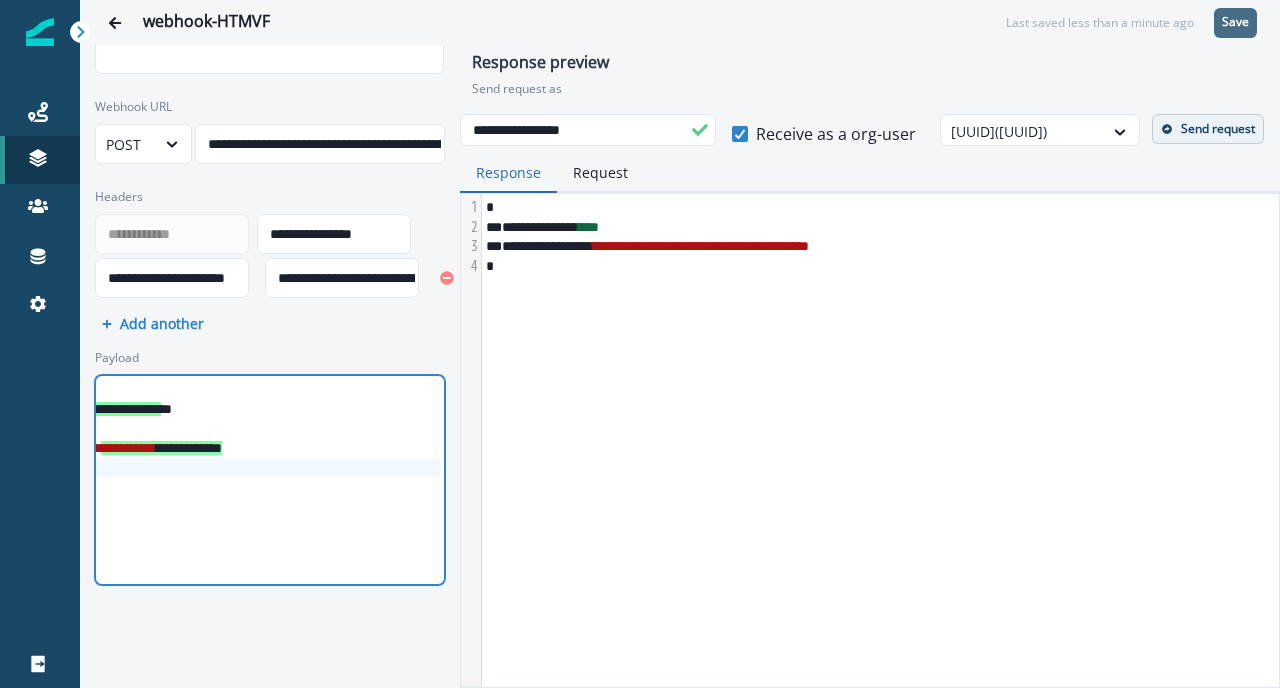 click on "**********" at bounding box center [168, 449] 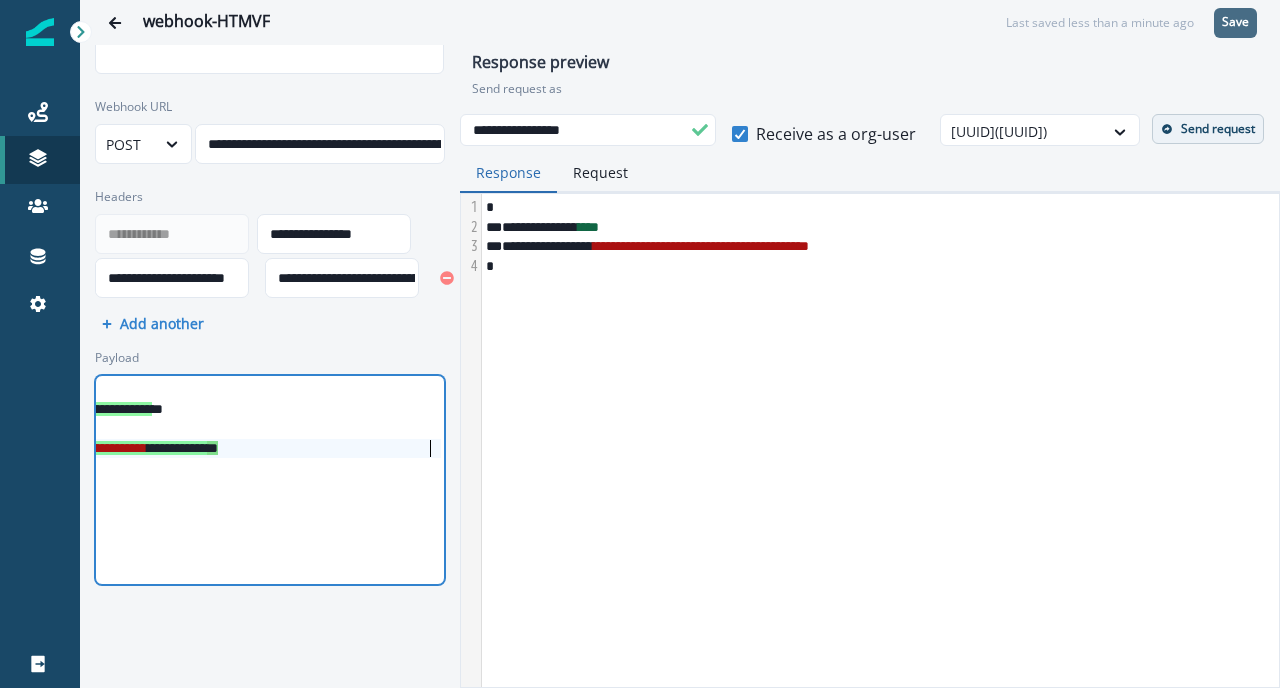 scroll, scrollTop: 0, scrollLeft: 210, axis: horizontal 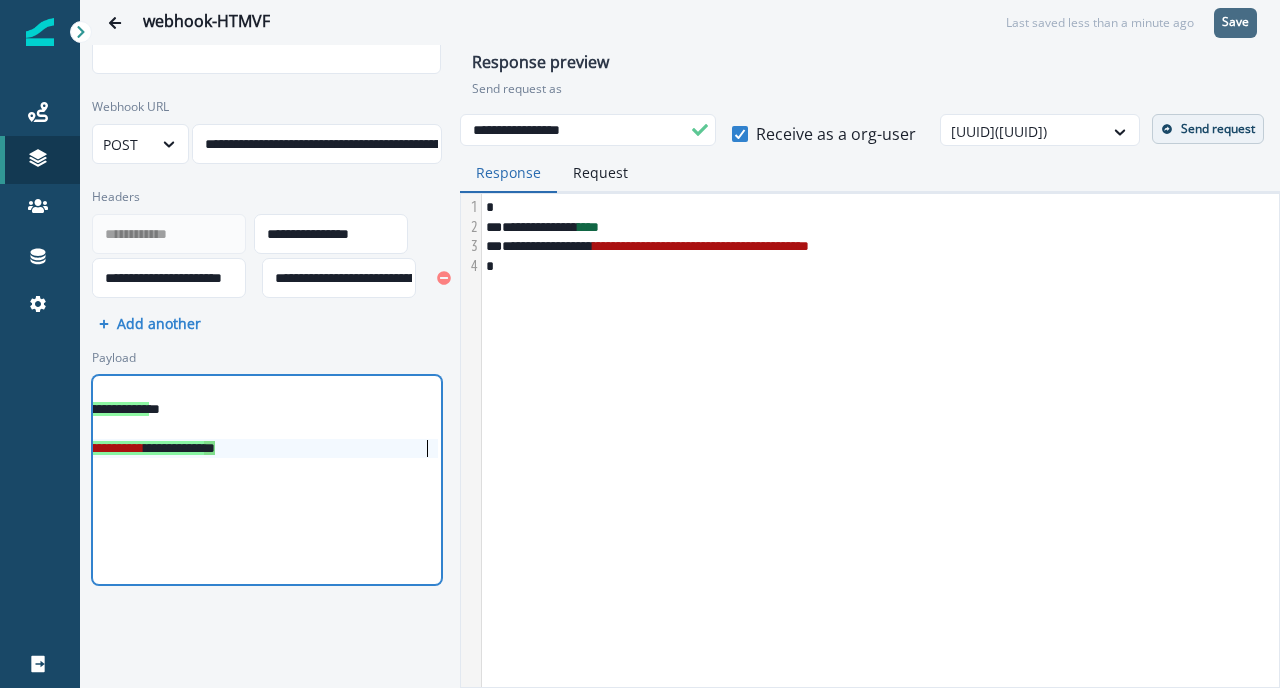 click on "**********" at bounding box center [146, 448] 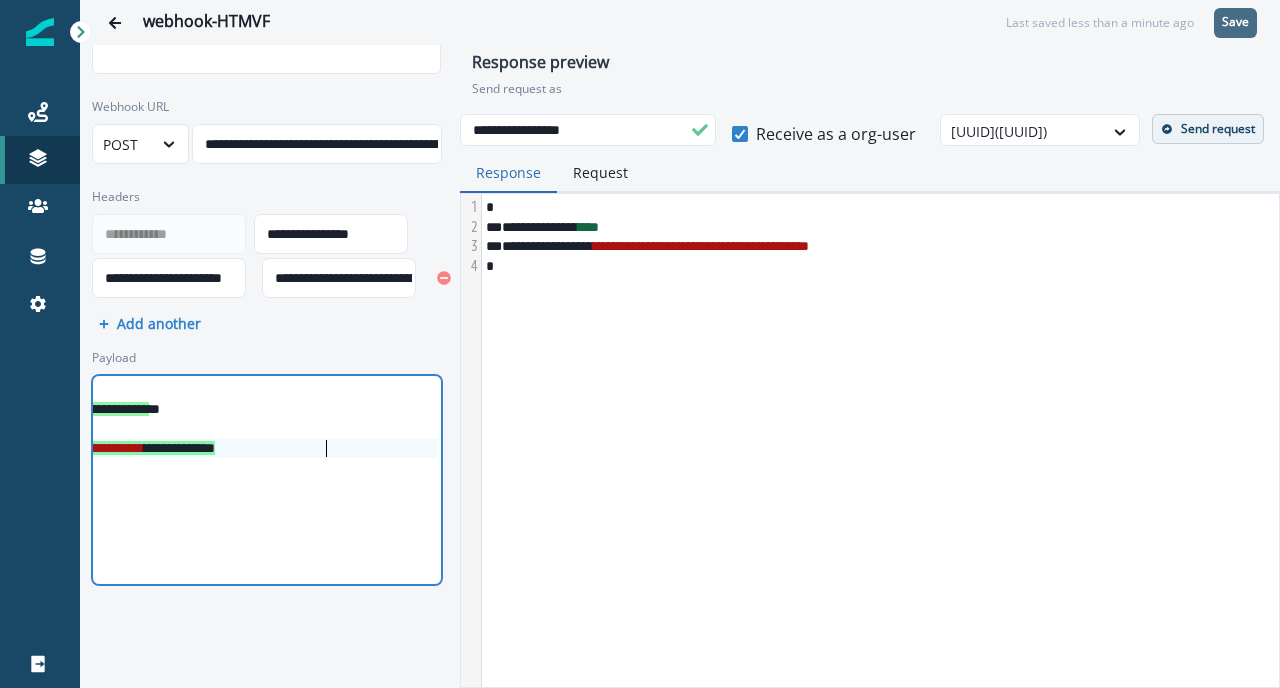 scroll, scrollTop: 0, scrollLeft: 191, axis: horizontal 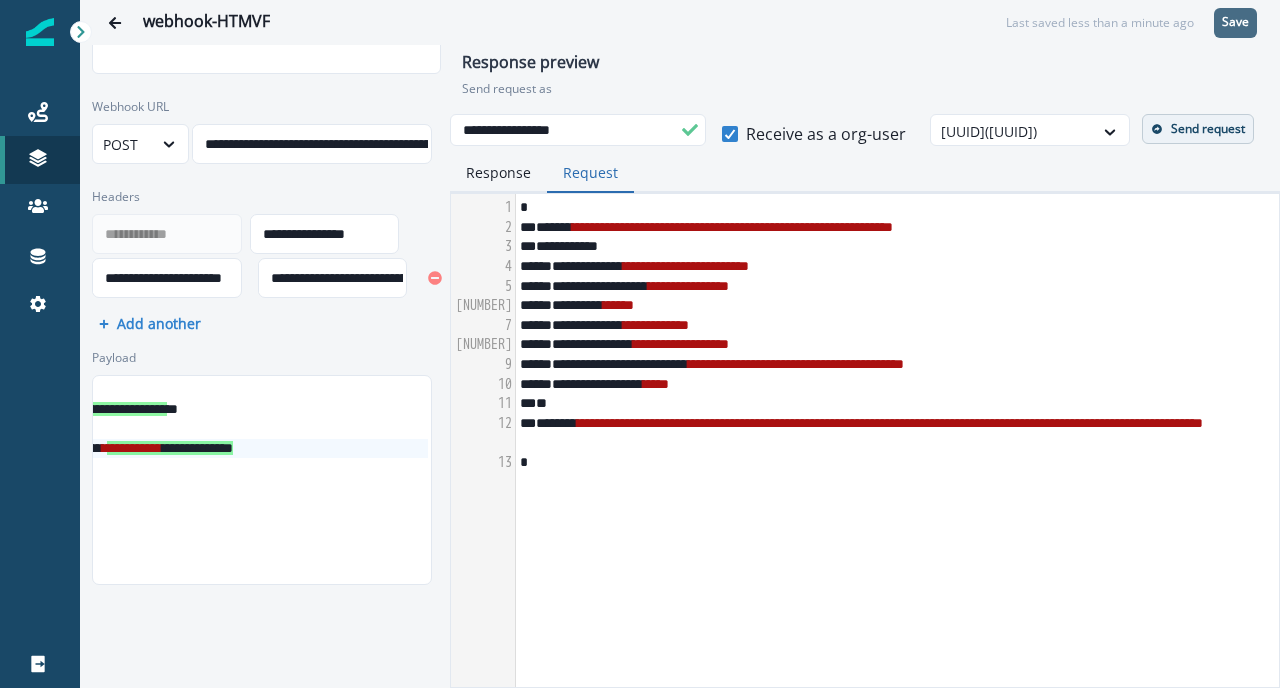 click on "Request" at bounding box center (590, 173) 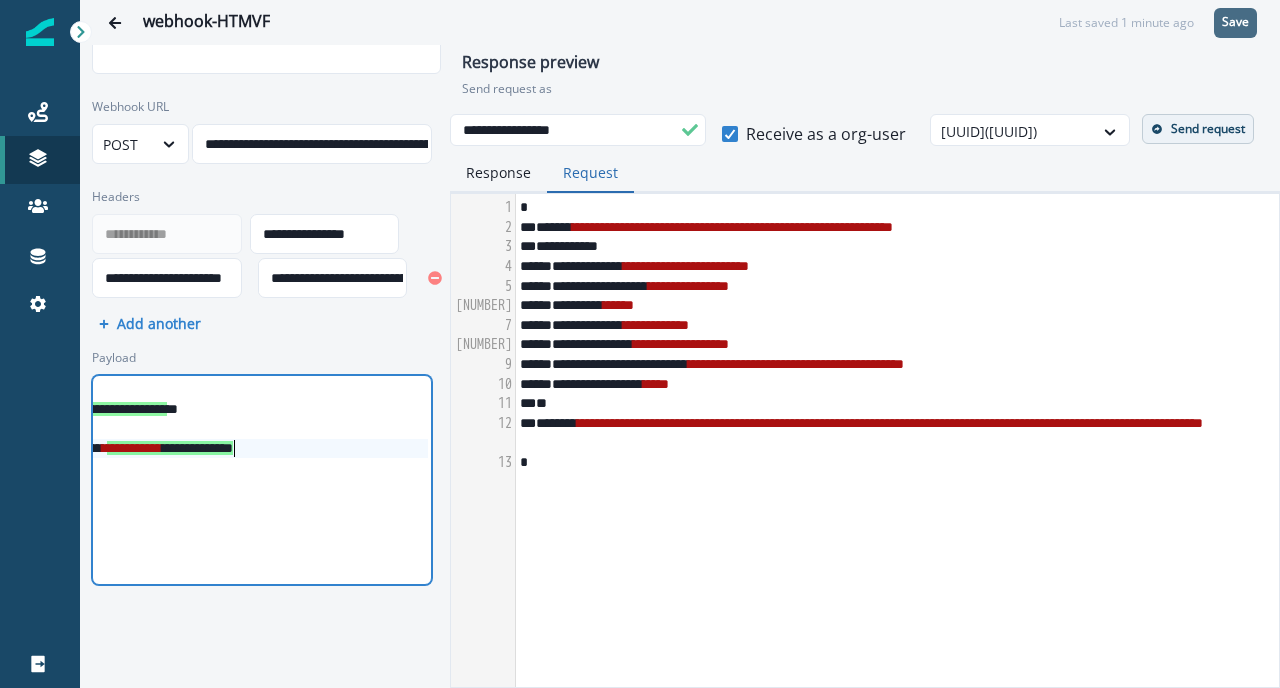 scroll, scrollTop: 0, scrollLeft: 66, axis: horizontal 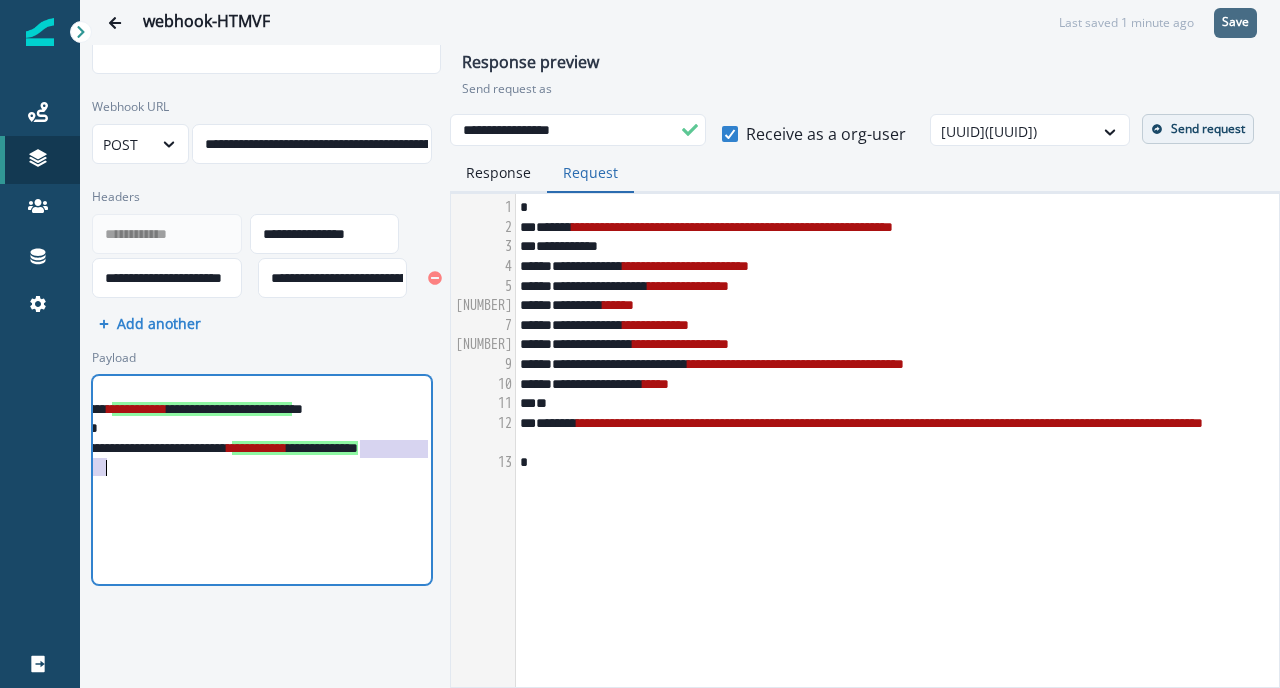 drag, startPoint x: 234, startPoint y: 450, endPoint x: 244, endPoint y: 475, distance: 26.925823 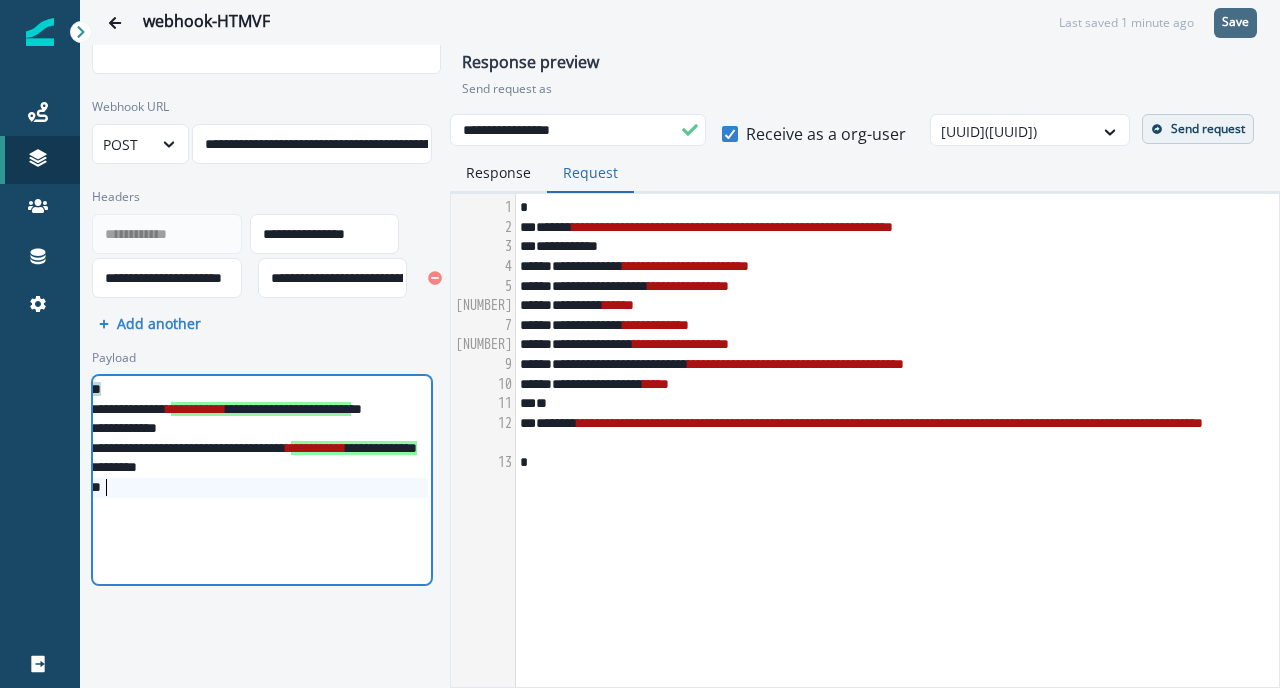 click on "* *" at bounding box center (363, 488) 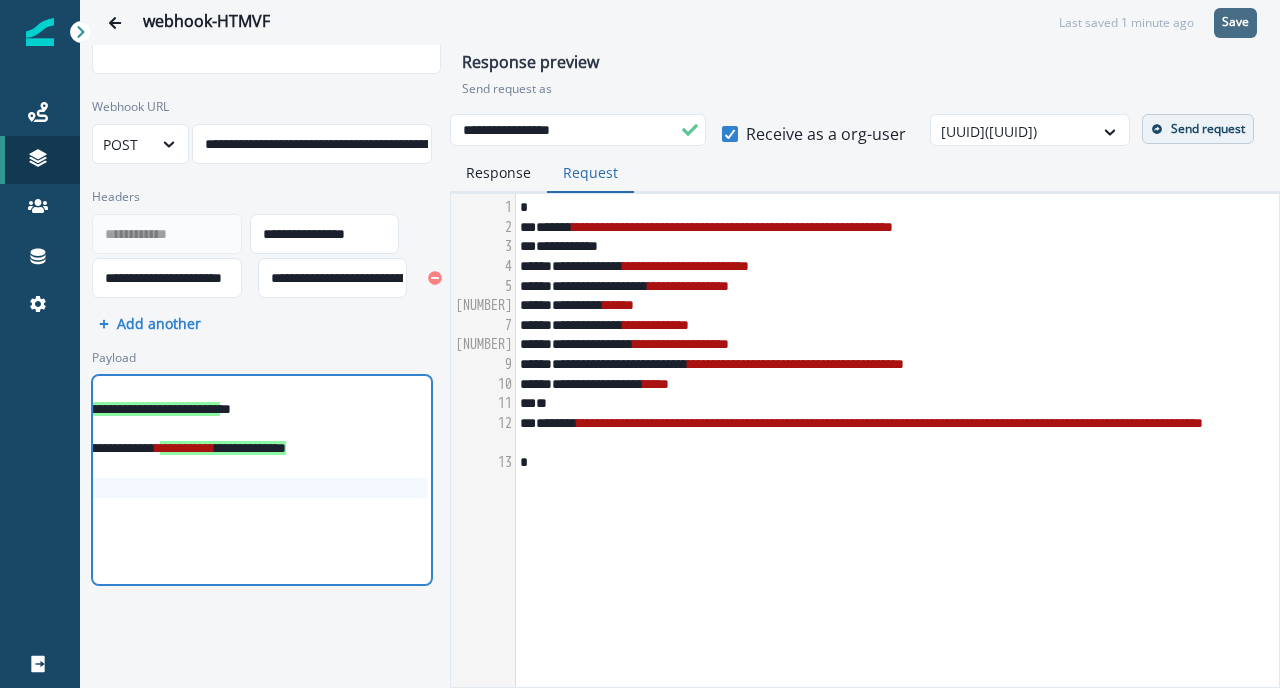 scroll, scrollTop: 0, scrollLeft: 0, axis: both 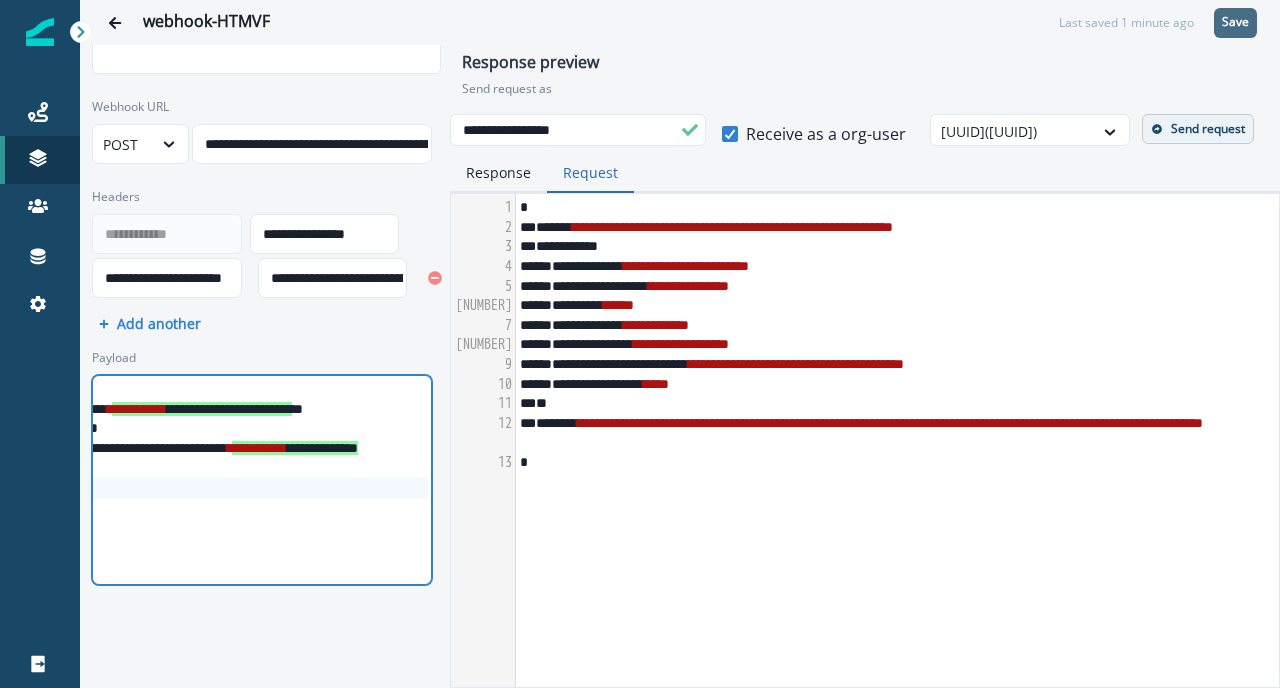 click on "*" at bounding box center (304, 468) 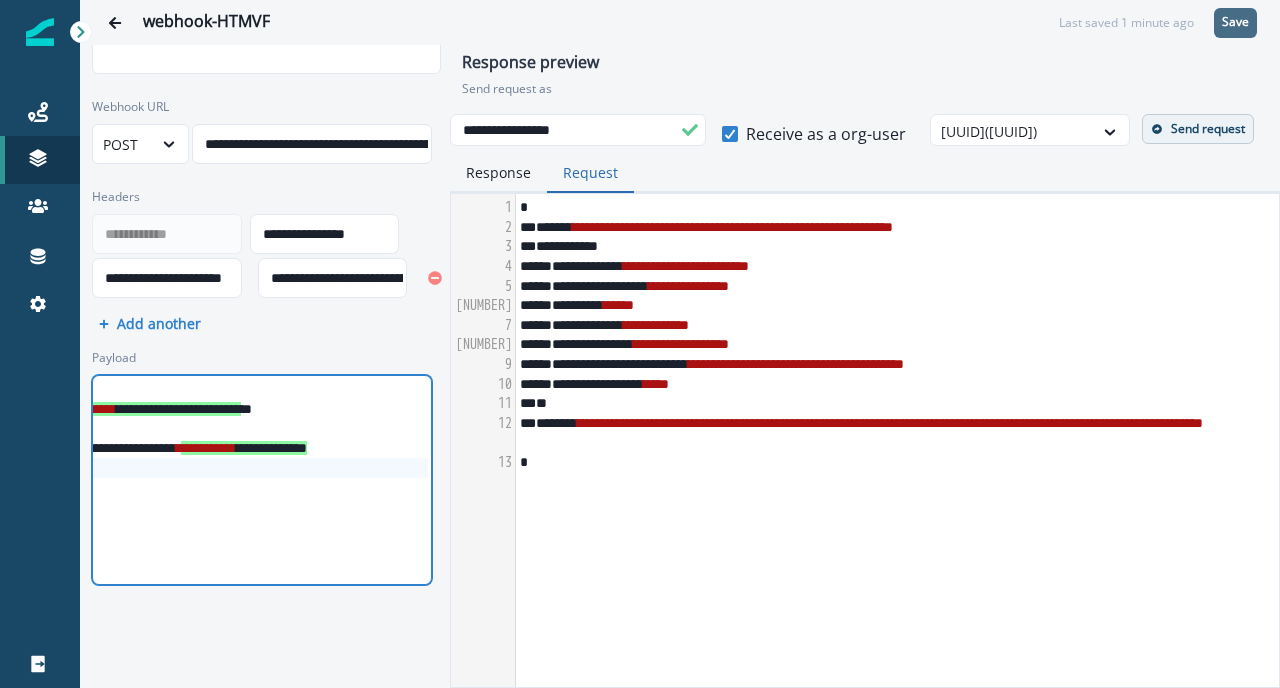 scroll, scrollTop: 0, scrollLeft: 119, axis: horizontal 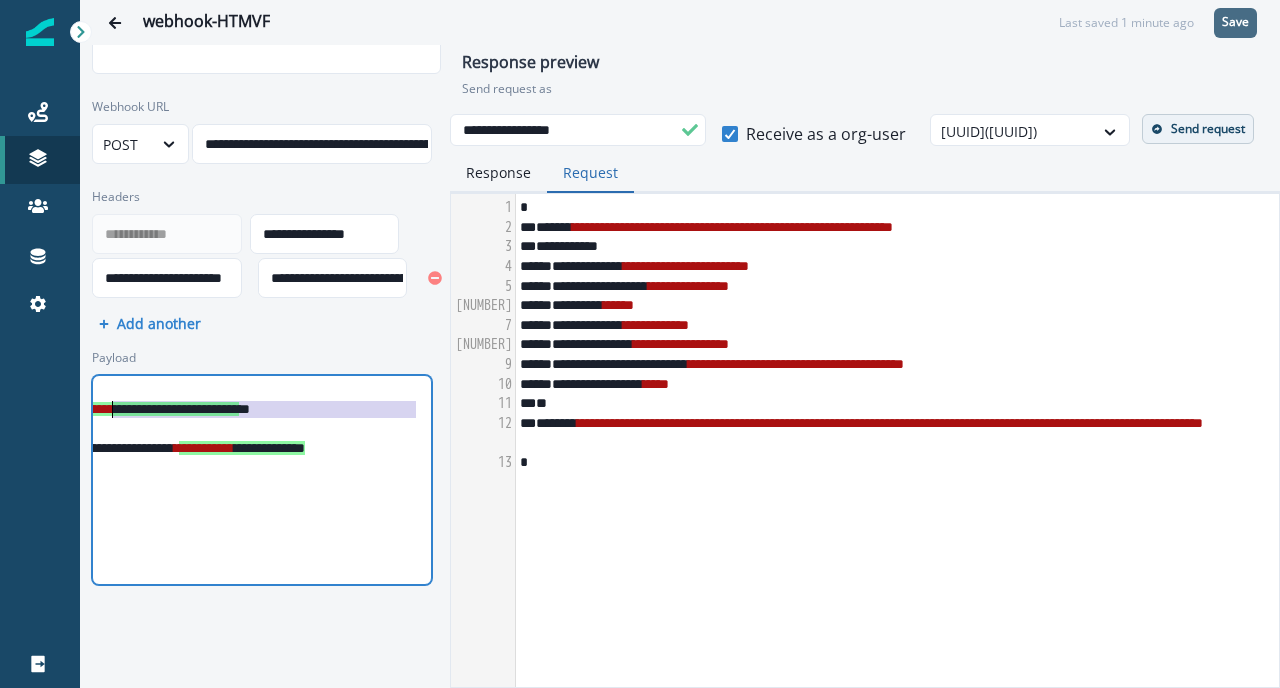 drag, startPoint x: 416, startPoint y: 409, endPoint x: 114, endPoint y: 409, distance: 302 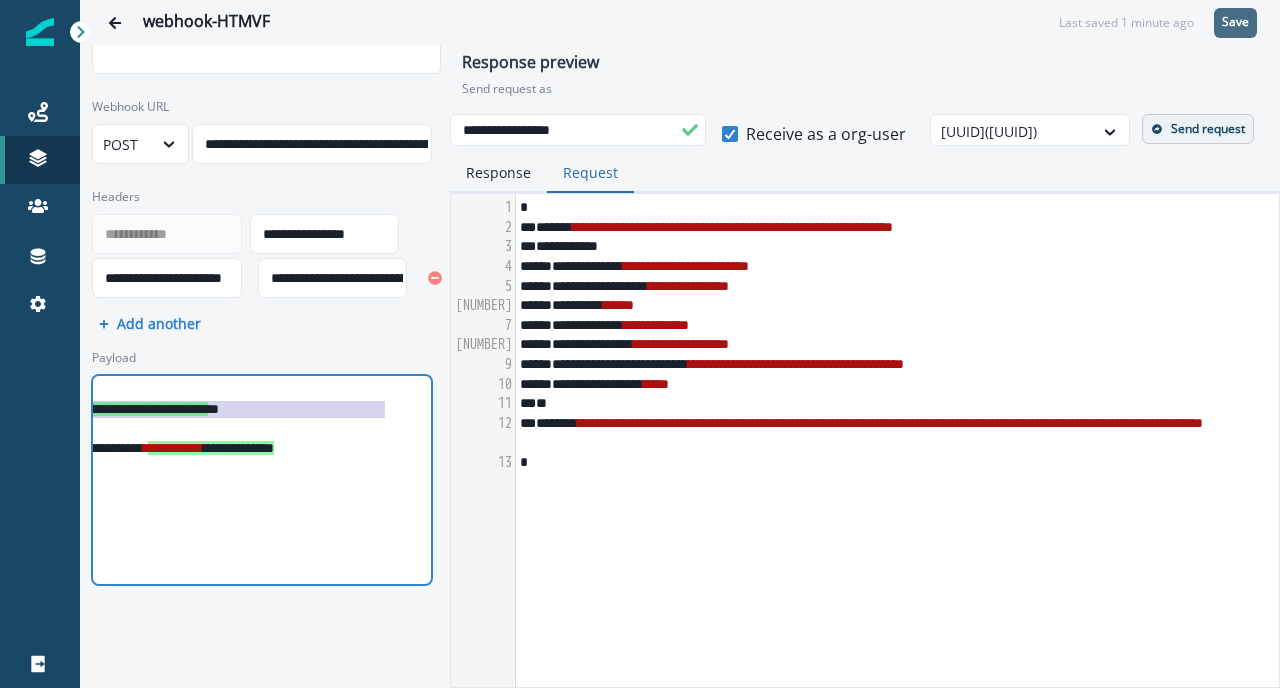 scroll, scrollTop: 0, scrollLeft: 154, axis: horizontal 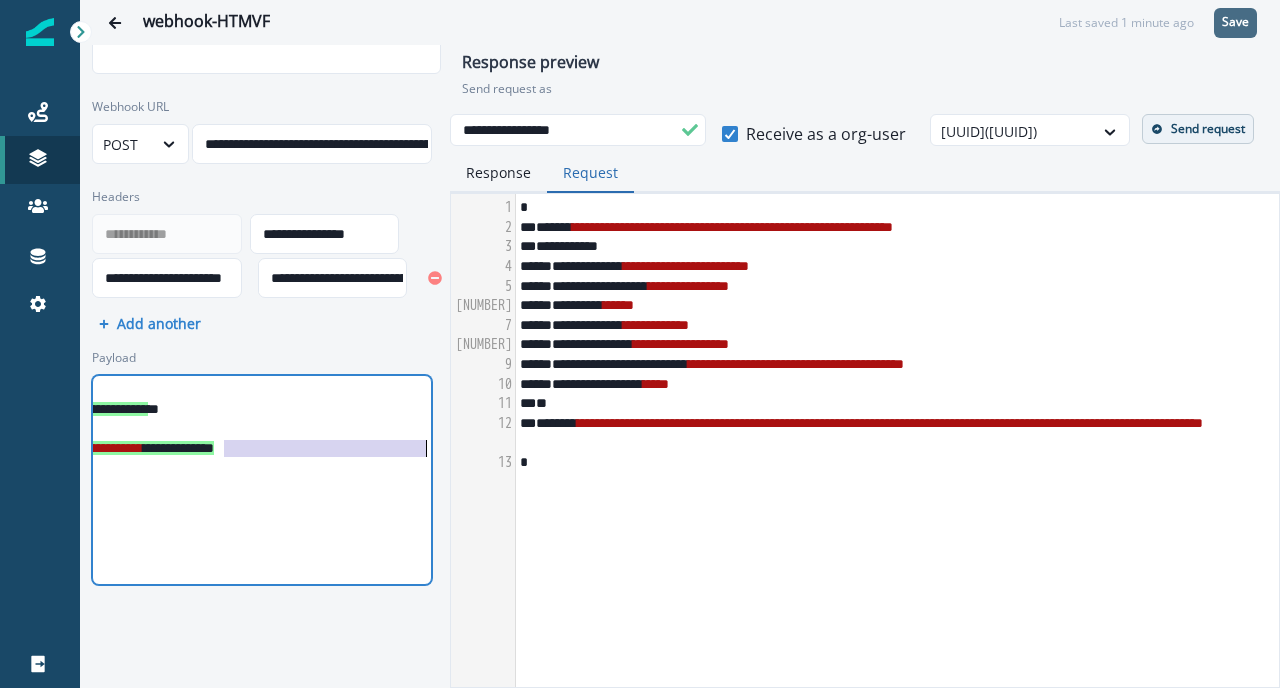 drag, startPoint x: 280, startPoint y: 452, endPoint x: 427, endPoint y: 453, distance: 147.0034 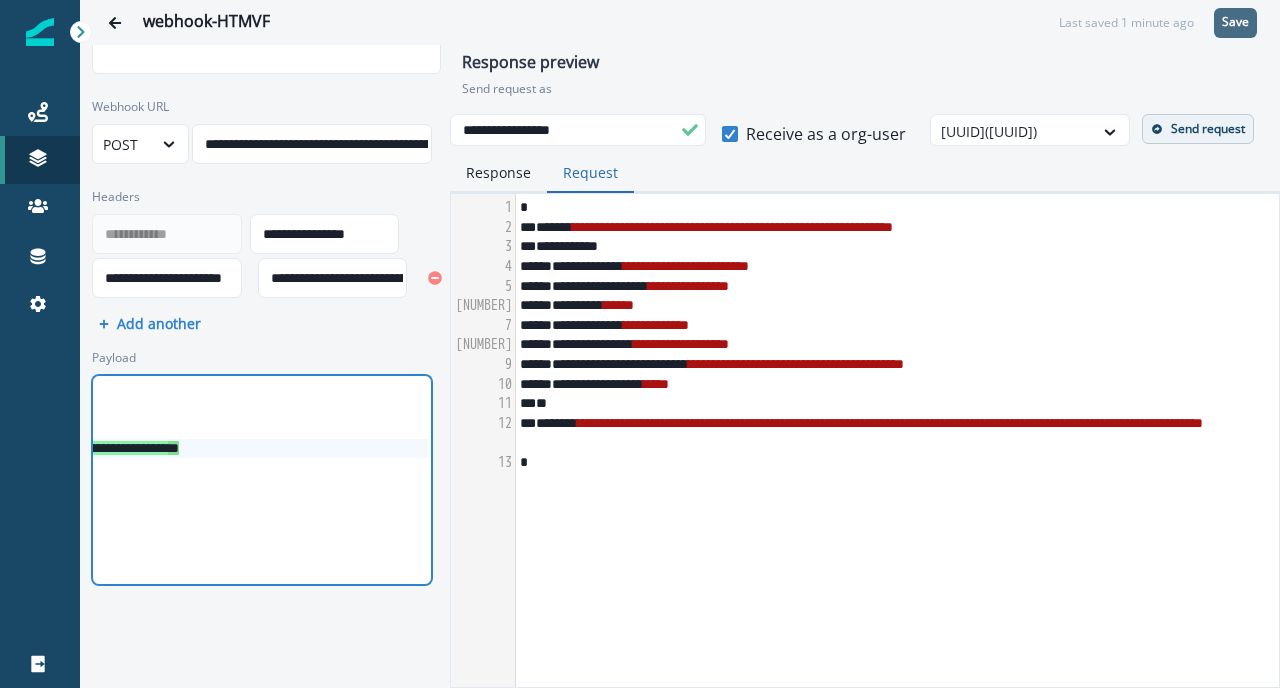 click on "**********" at bounding box center (115, 480) 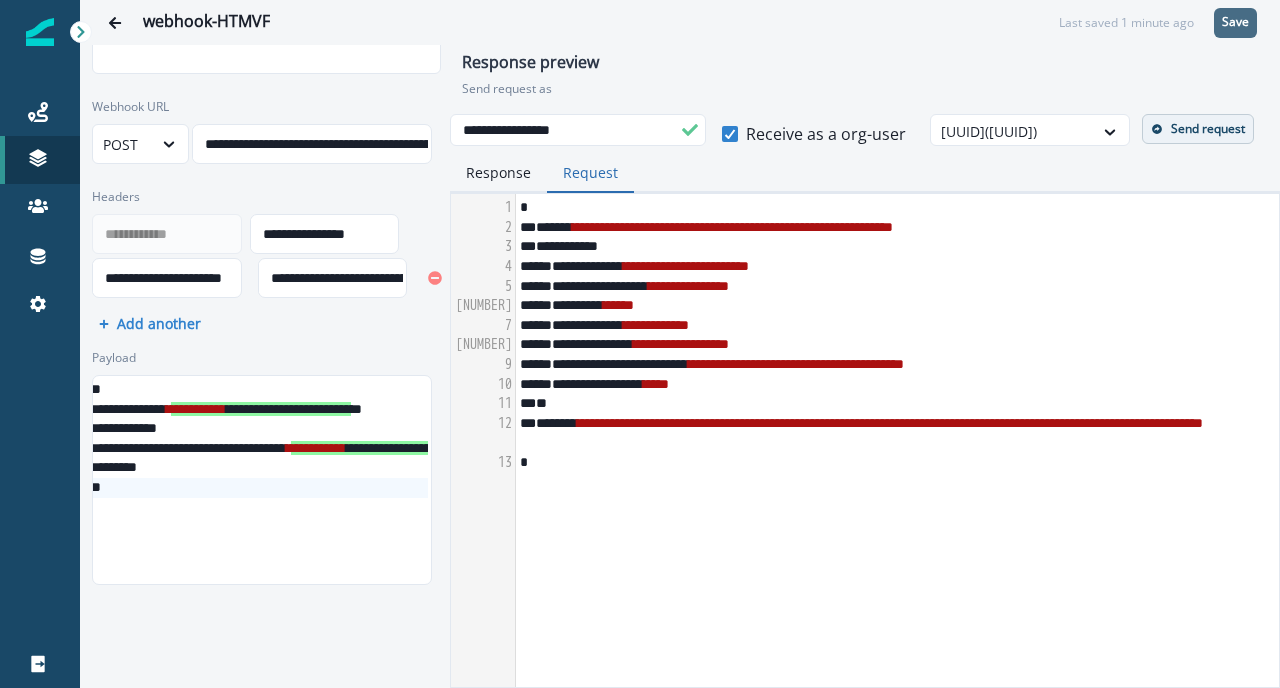 click on "Save" at bounding box center [1235, 22] 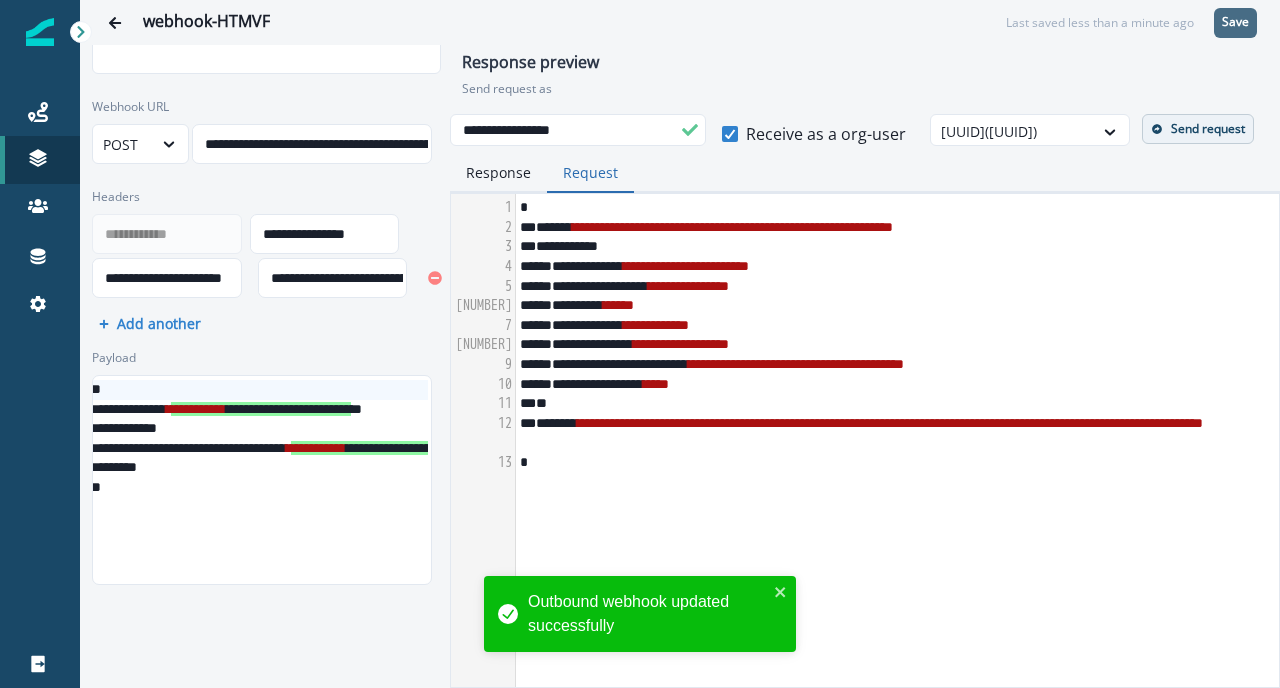 click on "Send request" at bounding box center [1198, 129] 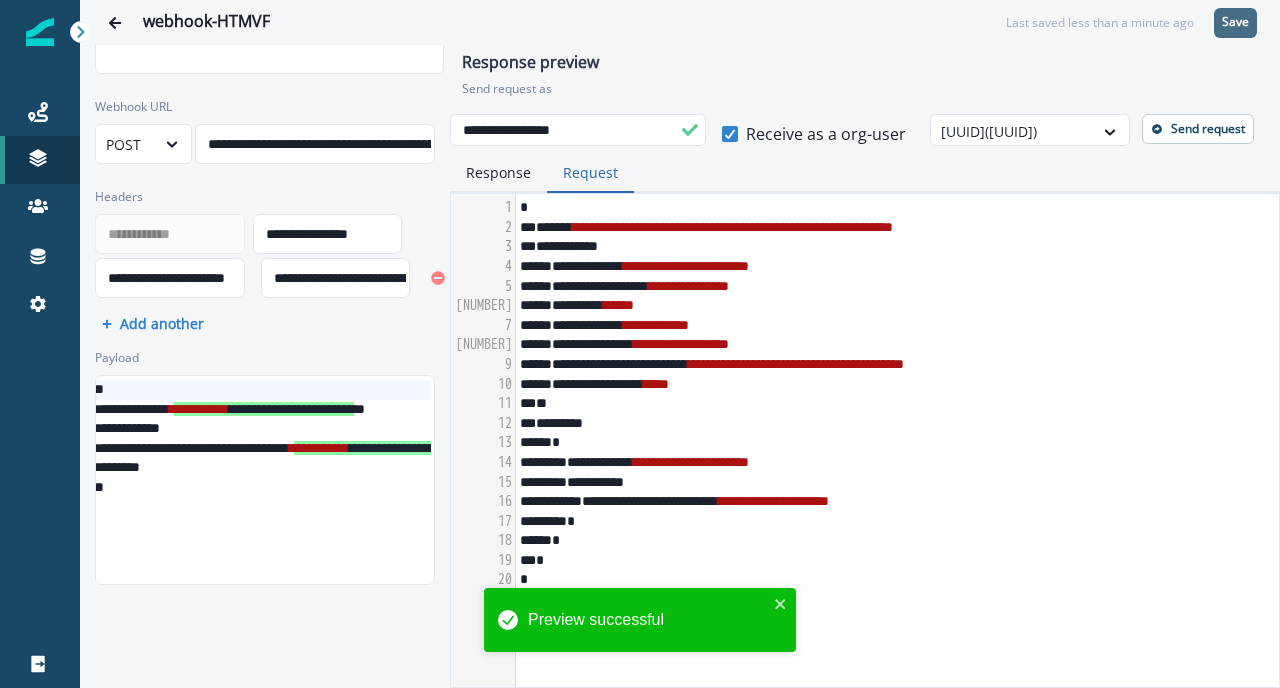 click on "Response" at bounding box center [498, 173] 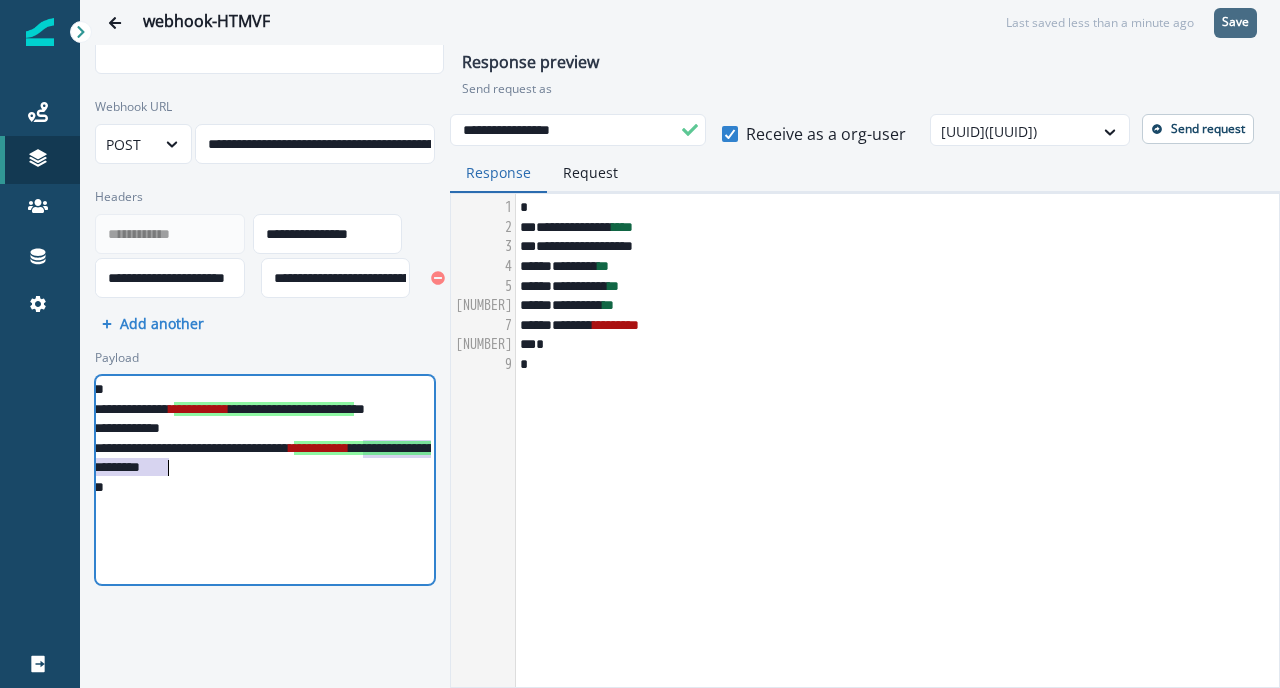 drag, startPoint x: 359, startPoint y: 449, endPoint x: 491, endPoint y: 463, distance: 132.74034 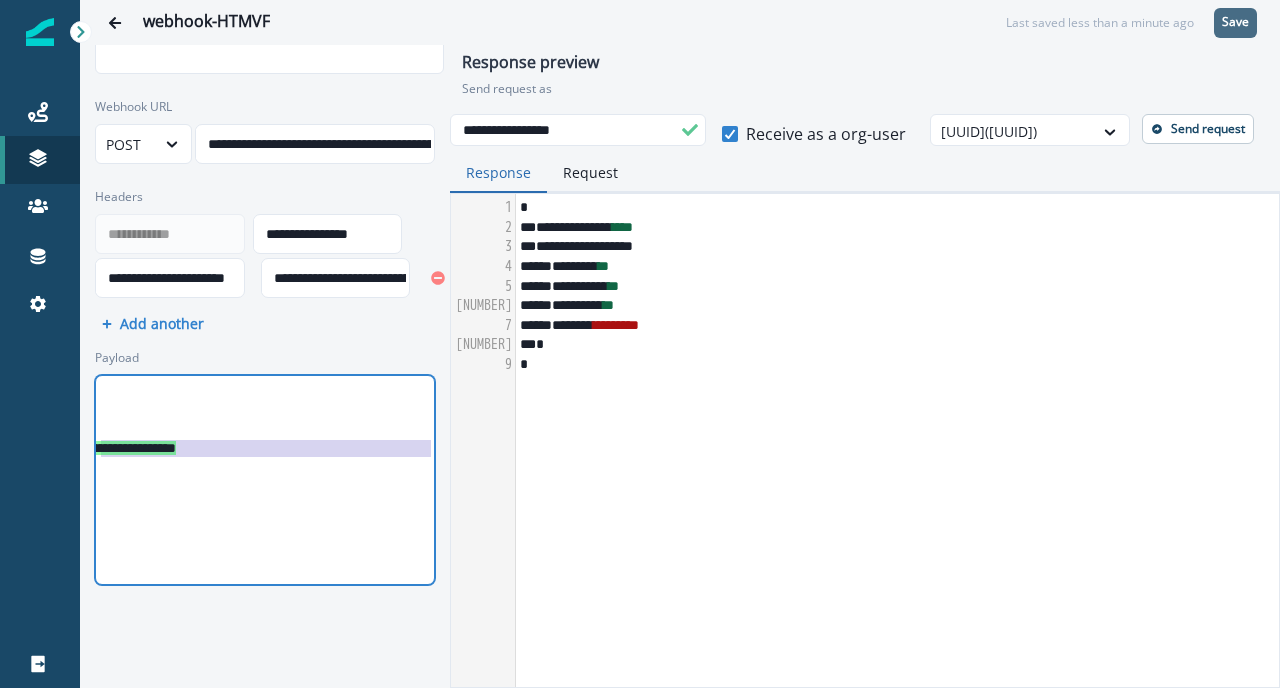 drag, startPoint x: 402, startPoint y: 449, endPoint x: 485, endPoint y: 450, distance: 83.00603 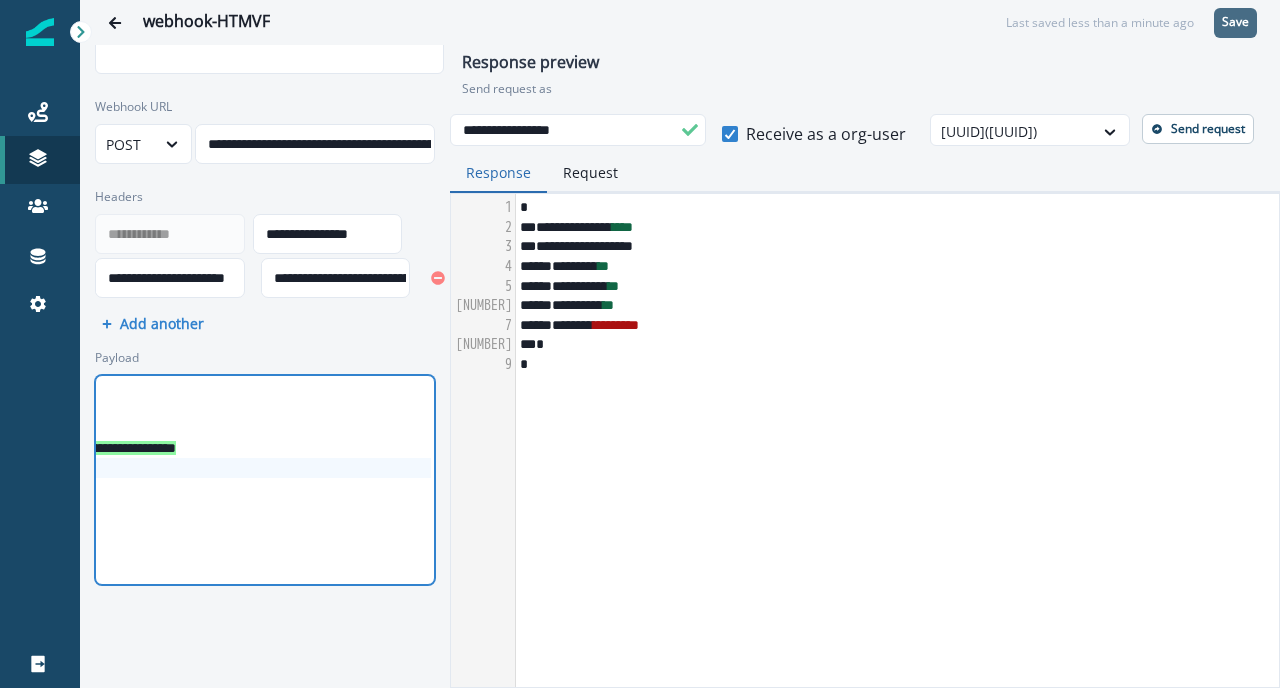 scroll, scrollTop: 0, scrollLeft: 66, axis: horizontal 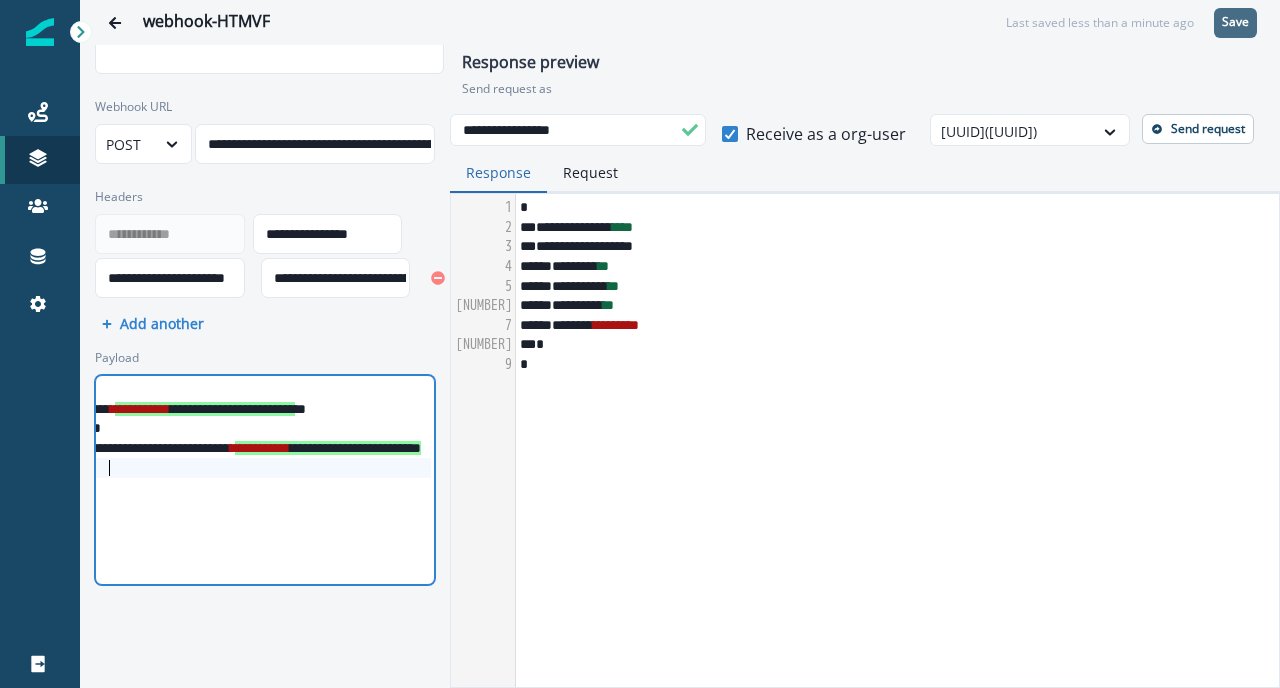 click on "*" at bounding box center [357, 468] 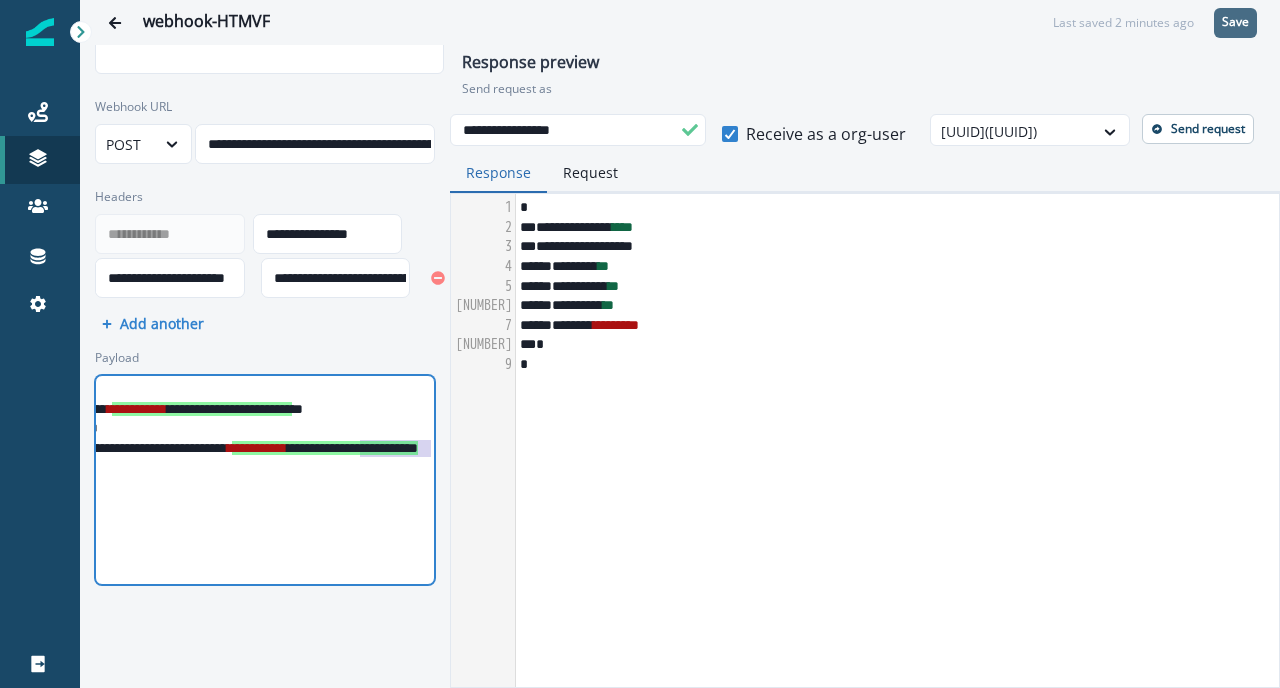 scroll, scrollTop: 0, scrollLeft: 311, axis: horizontal 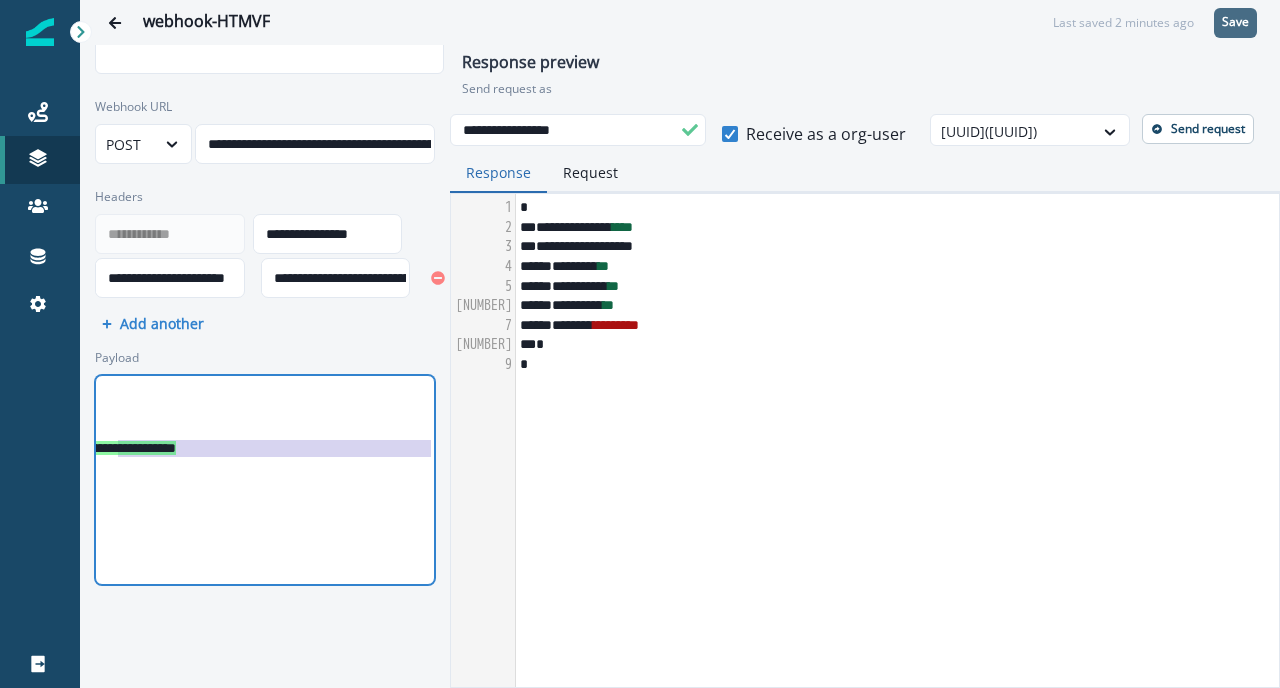 drag, startPoint x: 363, startPoint y: 451, endPoint x: 496, endPoint y: 451, distance: 133 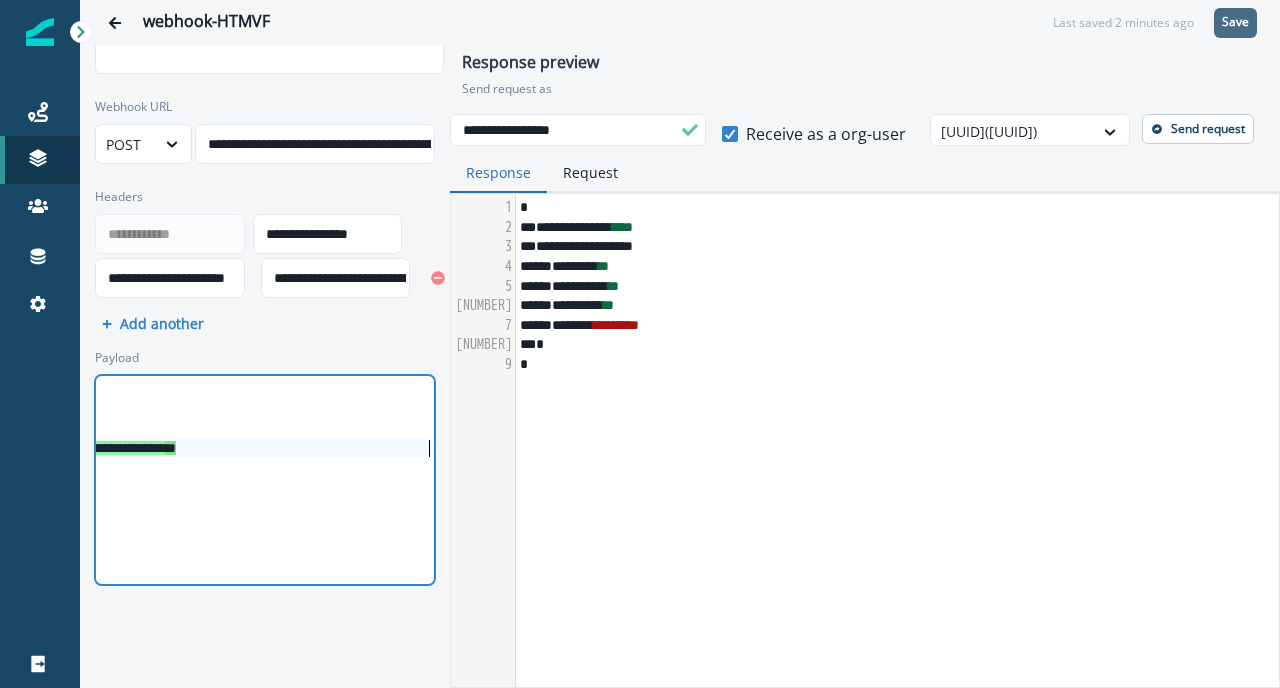 click on "**********" at bounding box center (17, 448) 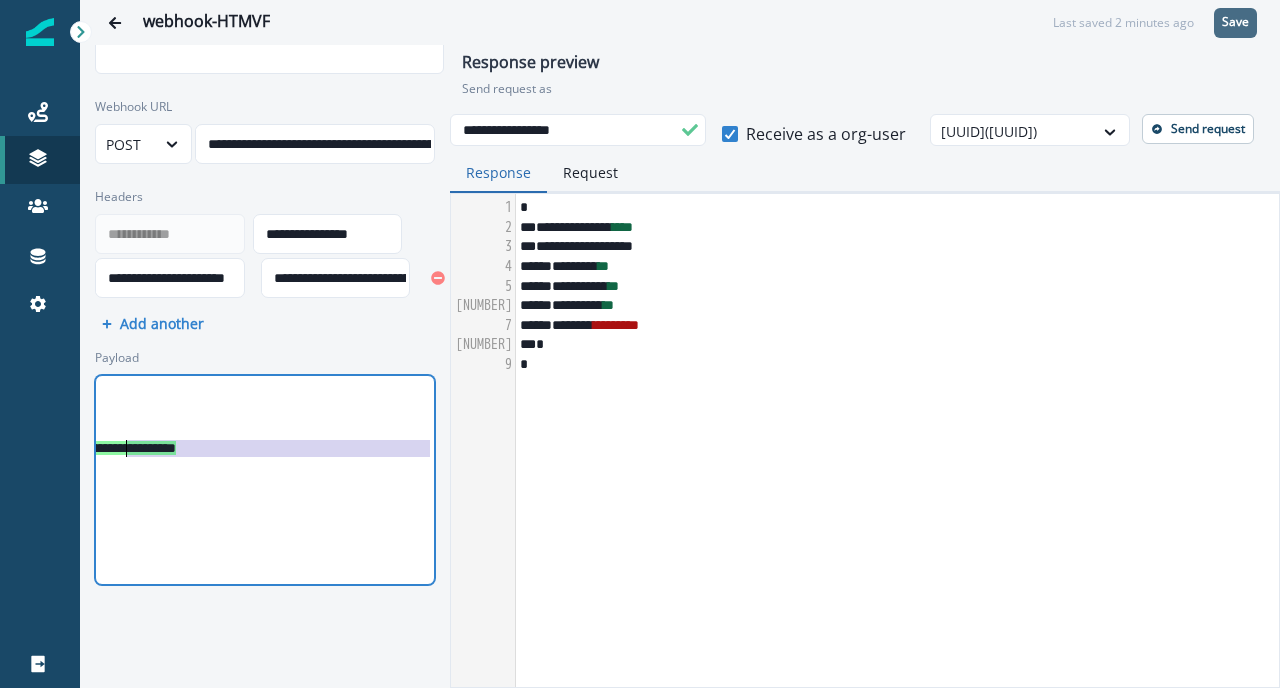 click on "**********" at bounding box center [17, 448] 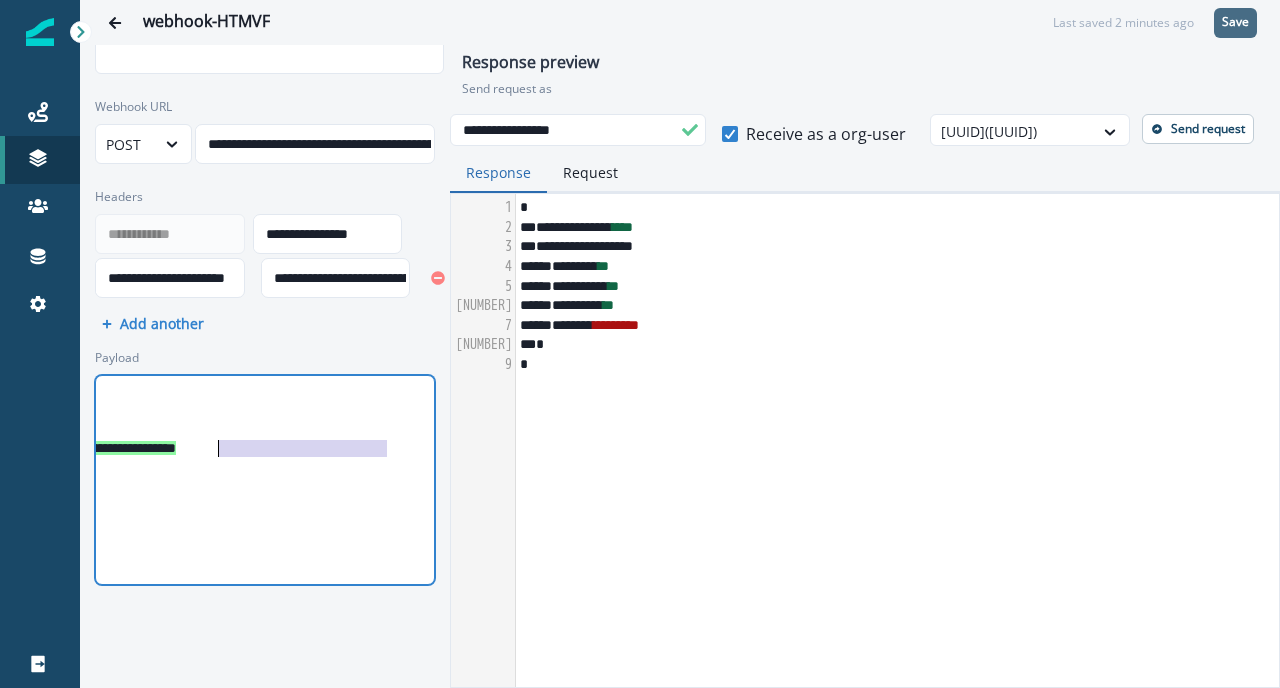 drag, startPoint x: 388, startPoint y: 450, endPoint x: 220, endPoint y: 444, distance: 168.1071 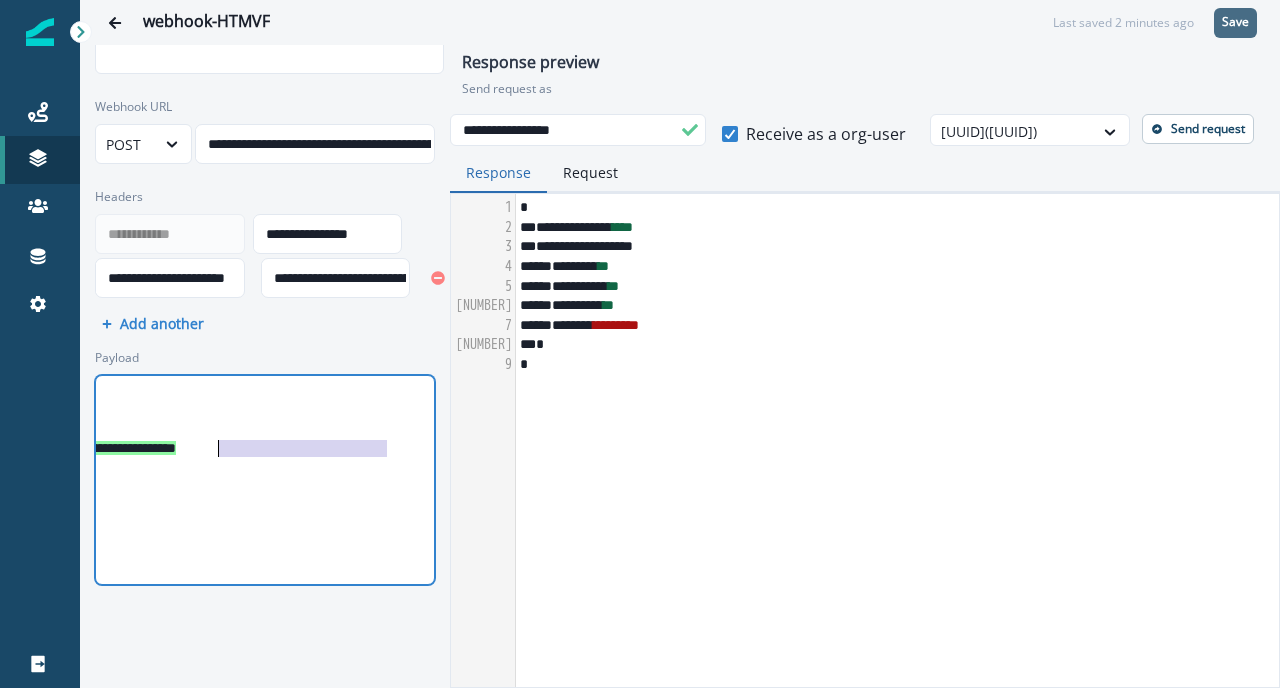 scroll, scrollTop: 0, scrollLeft: 142, axis: horizontal 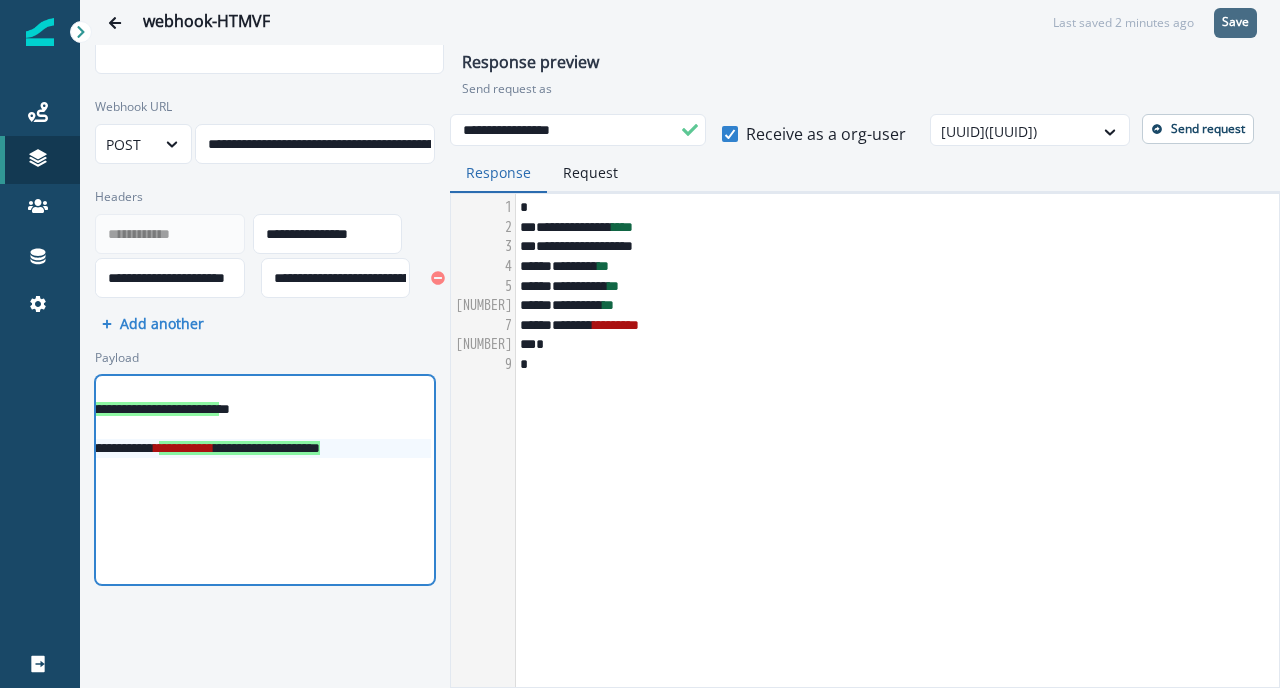 click on "Save" at bounding box center (1235, 22) 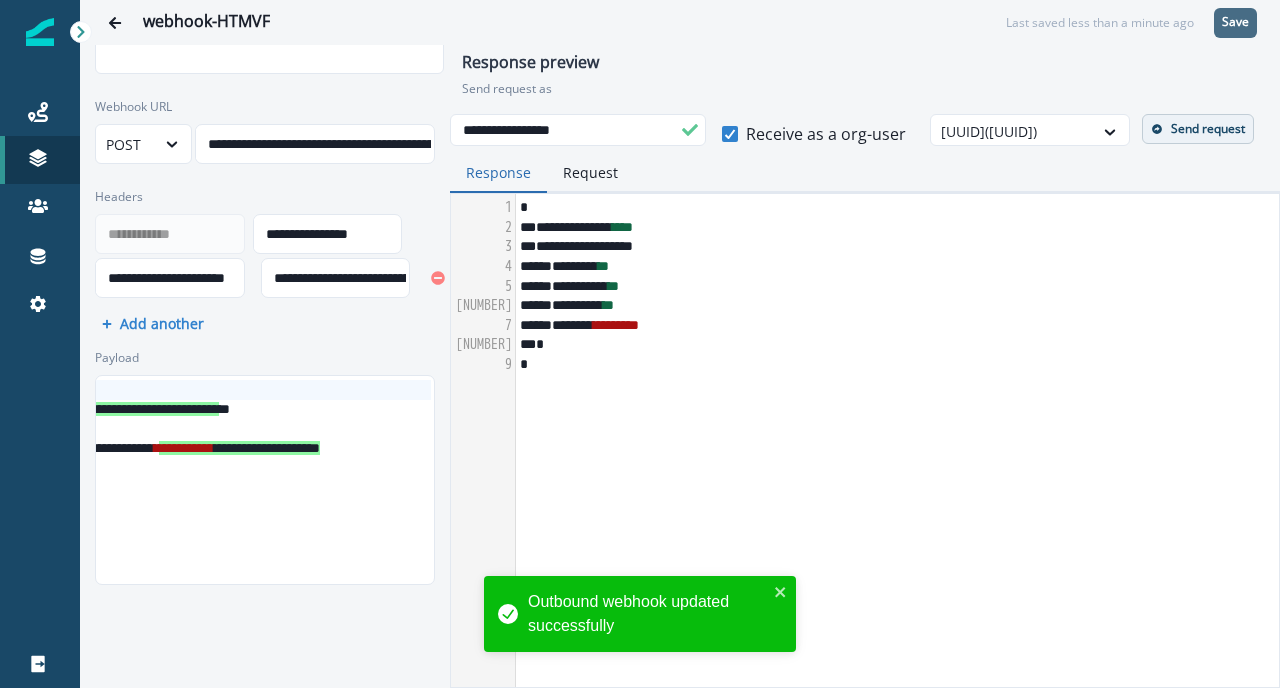 click on "Send request" at bounding box center (1208, 129) 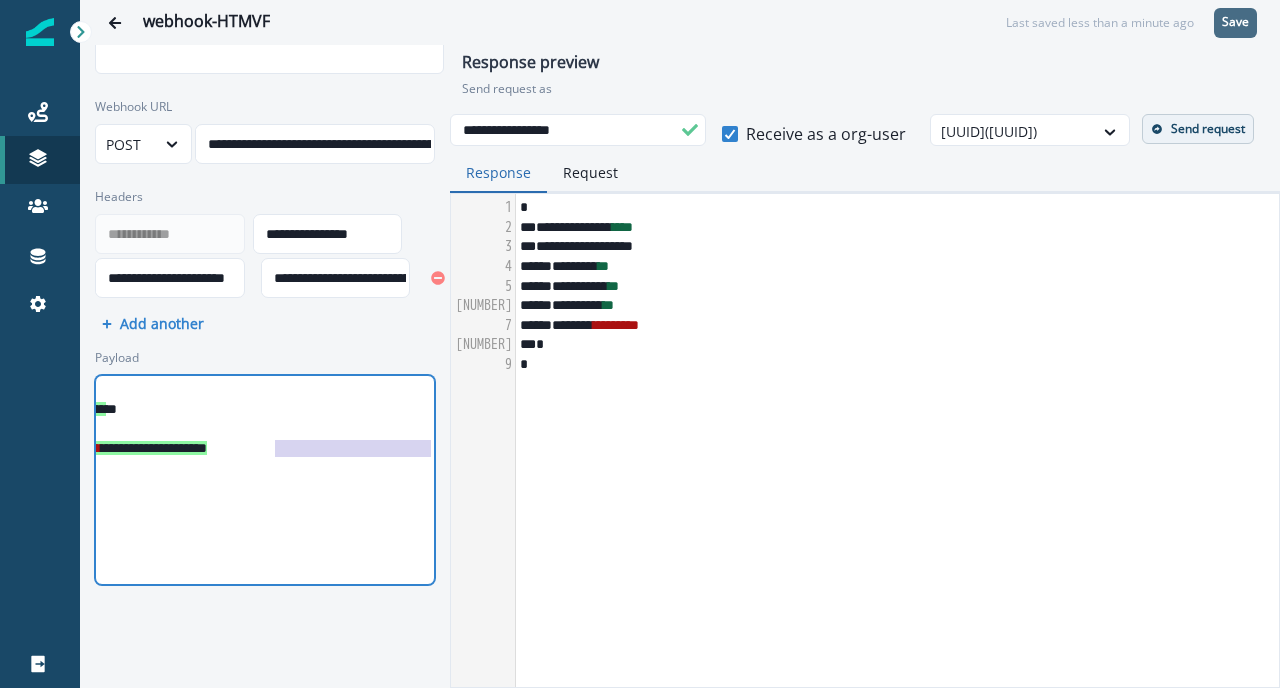 scroll, scrollTop: 0, scrollLeft: 269, axis: horizontal 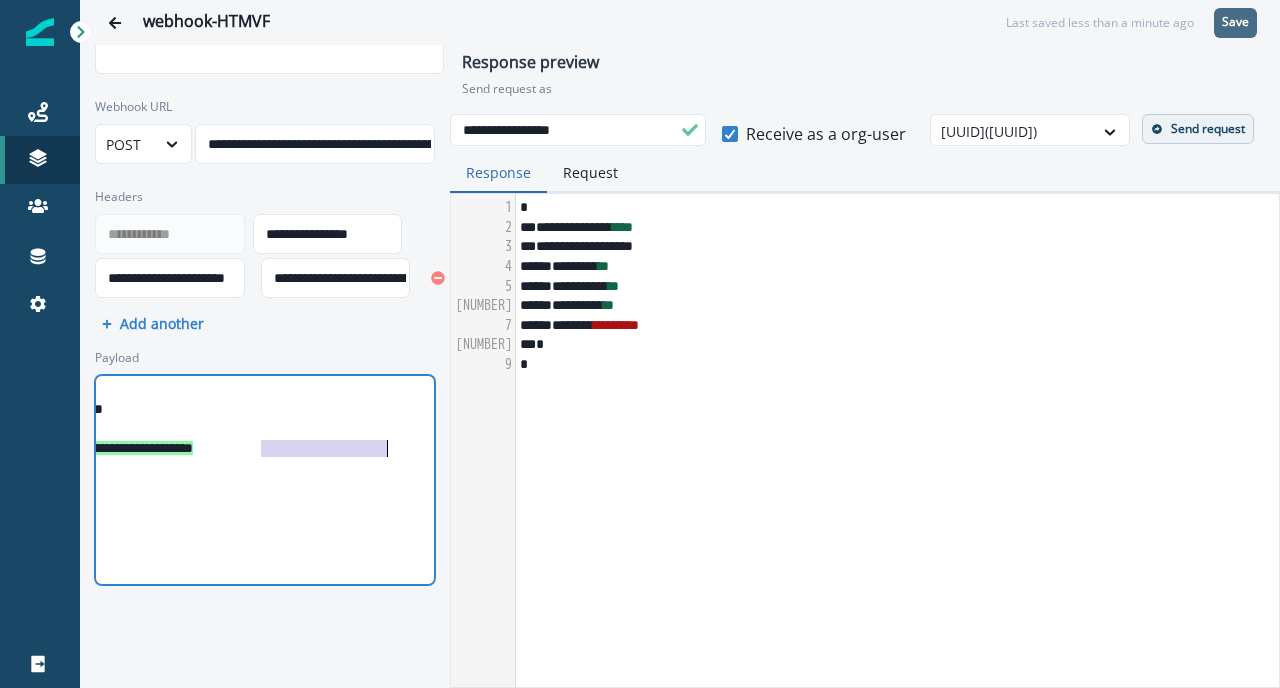 click on "**********" at bounding box center [112, 448] 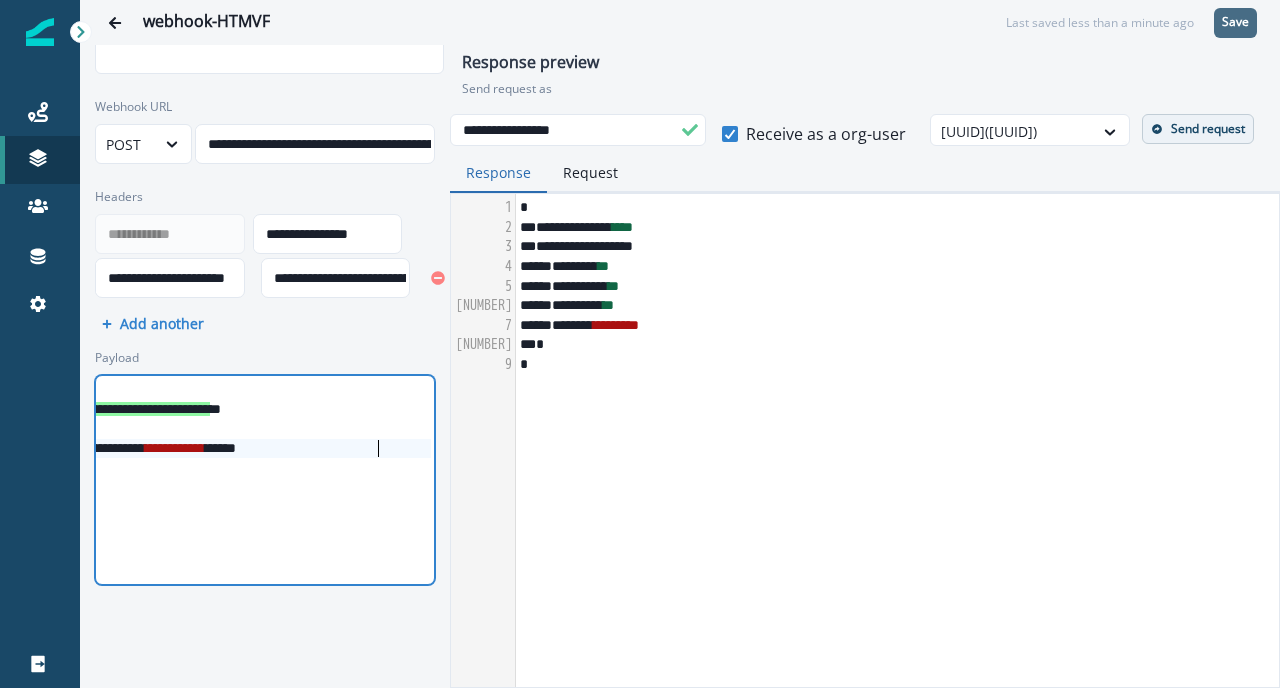 scroll, scrollTop: 0, scrollLeft: 142, axis: horizontal 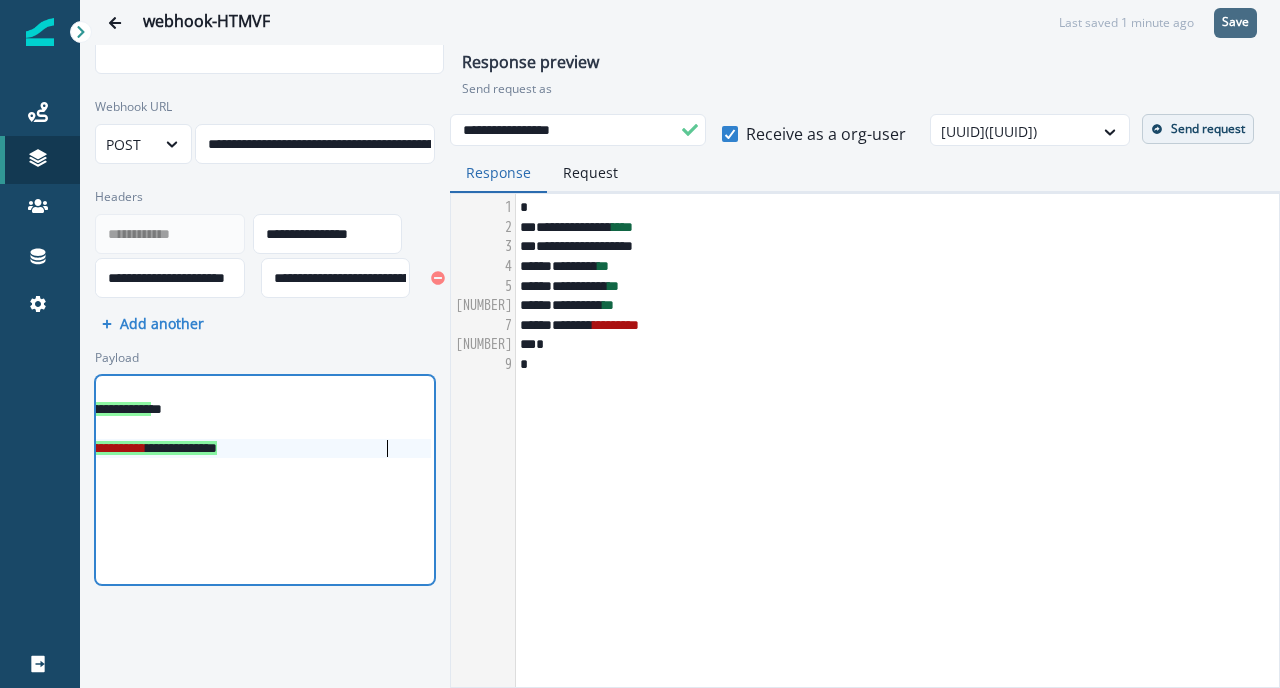 click on "Save" at bounding box center [1235, 22] 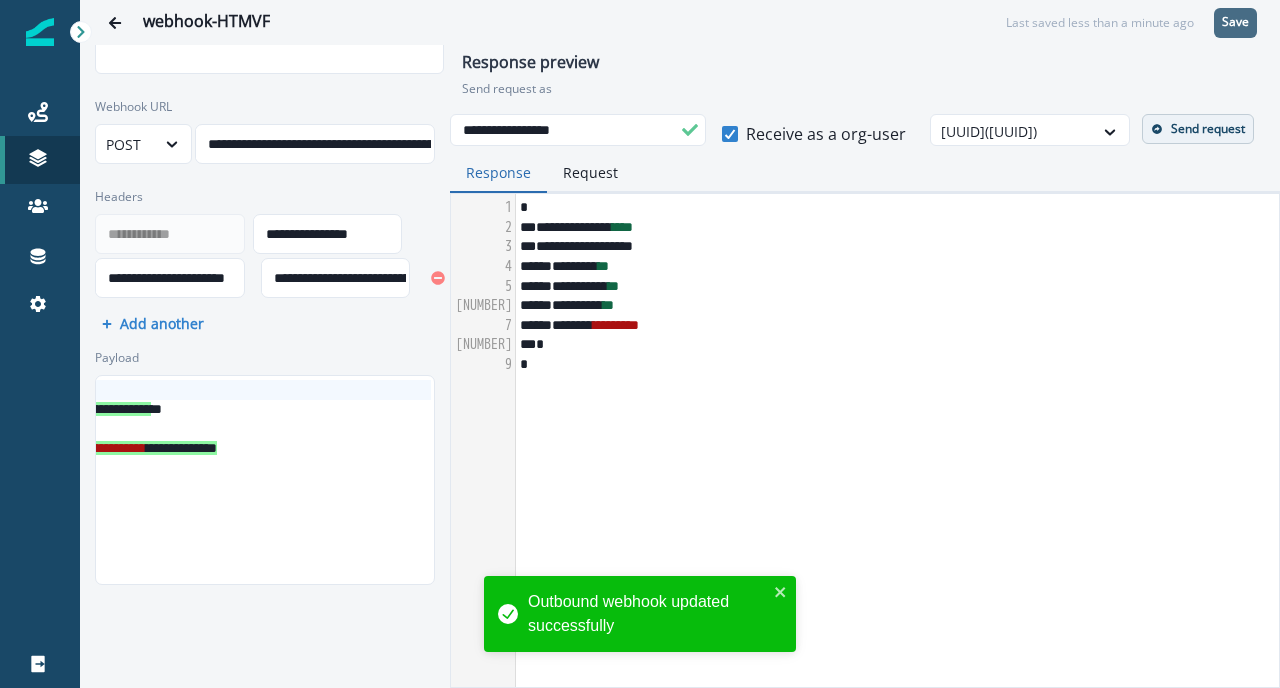 click on "Send request" at bounding box center [1208, 129] 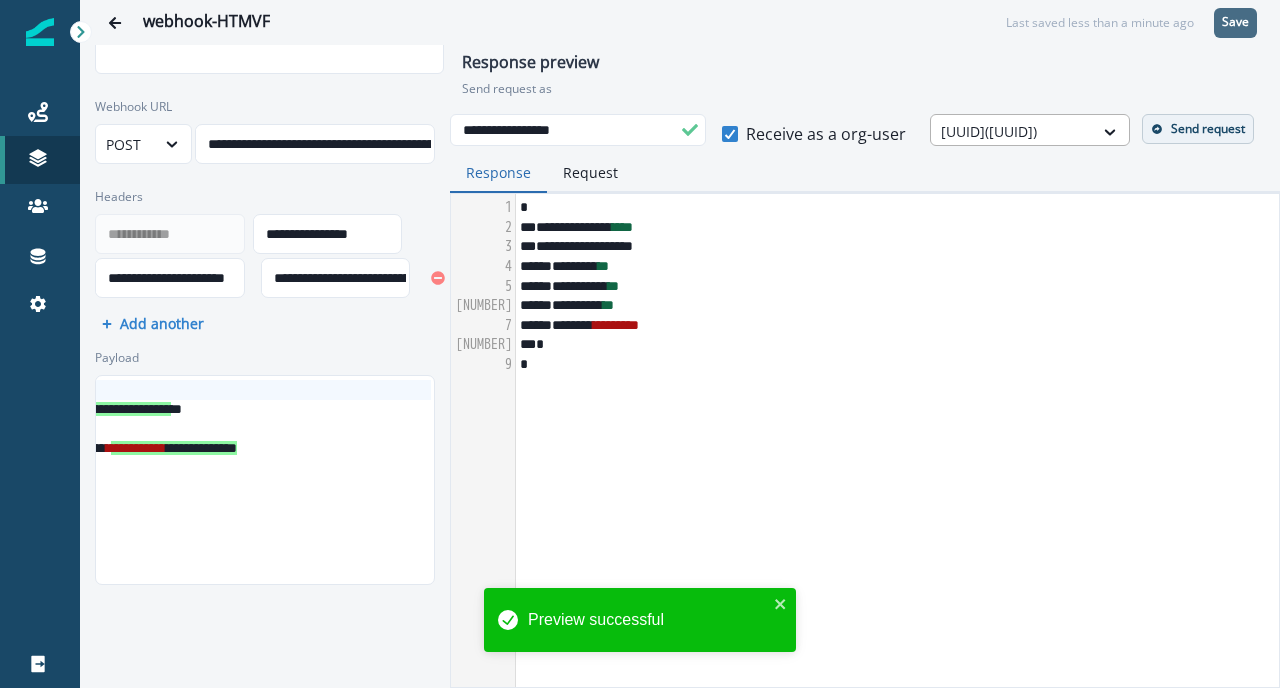 click at bounding box center (1012, 131) 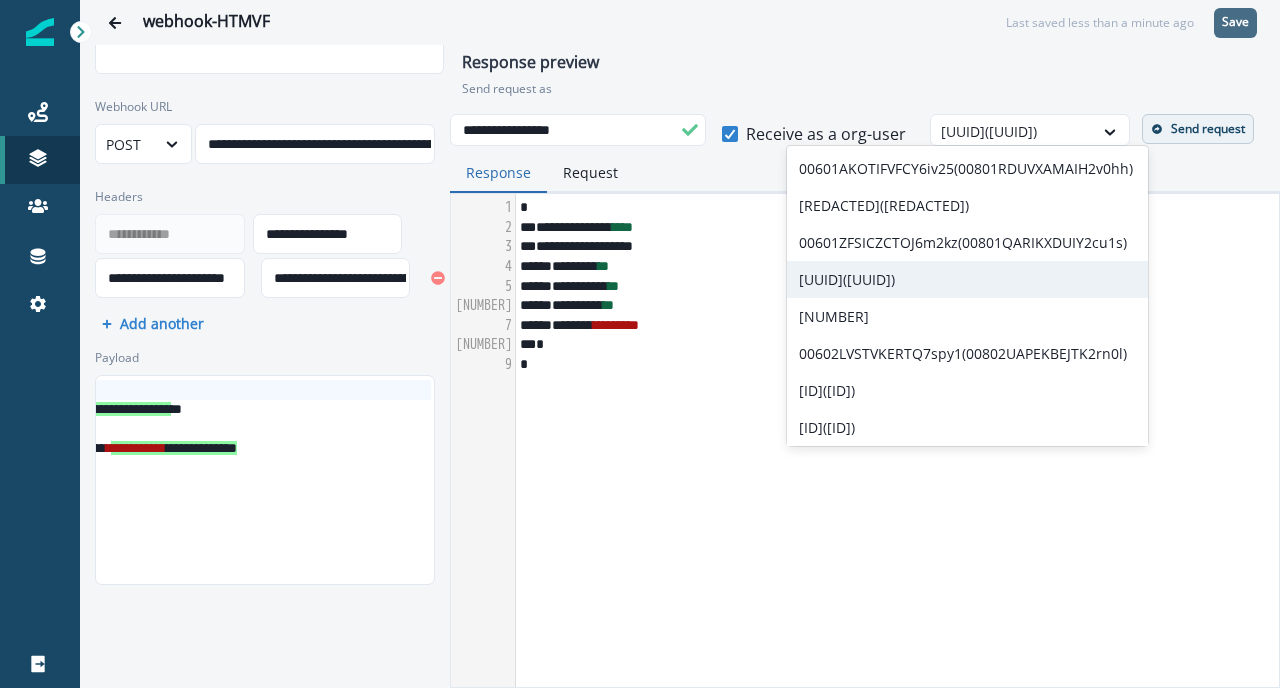 click on "[UUID]([UUID])" at bounding box center (967, 279) 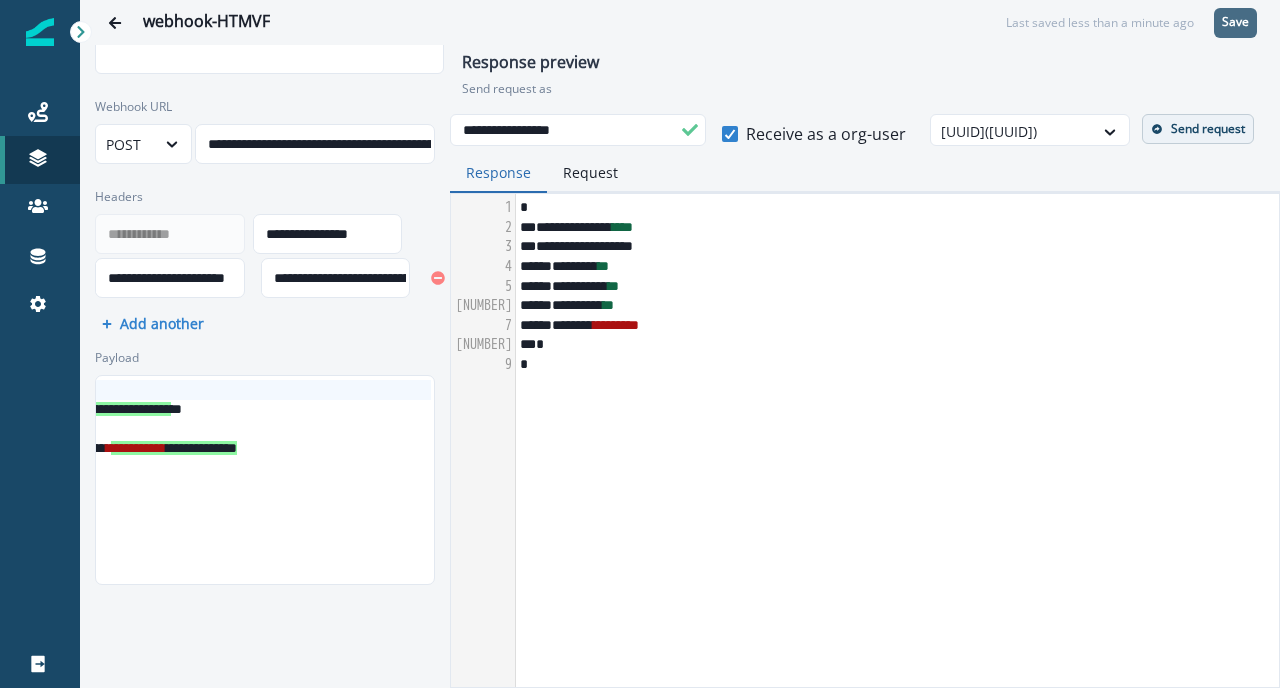 click on "Response preview" at bounding box center (865, 66) 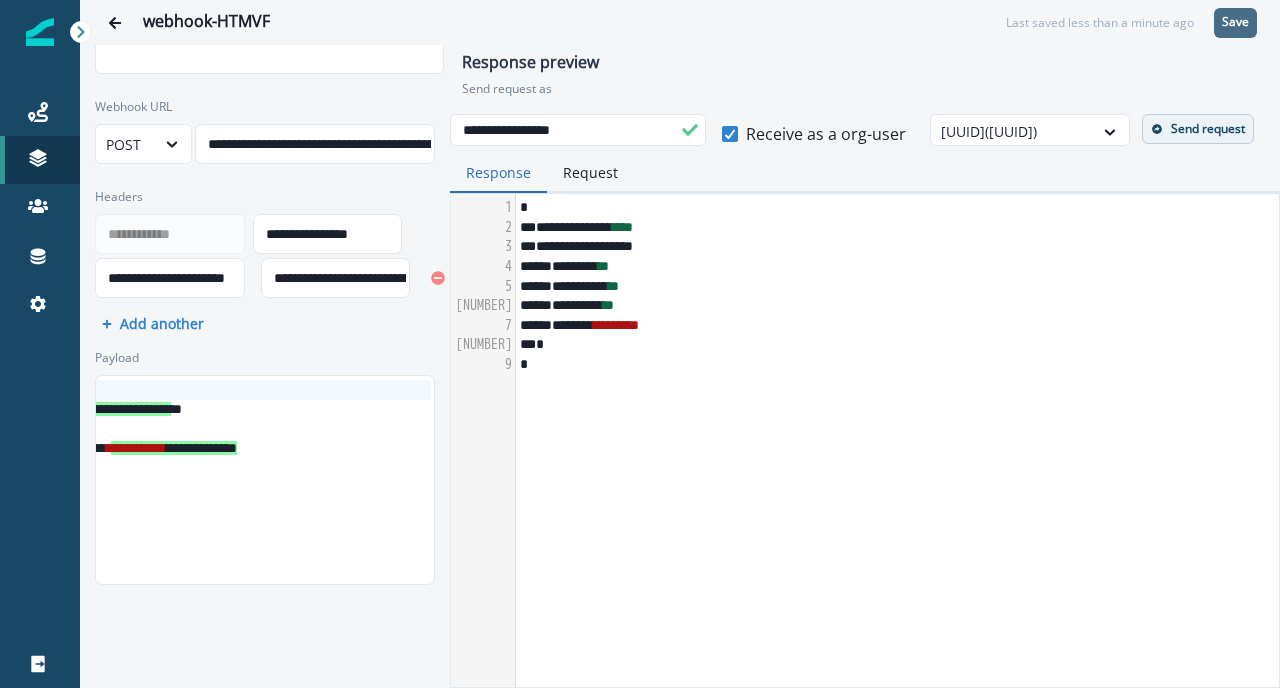 click on "Save" at bounding box center [1235, 23] 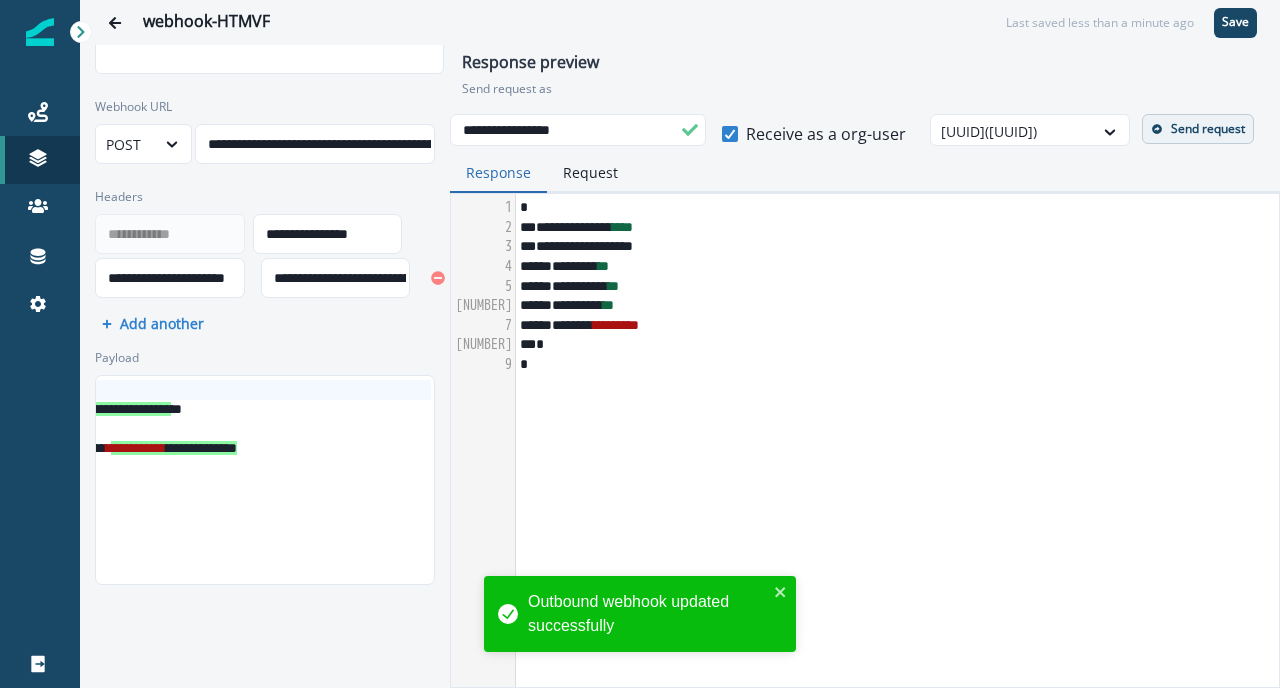 click on "Send request" at bounding box center [1208, 129] 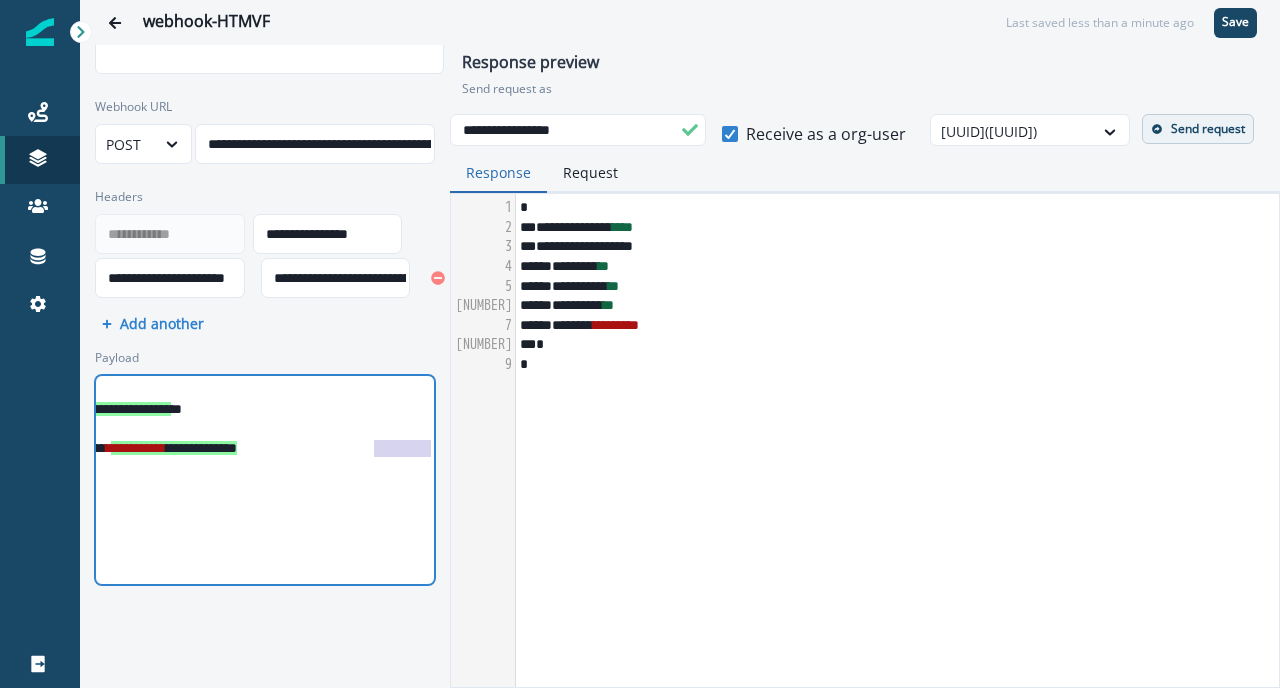 drag, startPoint x: 377, startPoint y: 448, endPoint x: 428, endPoint y: 448, distance: 51 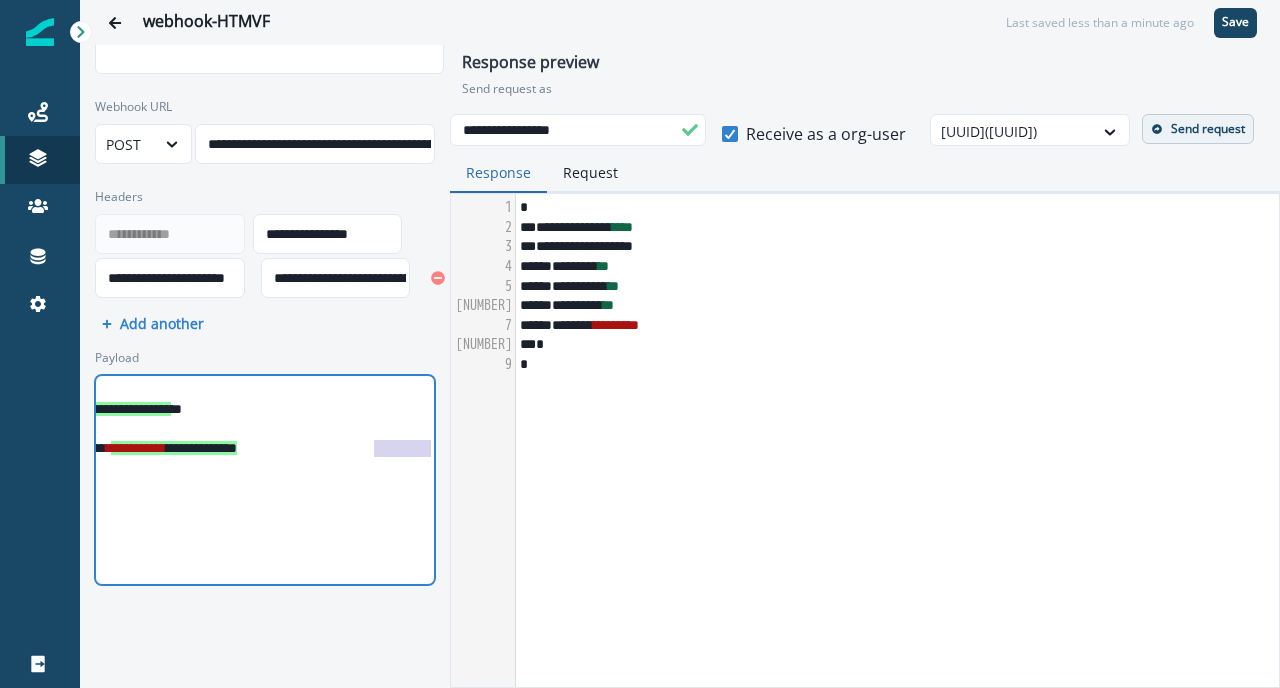 click on "**********" at bounding box center [183, 449] 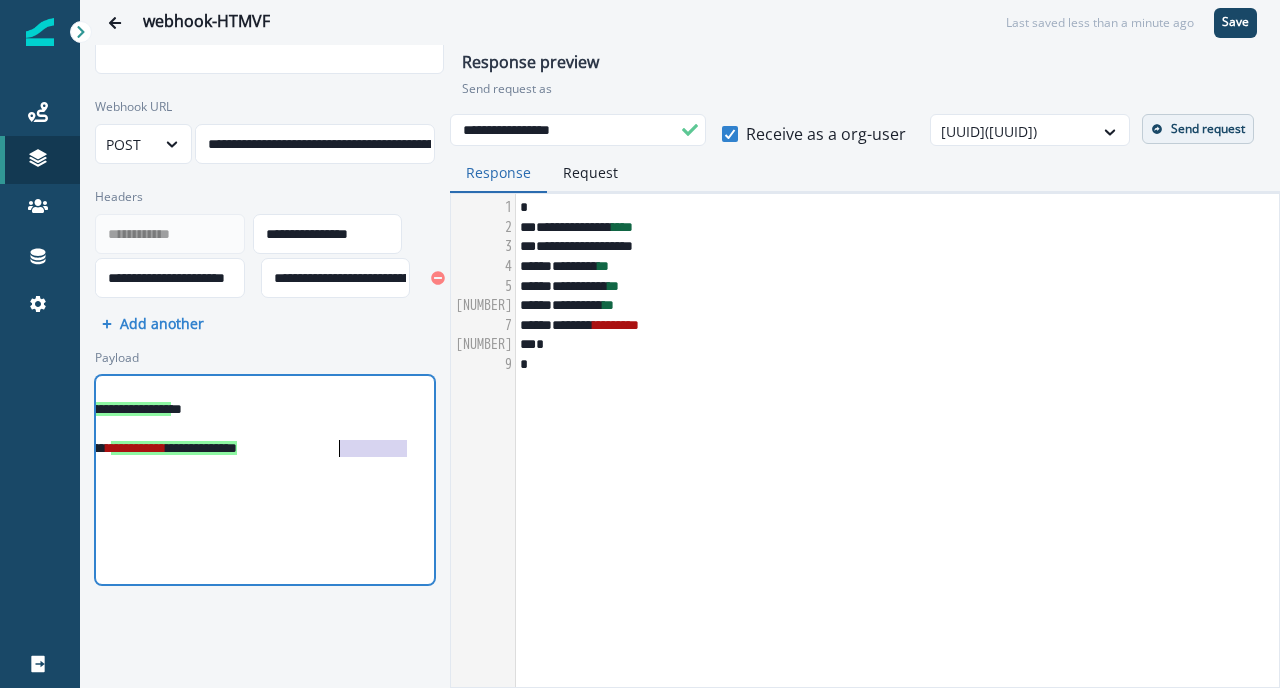 drag, startPoint x: 405, startPoint y: 447, endPoint x: 343, endPoint y: 443, distance: 62.1289 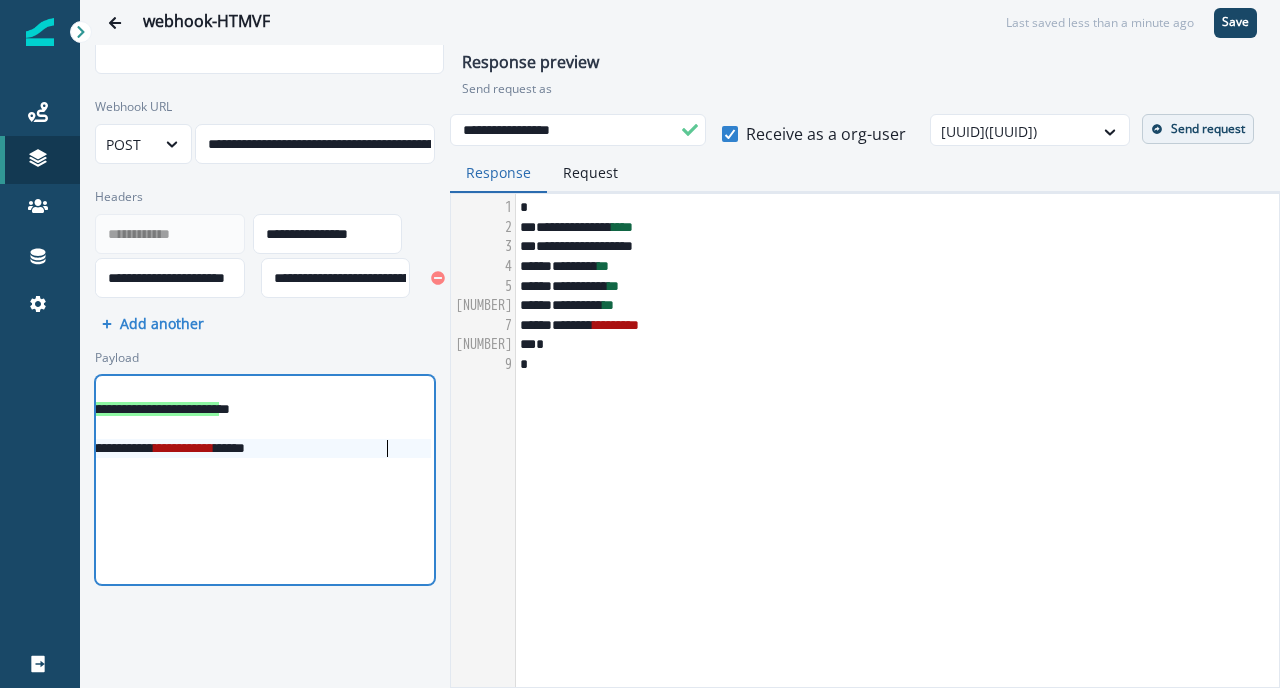 scroll, scrollTop: 0, scrollLeft: 142, axis: horizontal 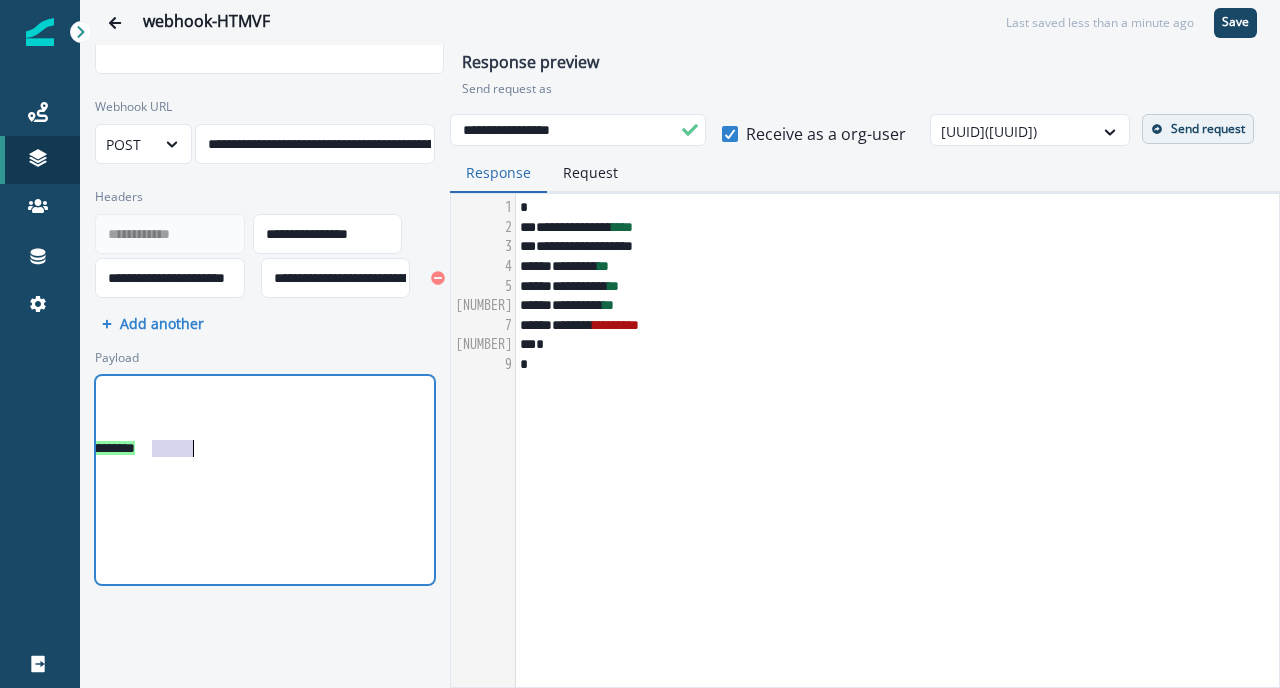 drag, startPoint x: 417, startPoint y: 442, endPoint x: 536, endPoint y: 448, distance: 119.15116 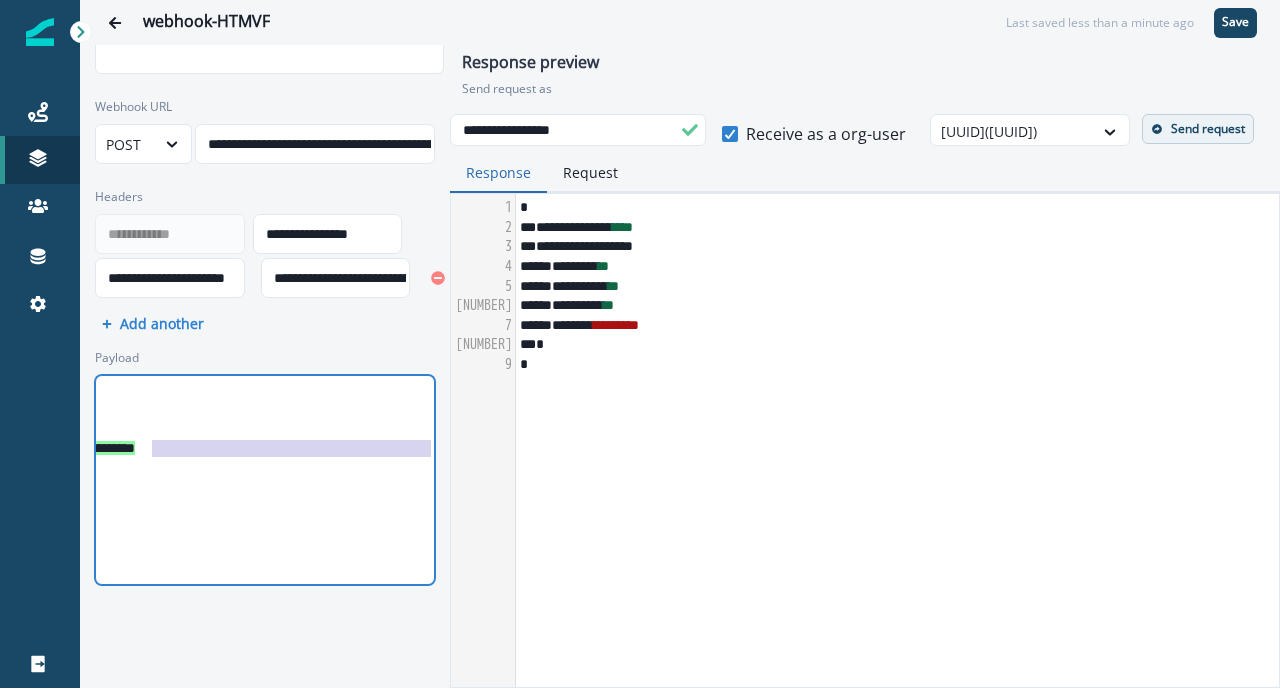 click on "**********" at bounding box center [12, 448] 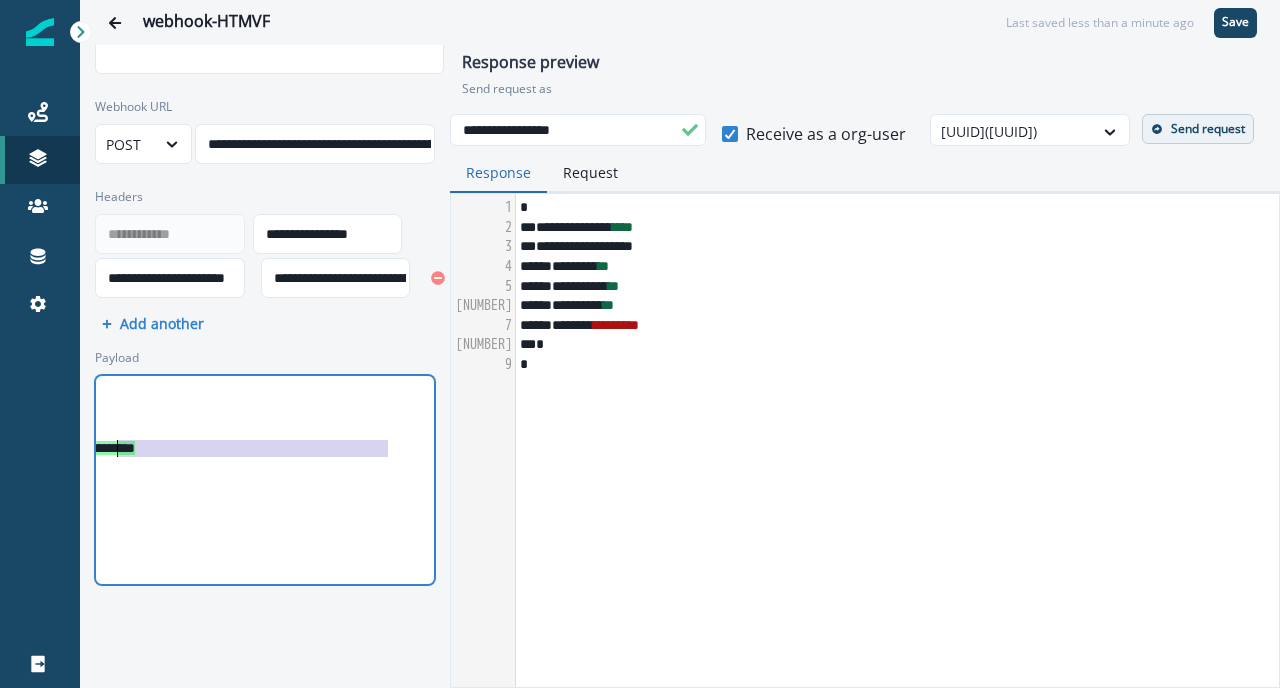 drag, startPoint x: 387, startPoint y: 442, endPoint x: 117, endPoint y: 443, distance: 270.00186 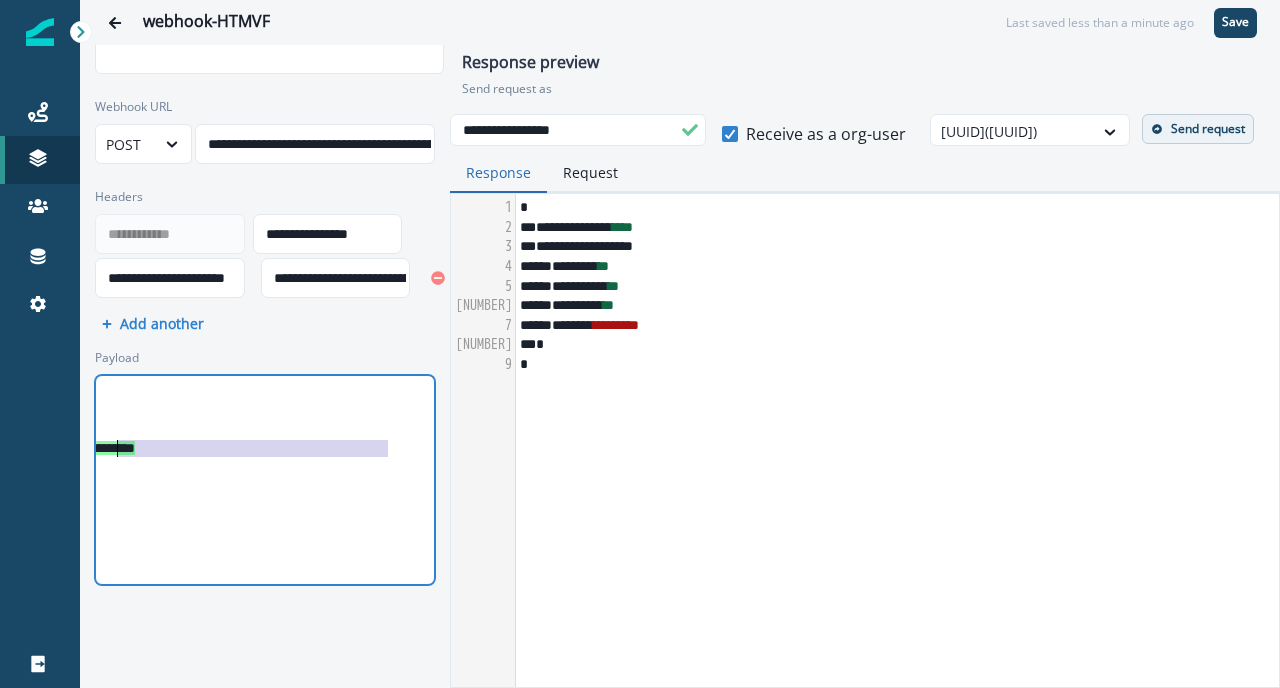 scroll, scrollTop: 0, scrollLeft: 142, axis: horizontal 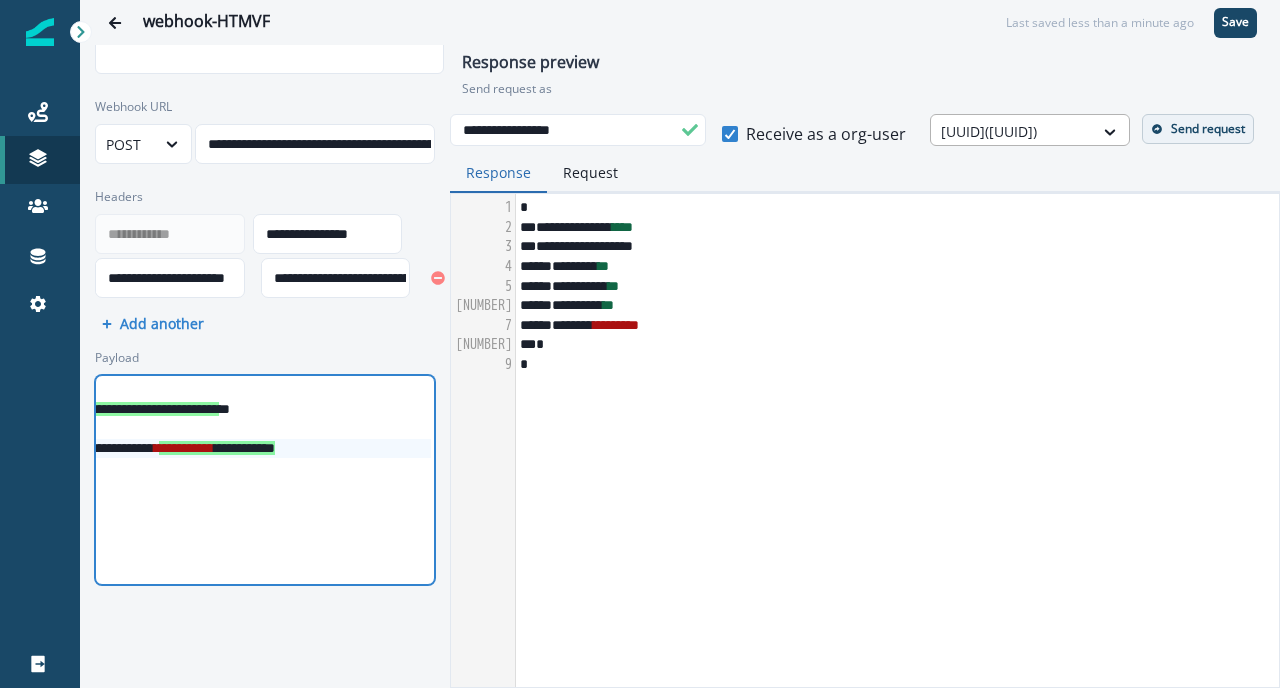 click at bounding box center [1012, 131] 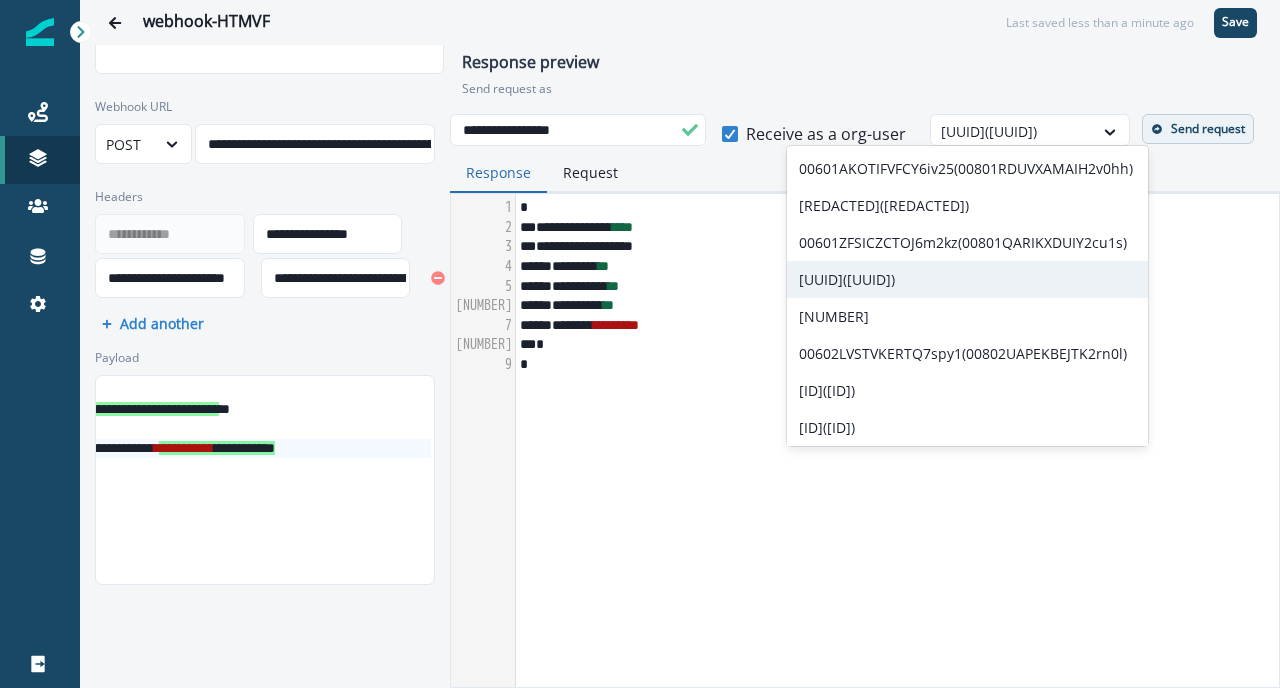 click on "[UUID]([UUID])" at bounding box center [967, 279] 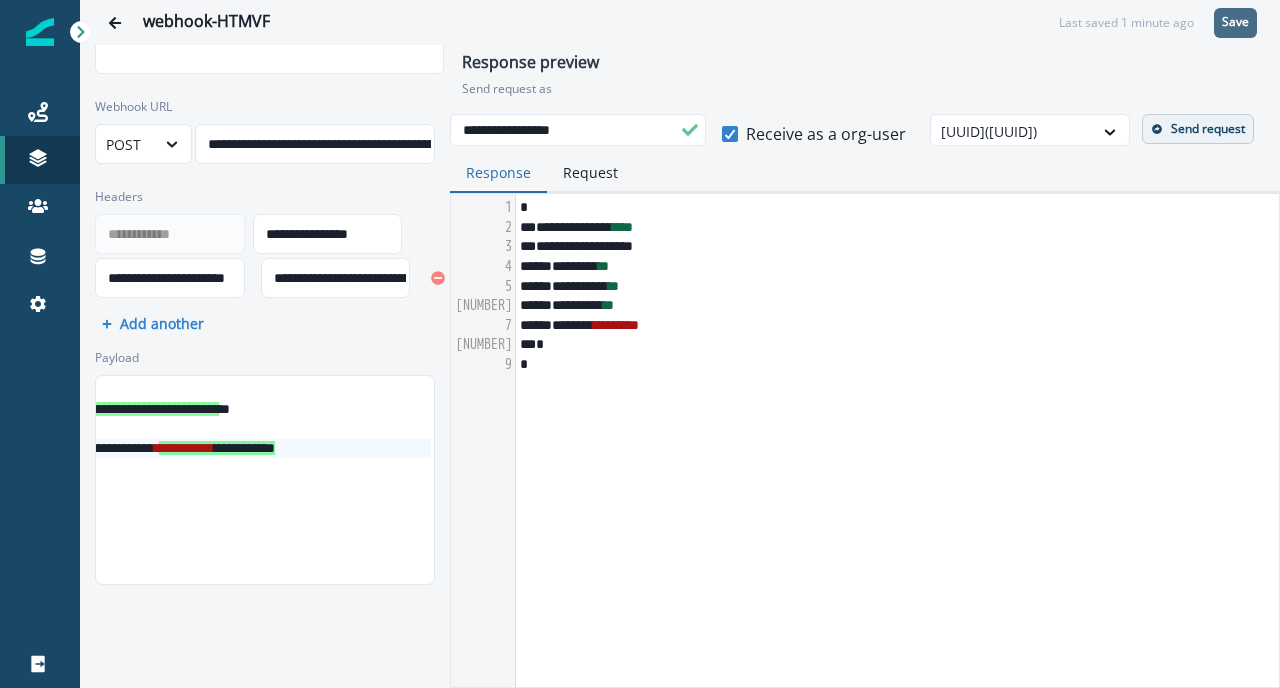 click on "Save" at bounding box center (1235, 22) 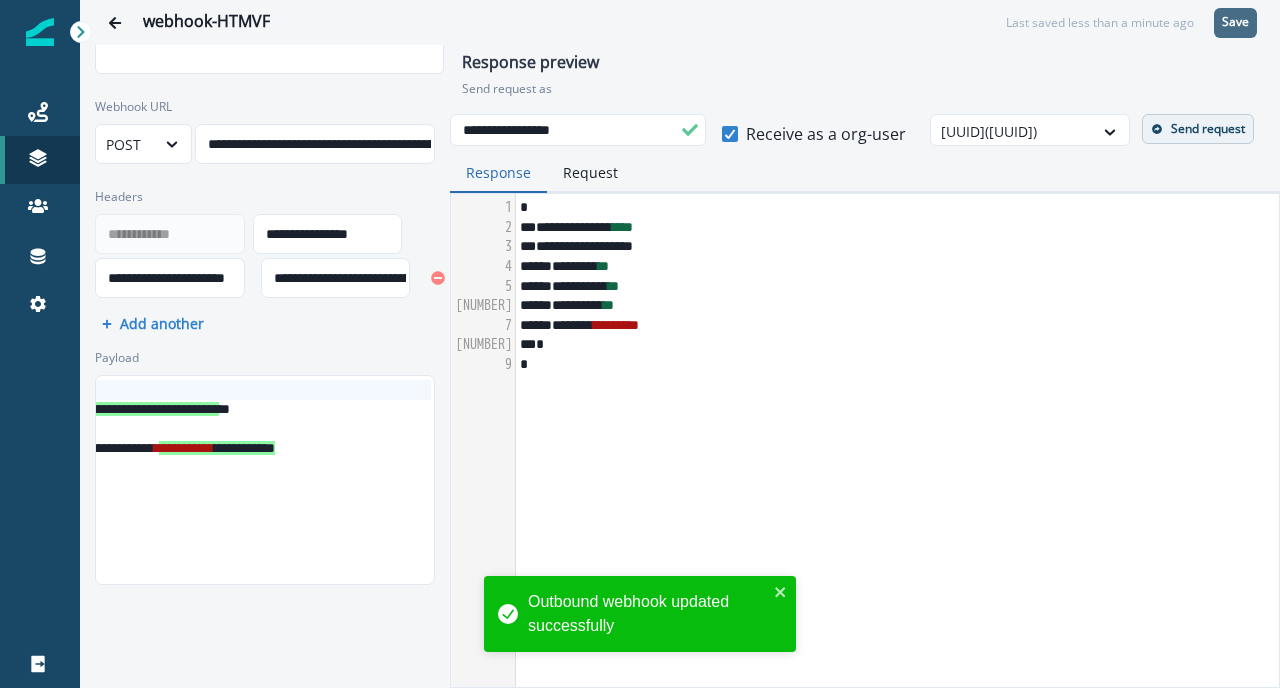 click on "Send request" at bounding box center [1208, 129] 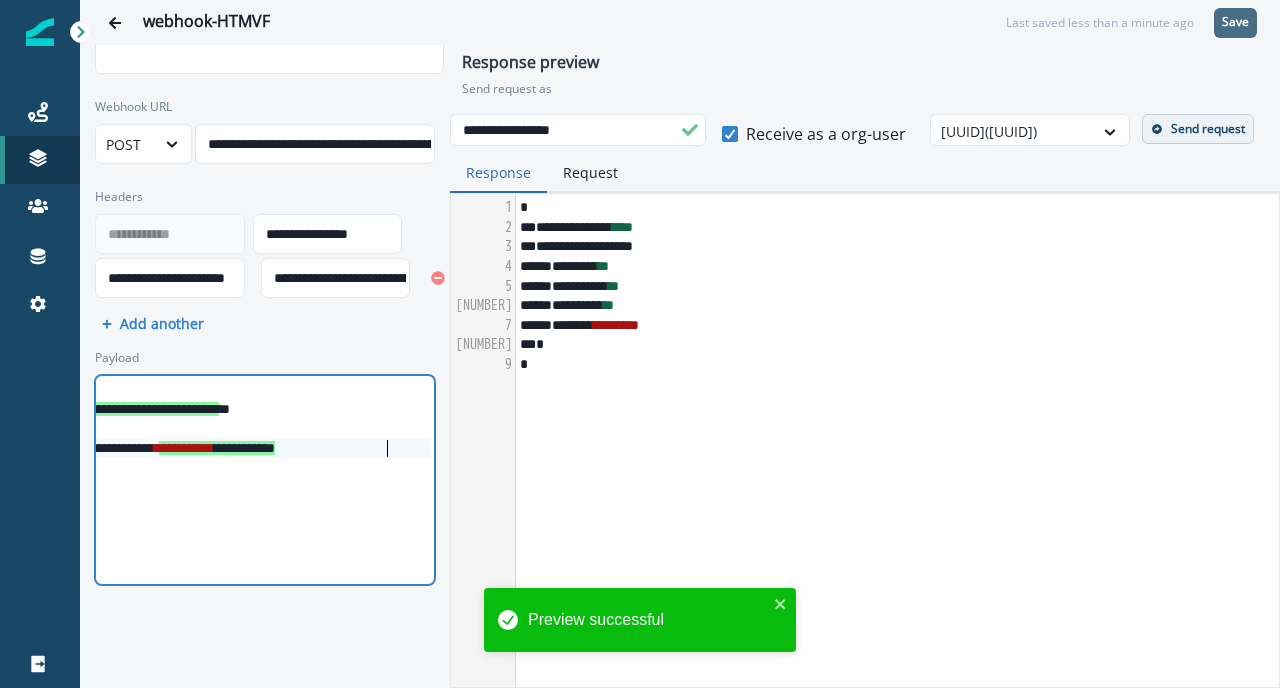 scroll, scrollTop: 0, scrollLeft: 66, axis: horizontal 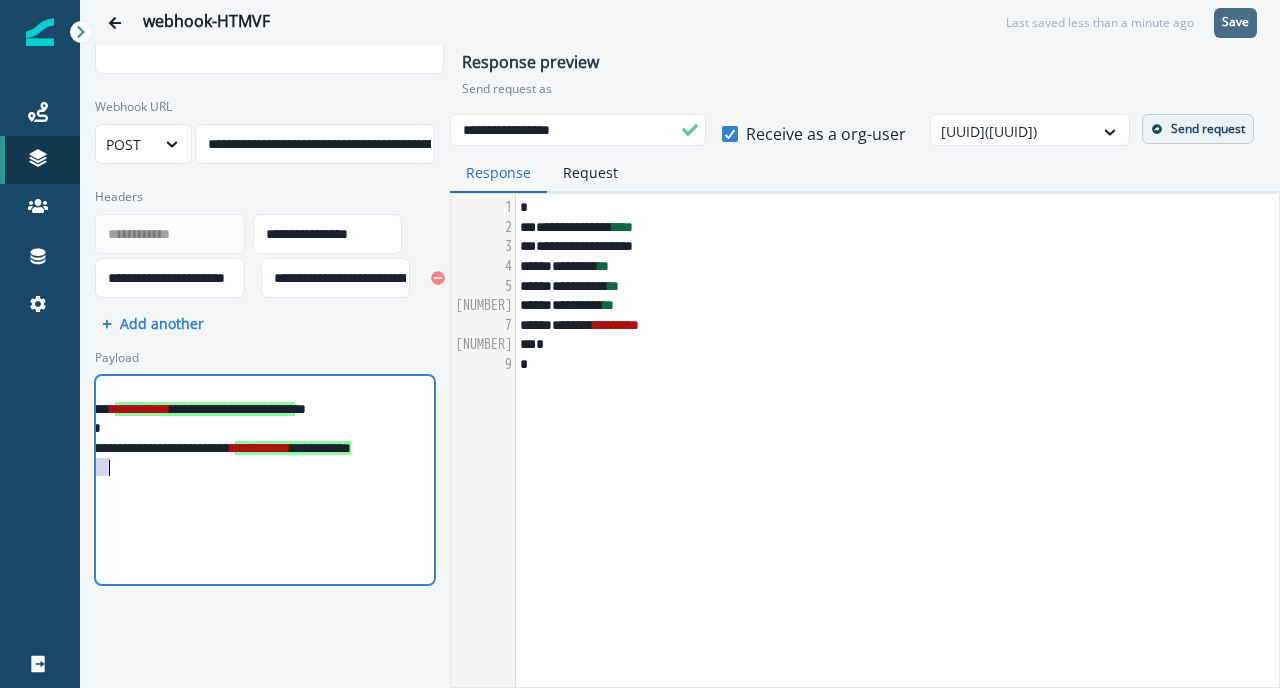 drag, startPoint x: 384, startPoint y: 440, endPoint x: 459, endPoint y: 455, distance: 76.48529 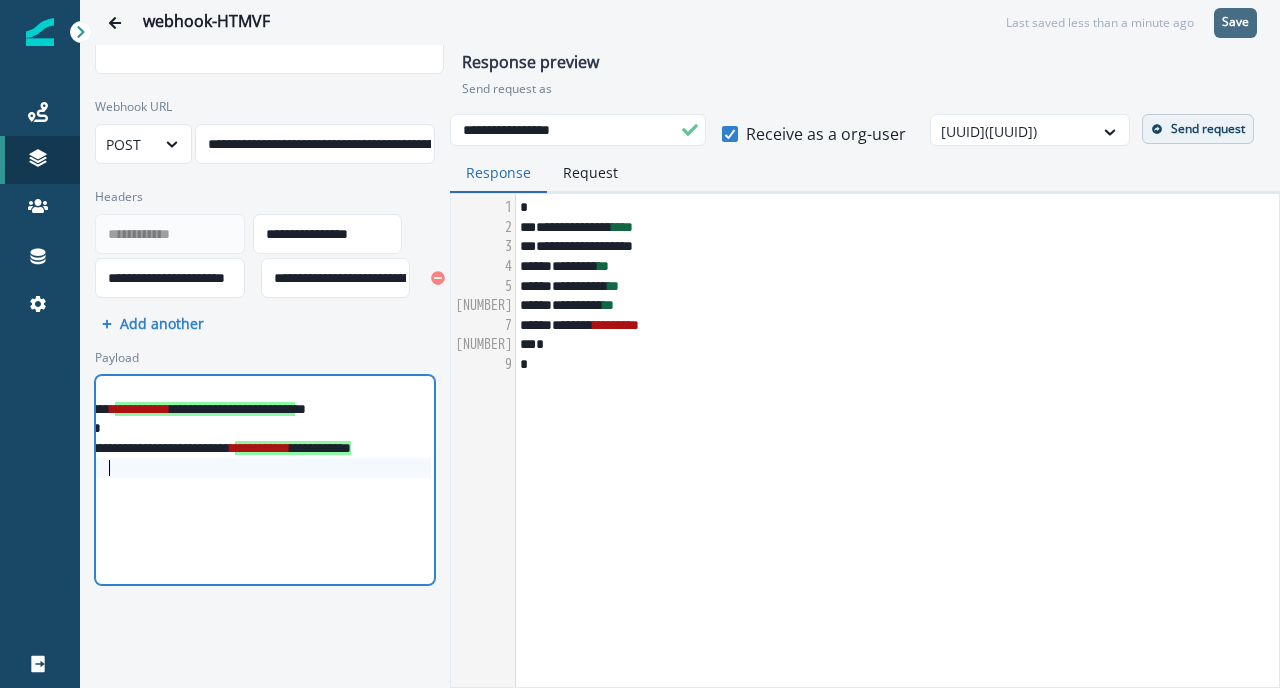 click on "*" at bounding box center (298, 468) 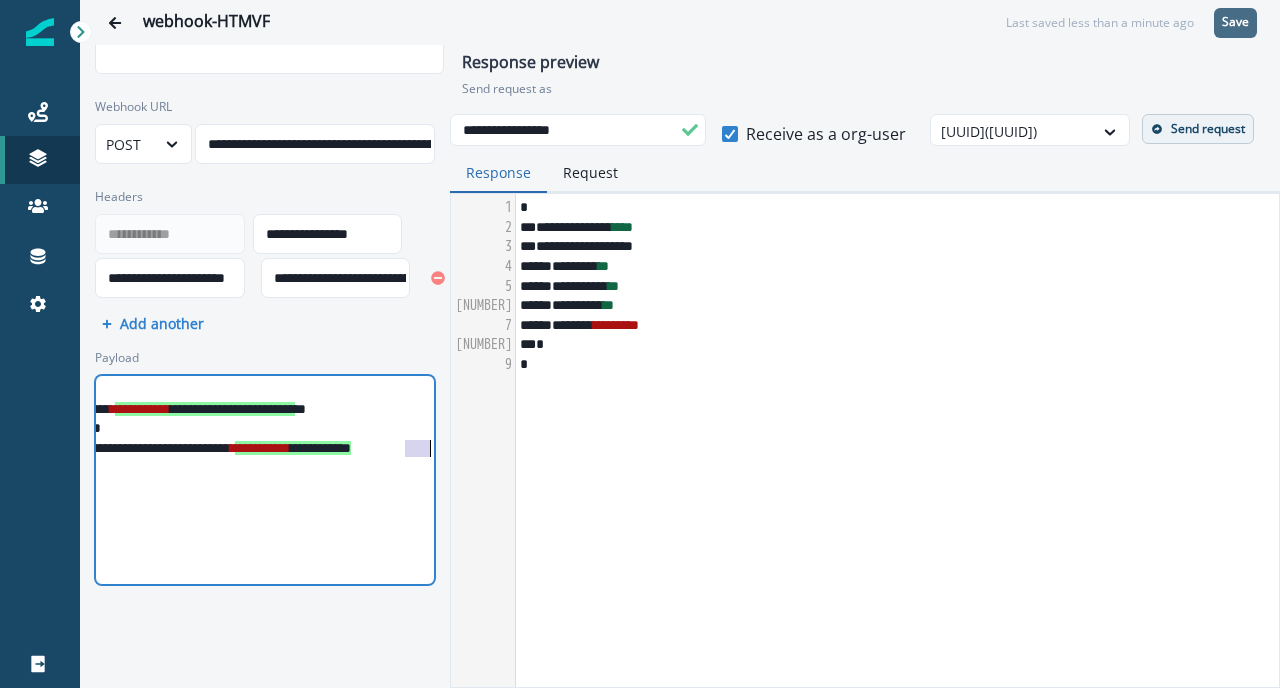 scroll, scrollTop: 0, scrollLeft: 193, axis: horizontal 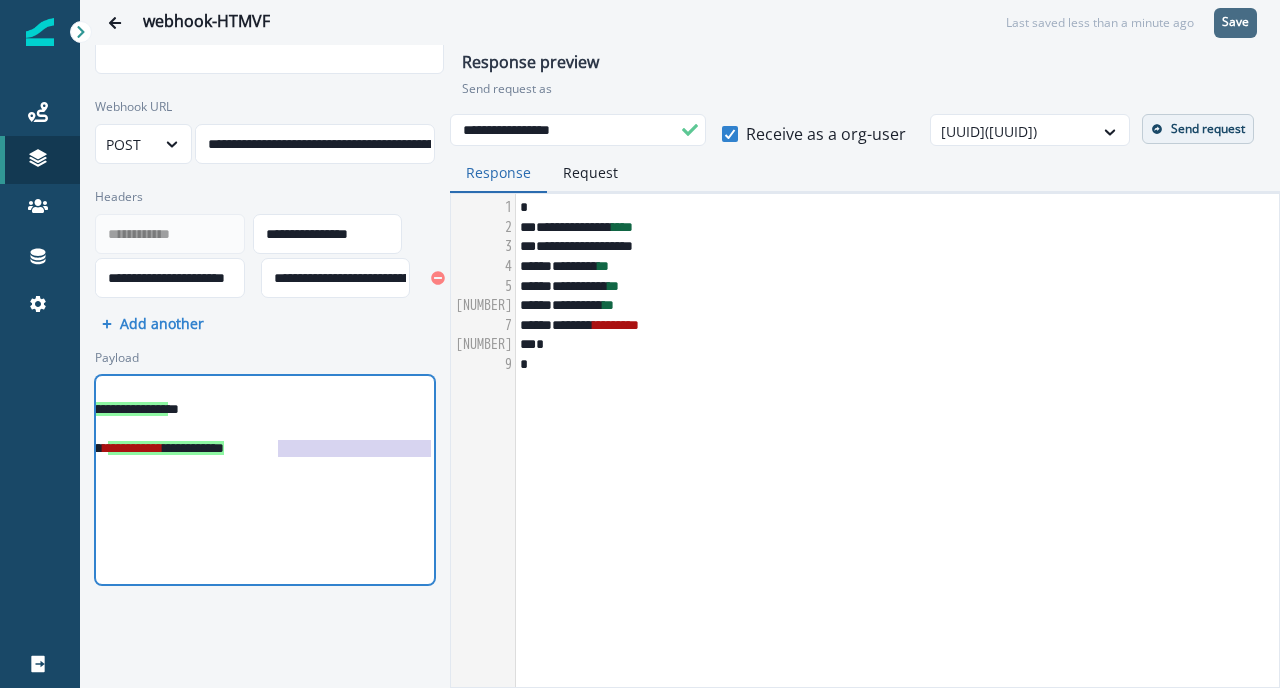 drag, startPoint x: 403, startPoint y: 440, endPoint x: 469, endPoint y: 442, distance: 66.0303 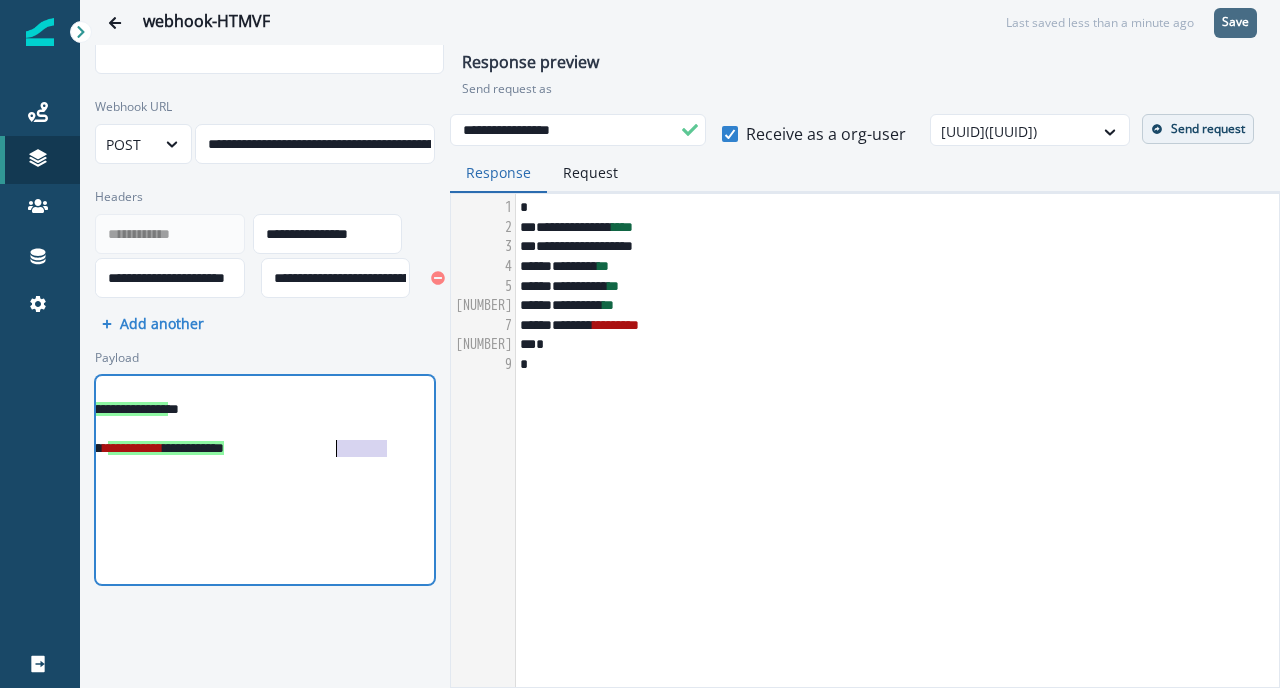 drag, startPoint x: 388, startPoint y: 447, endPoint x: 337, endPoint y: 449, distance: 51.0392 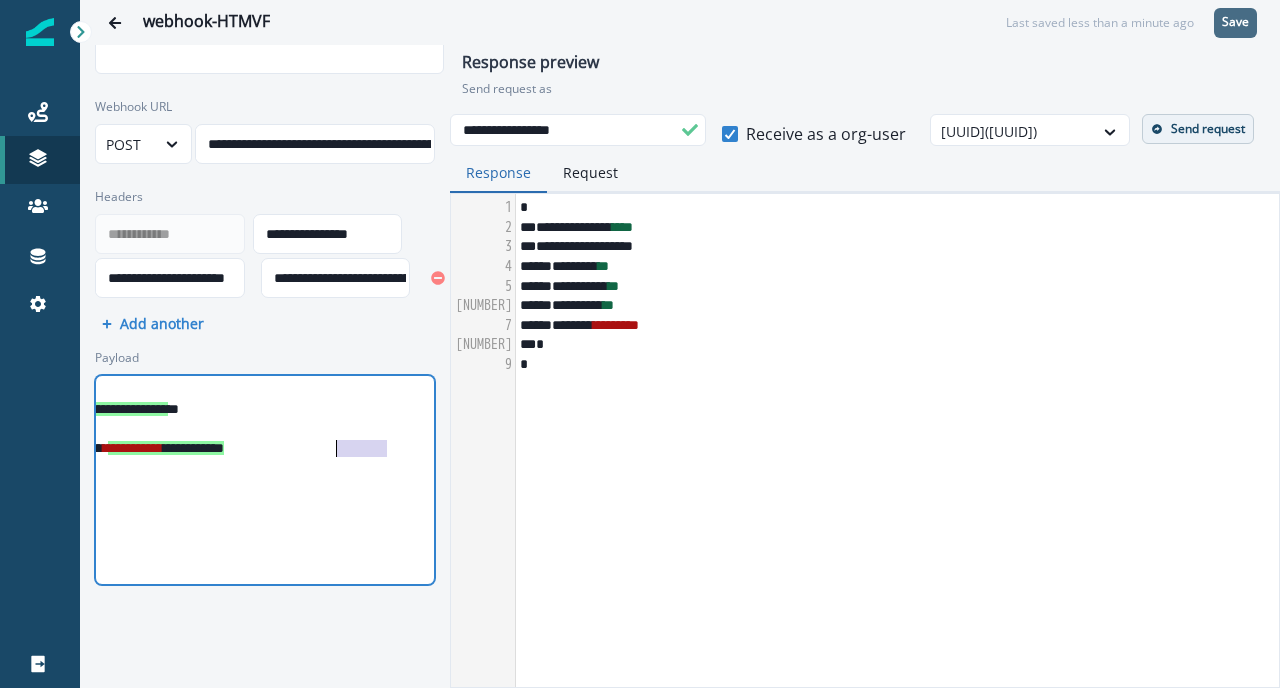 scroll, scrollTop: 0, scrollLeft: 142, axis: horizontal 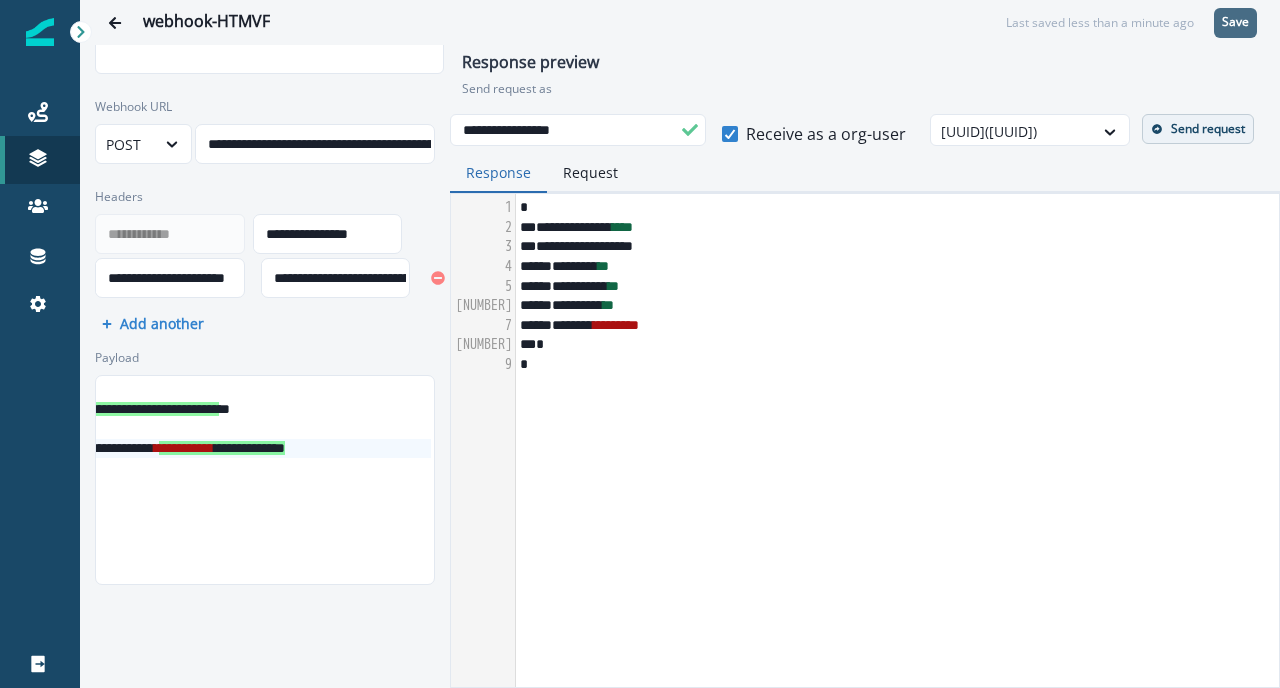 click on "Save" at bounding box center (1235, 23) 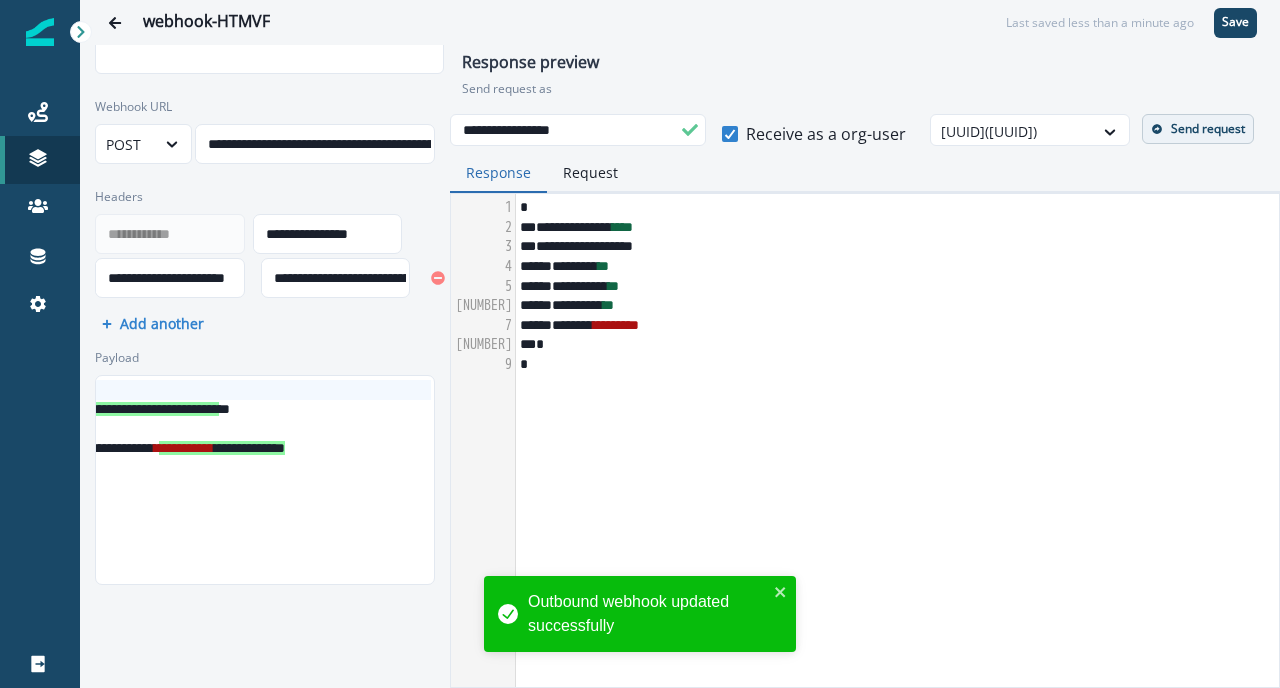 click on "Send request" at bounding box center [1208, 129] 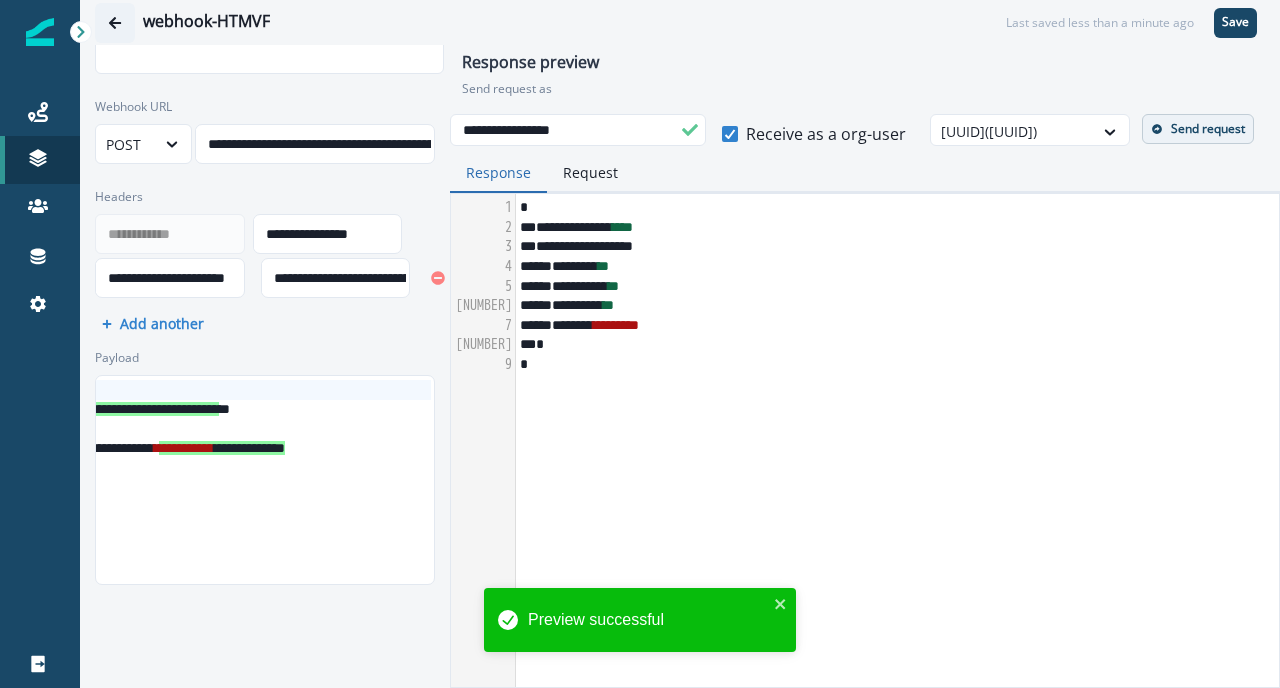 click 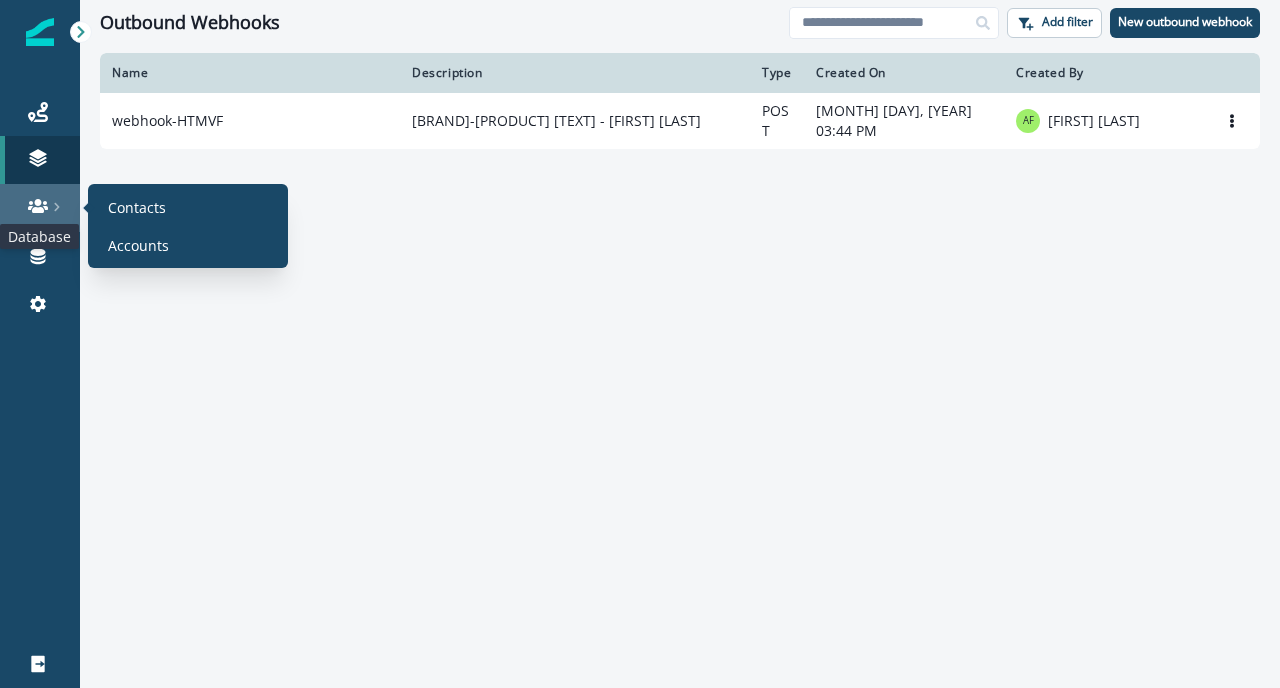 click 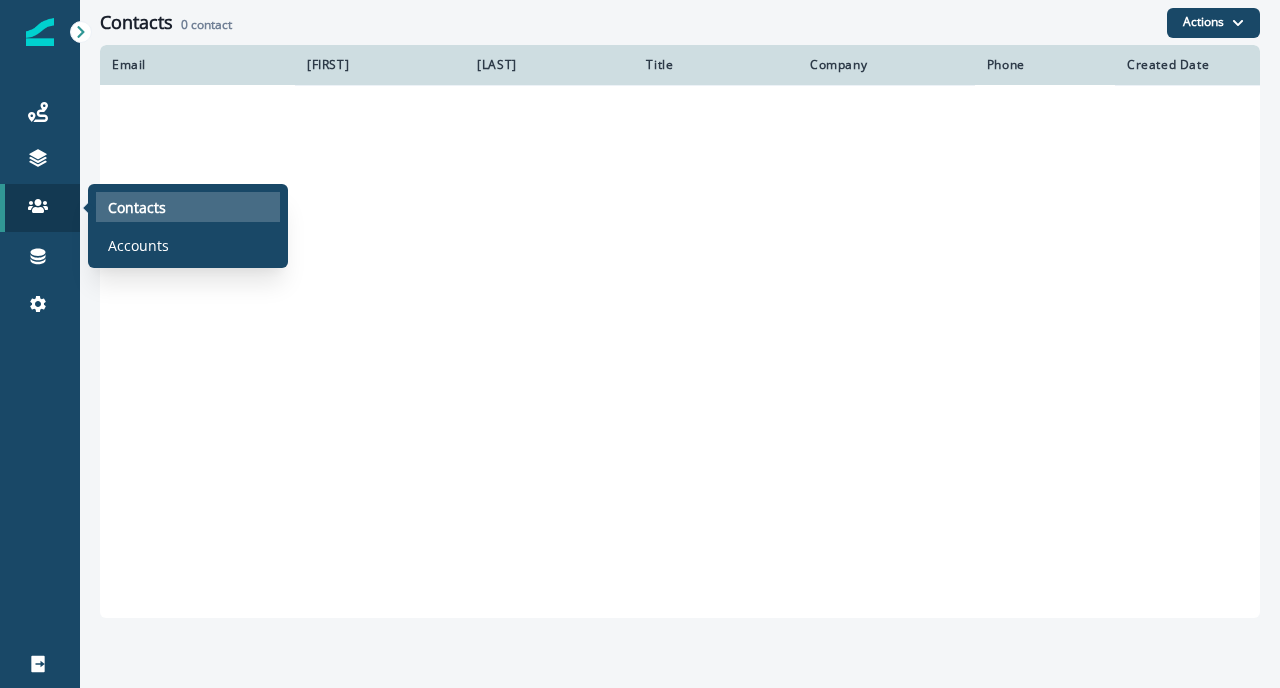 click on "Contacts" at bounding box center [188, 207] 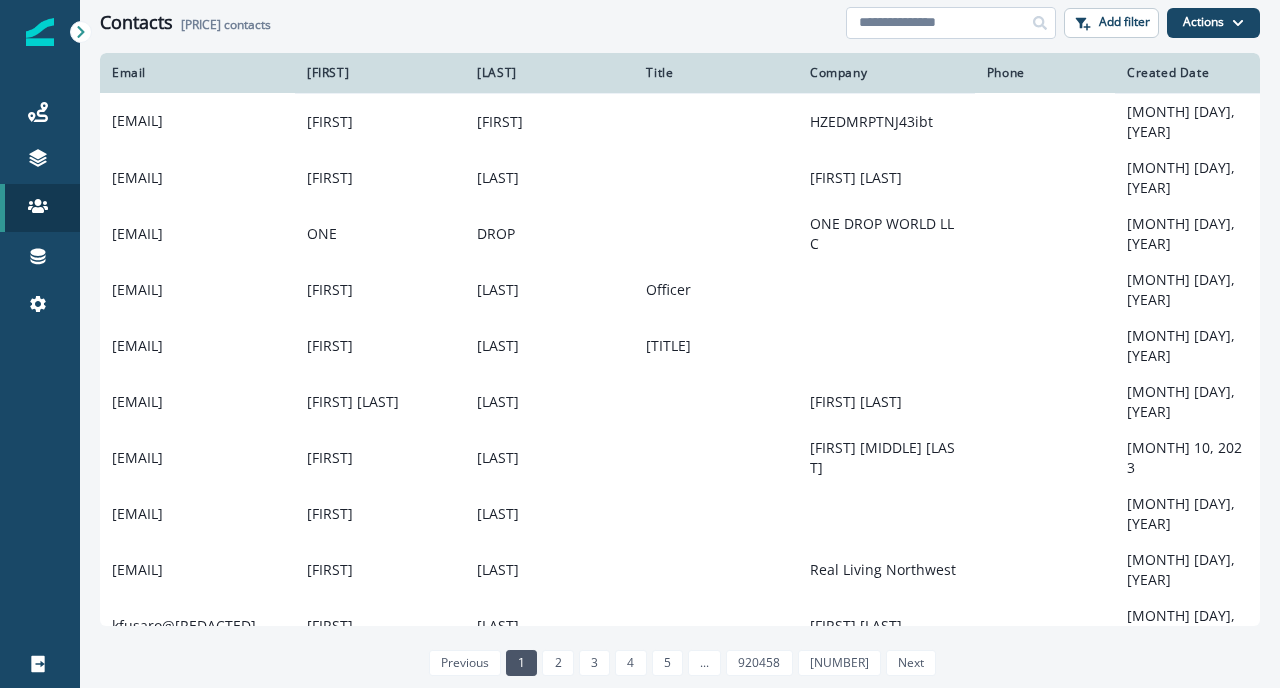 click at bounding box center (951, 23) 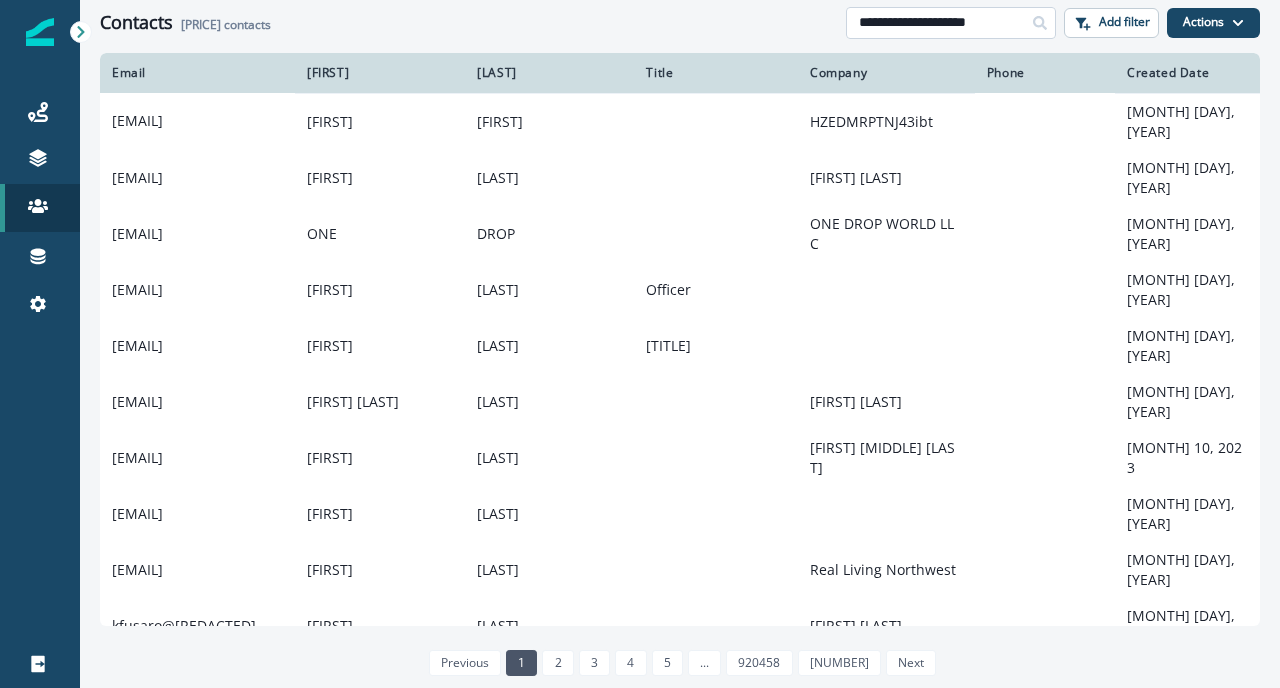 scroll, scrollTop: 0, scrollLeft: 12, axis: horizontal 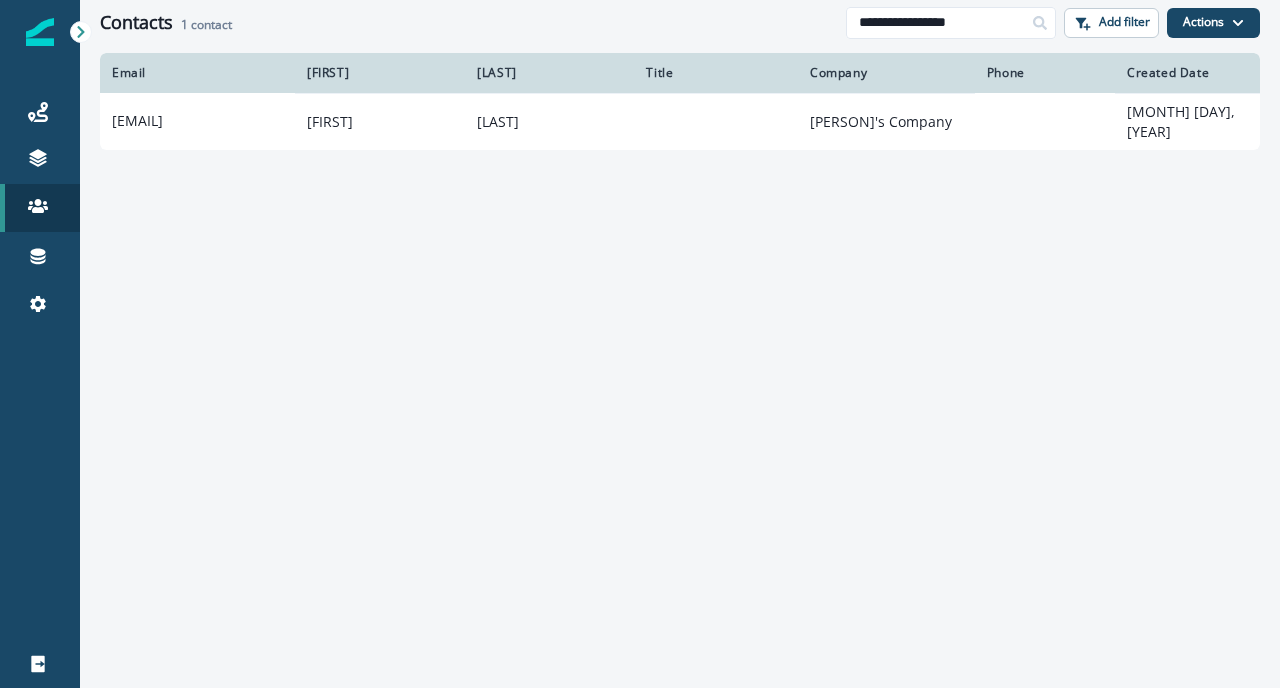 type on "**********" 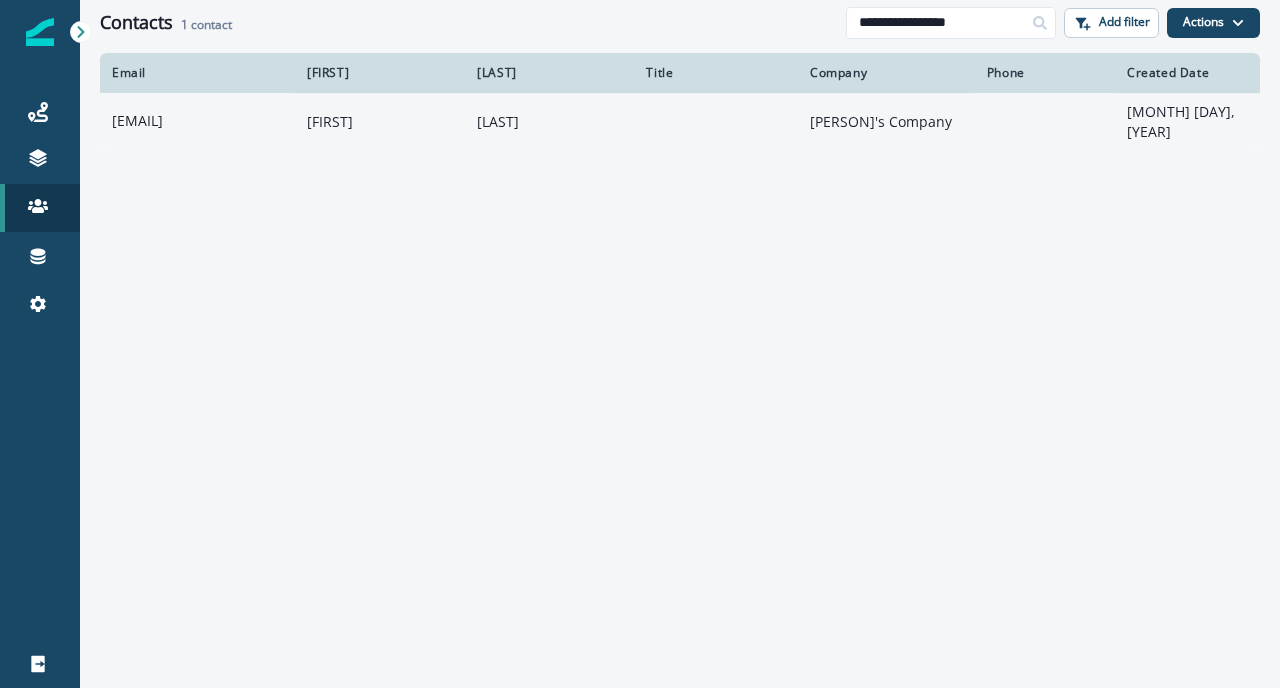 click on "[EMAIL]" at bounding box center [197, 121] 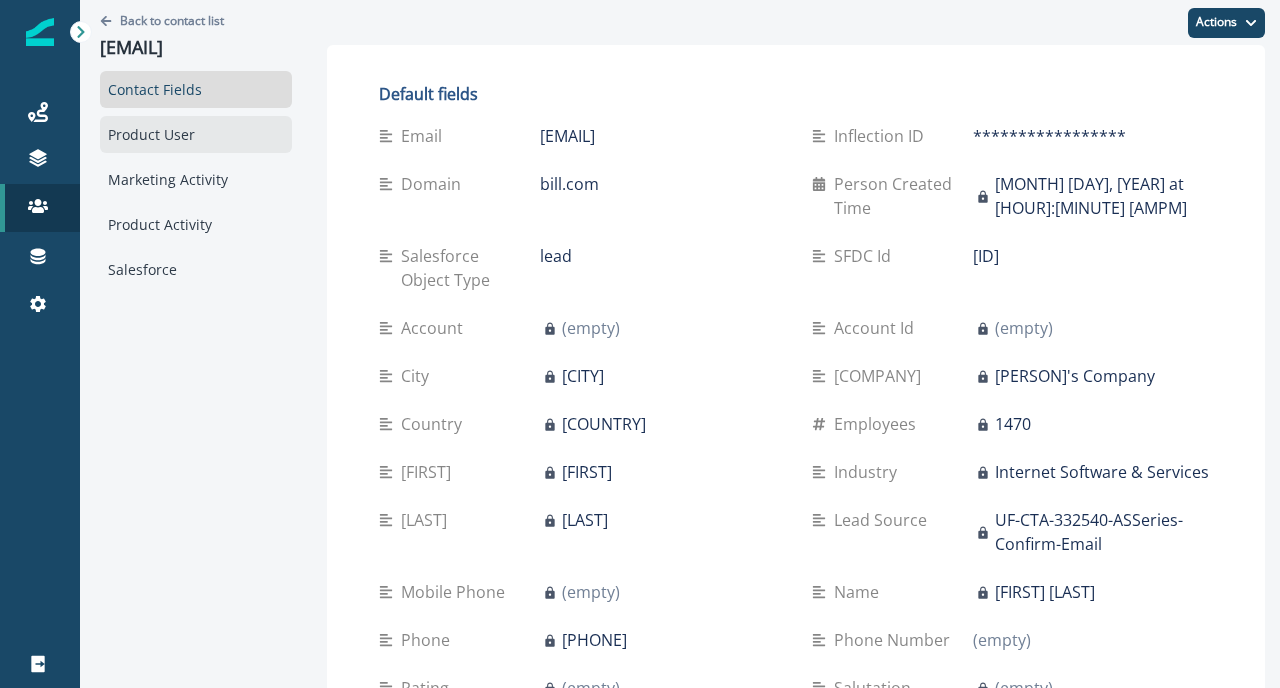 click on "Product User" at bounding box center [196, 134] 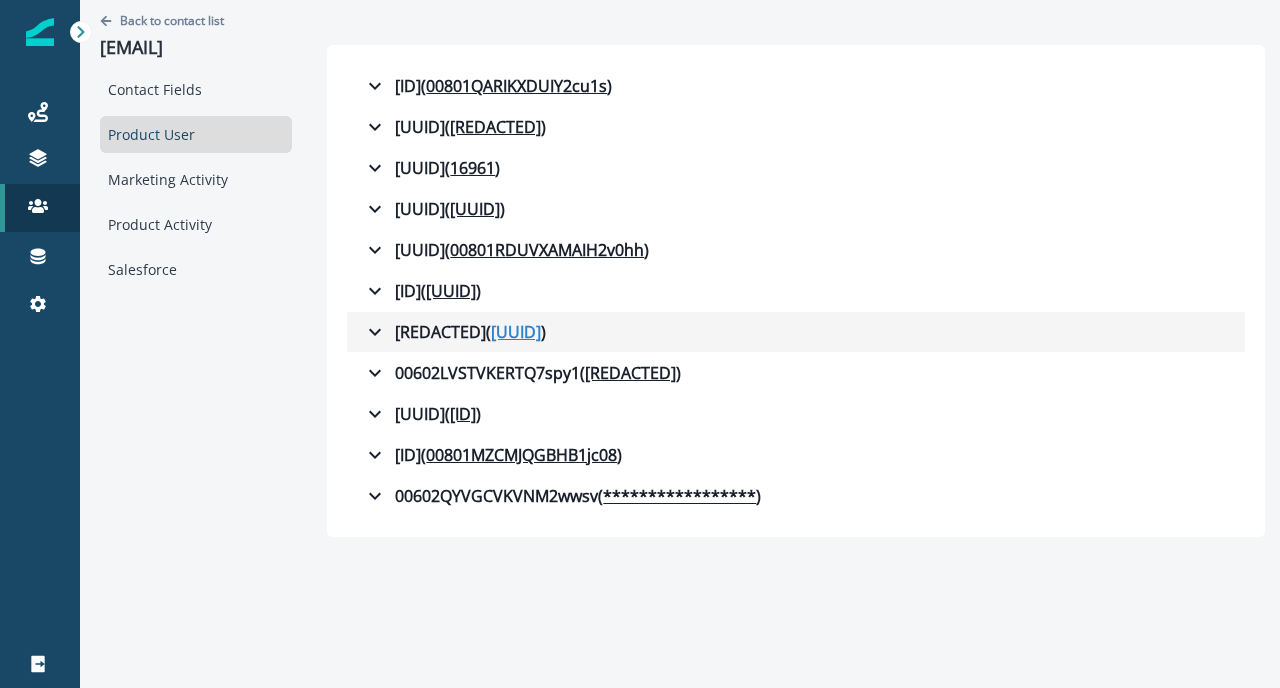 click on "[UUID]" at bounding box center (516, 332) 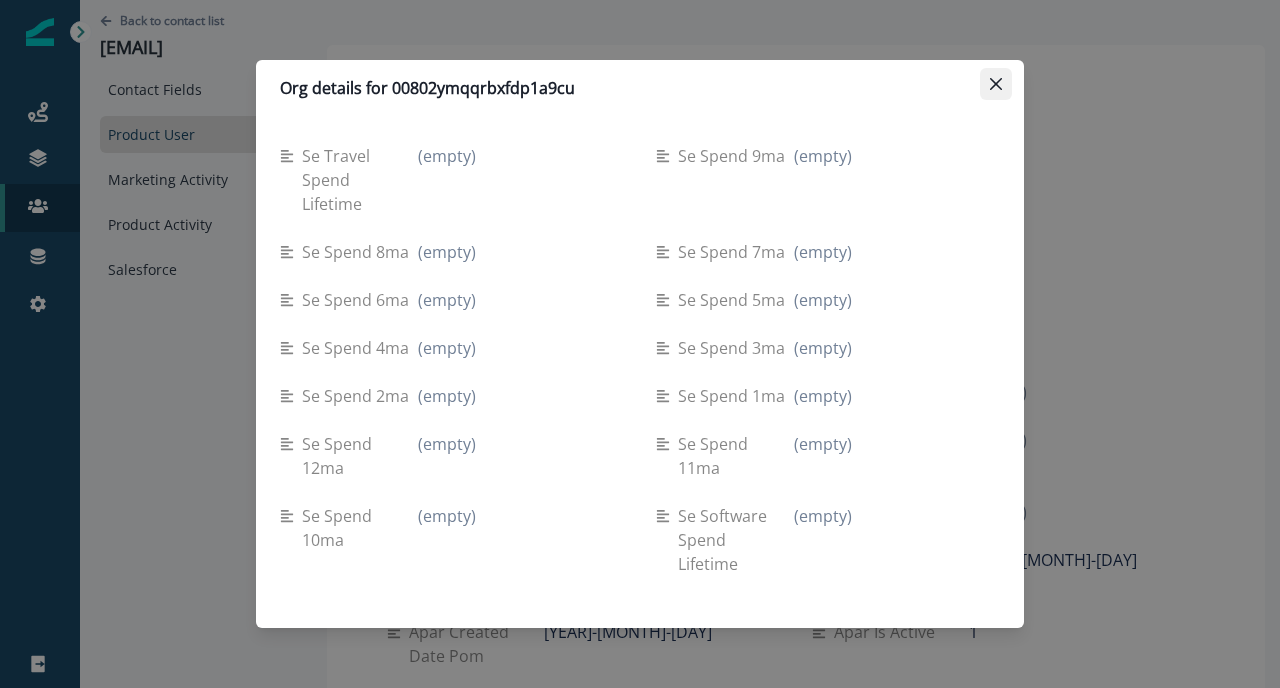 click at bounding box center (996, 84) 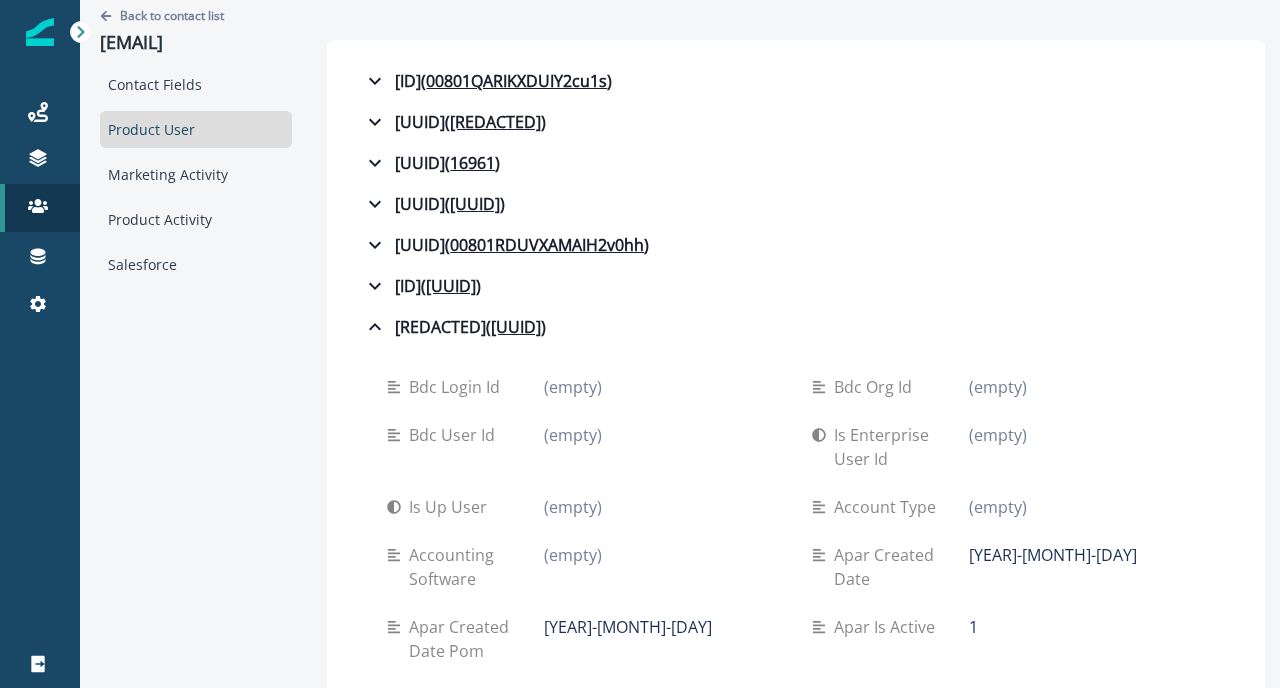 scroll, scrollTop: 0, scrollLeft: 0, axis: both 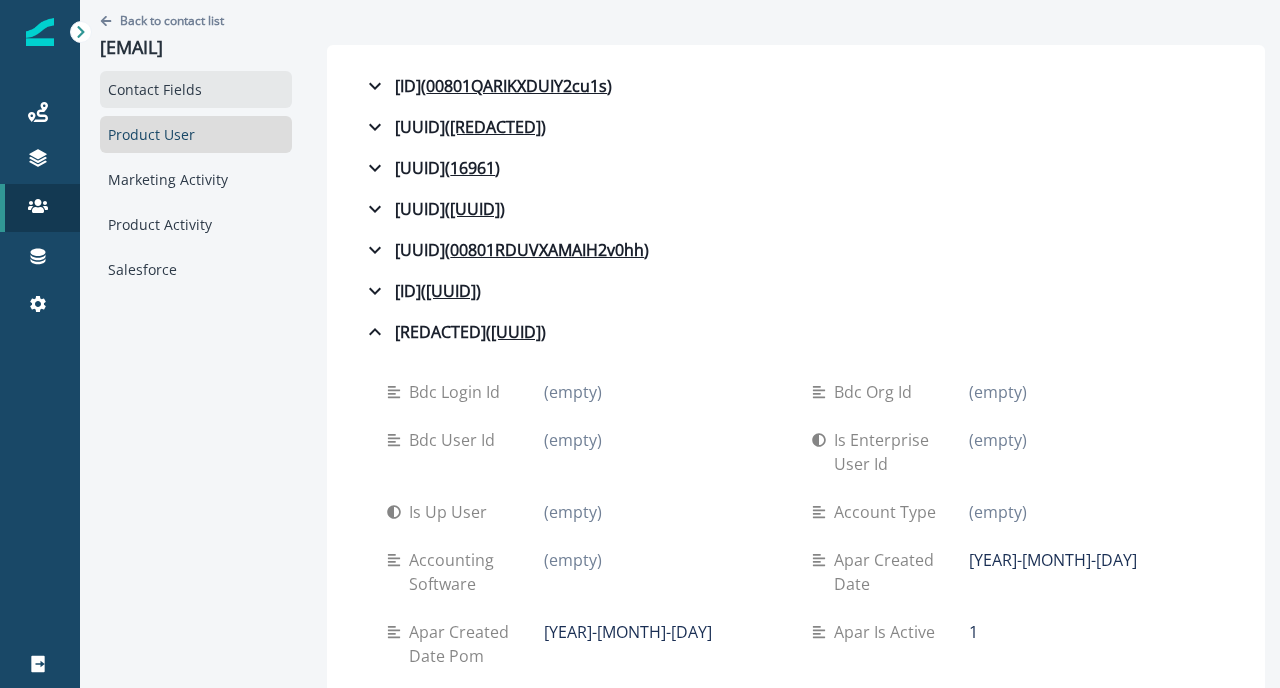click on "Contact Fields" at bounding box center [196, 89] 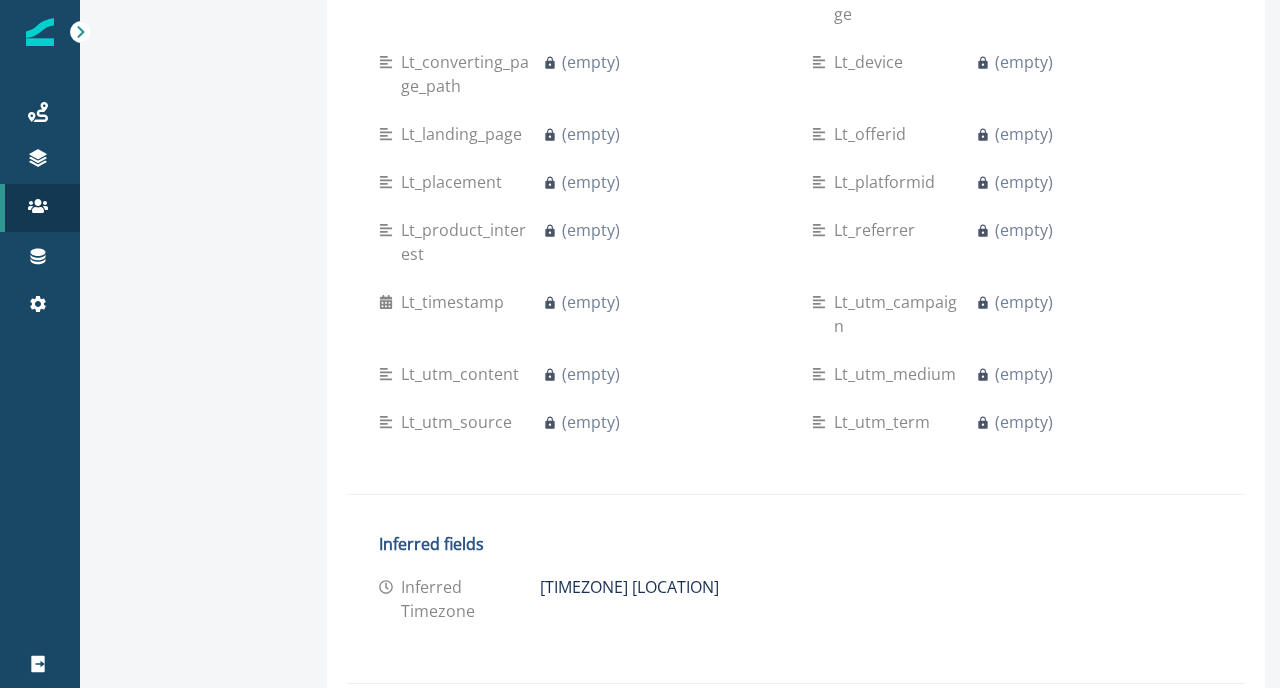 scroll, scrollTop: 2917, scrollLeft: 0, axis: vertical 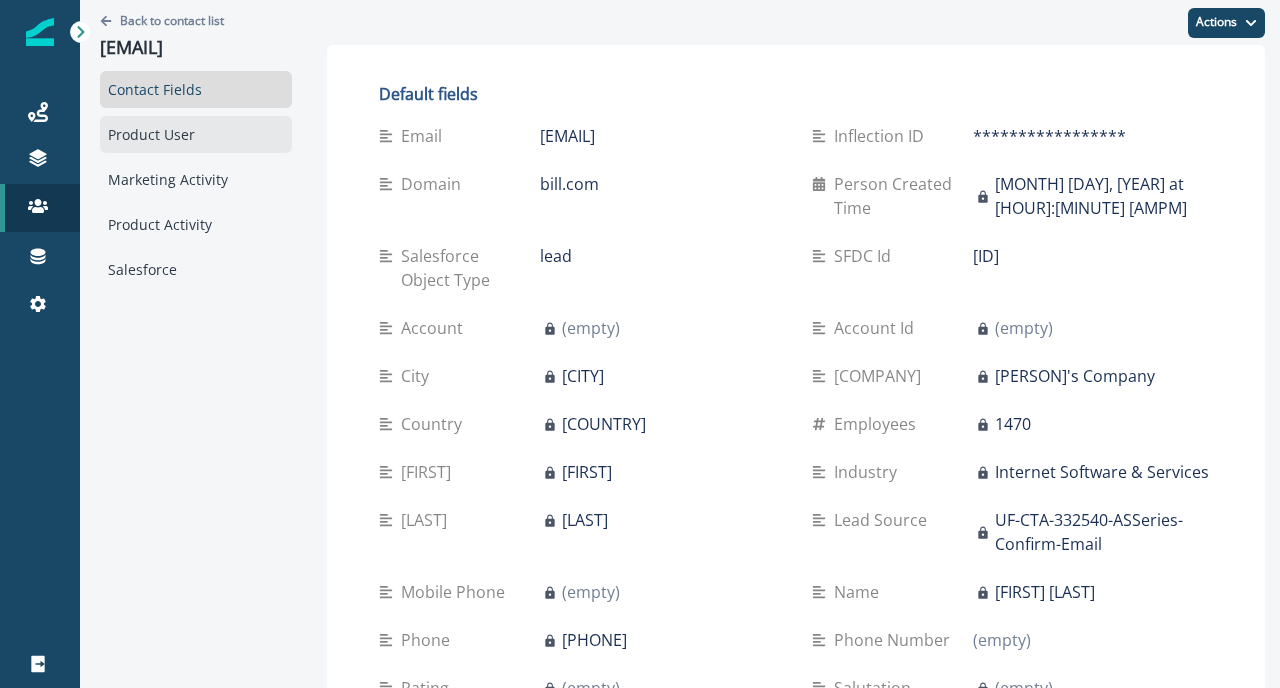 click on "Product User" at bounding box center [196, 134] 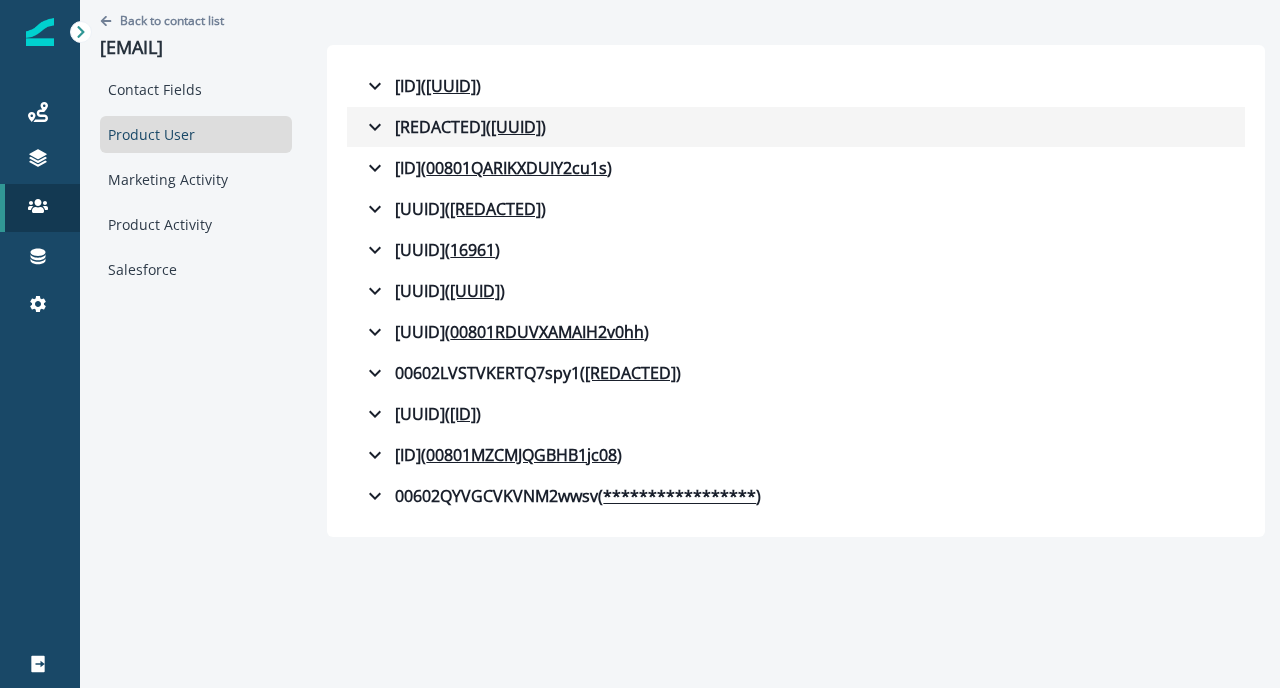 click 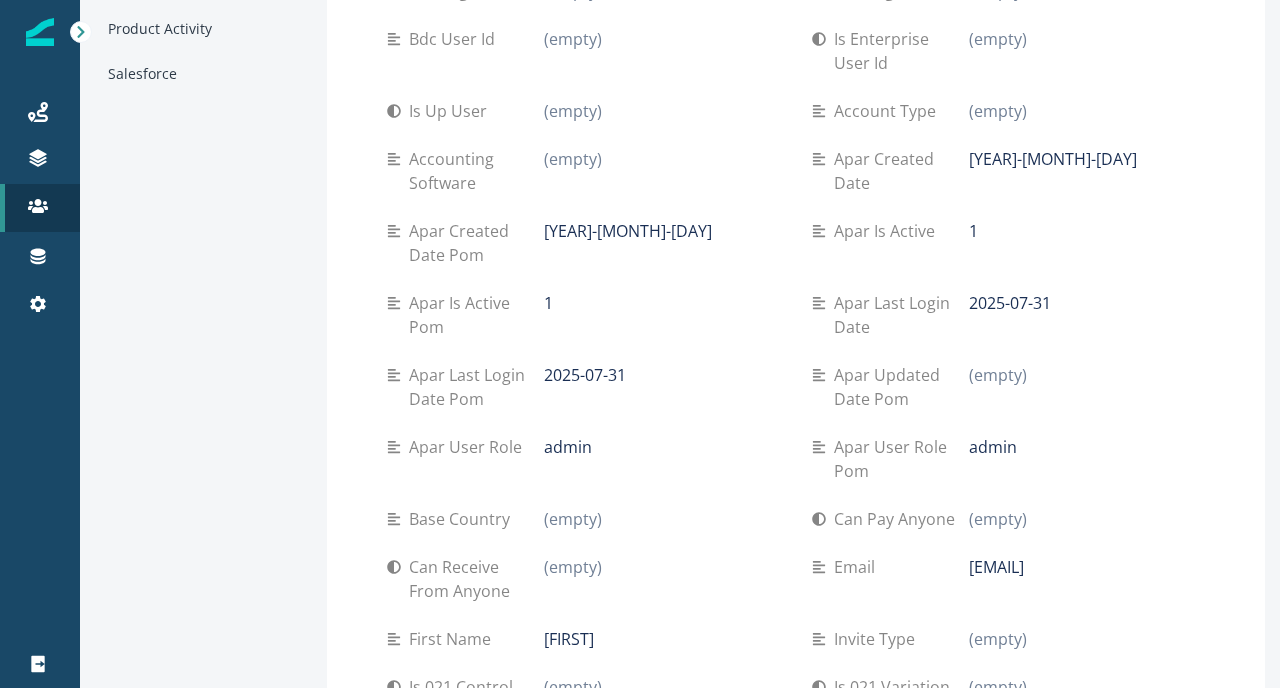 scroll, scrollTop: 149, scrollLeft: 0, axis: vertical 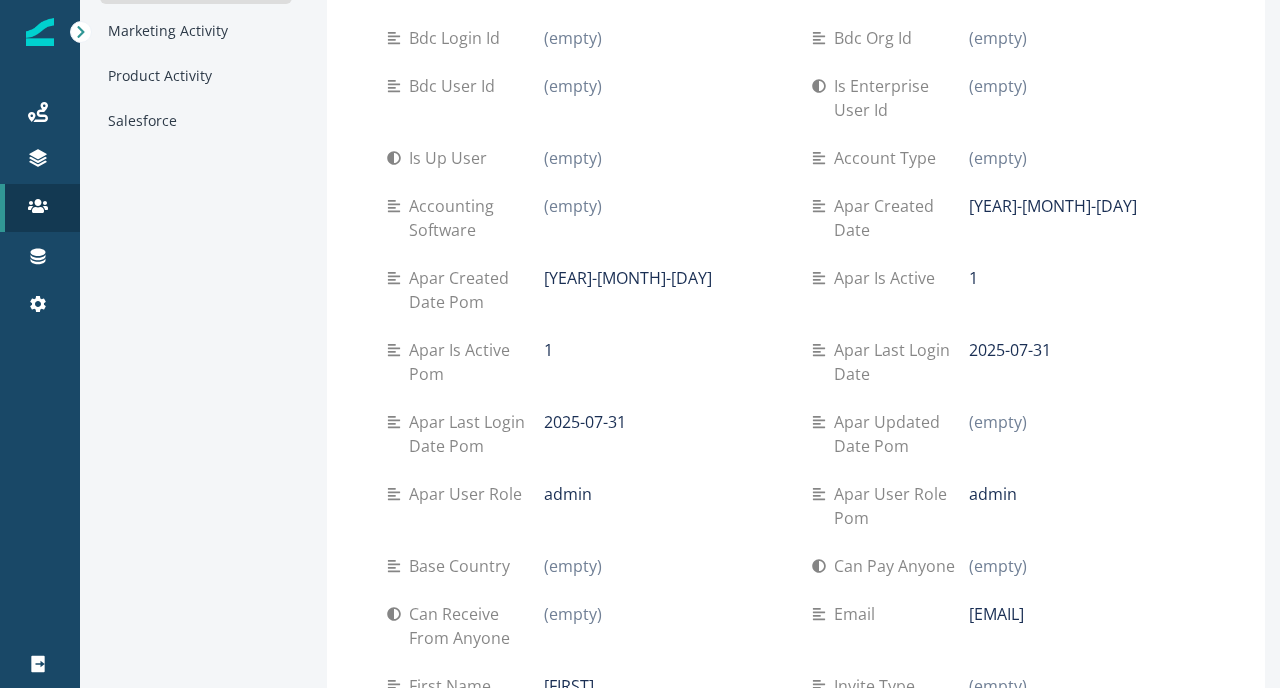 type 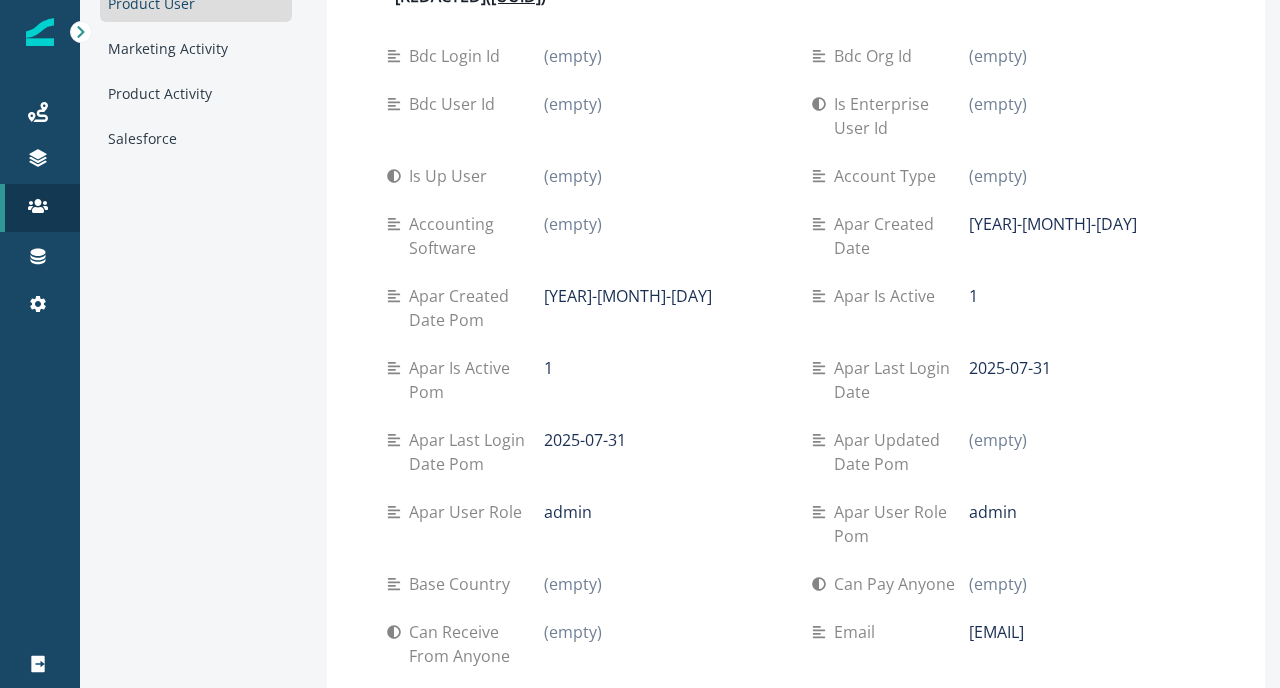 scroll, scrollTop: 137, scrollLeft: 0, axis: vertical 